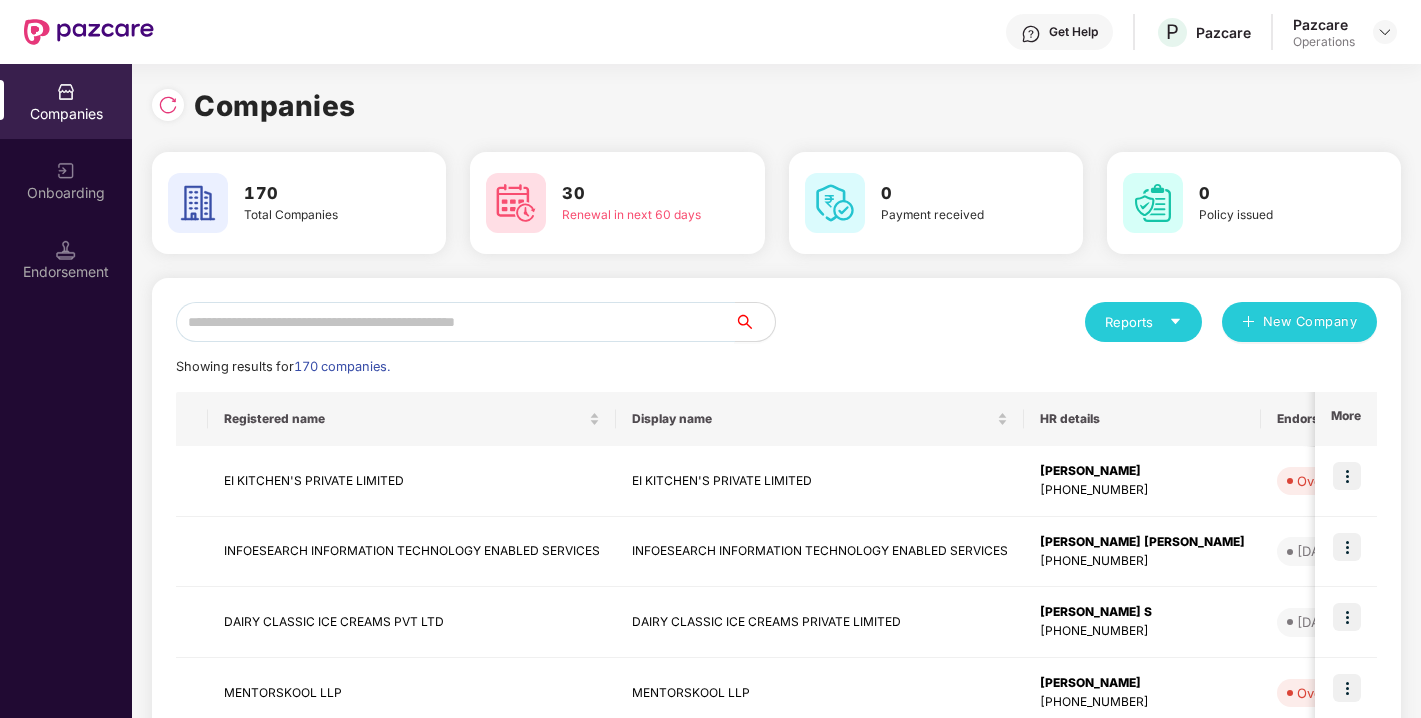 scroll, scrollTop: 0, scrollLeft: 0, axis: both 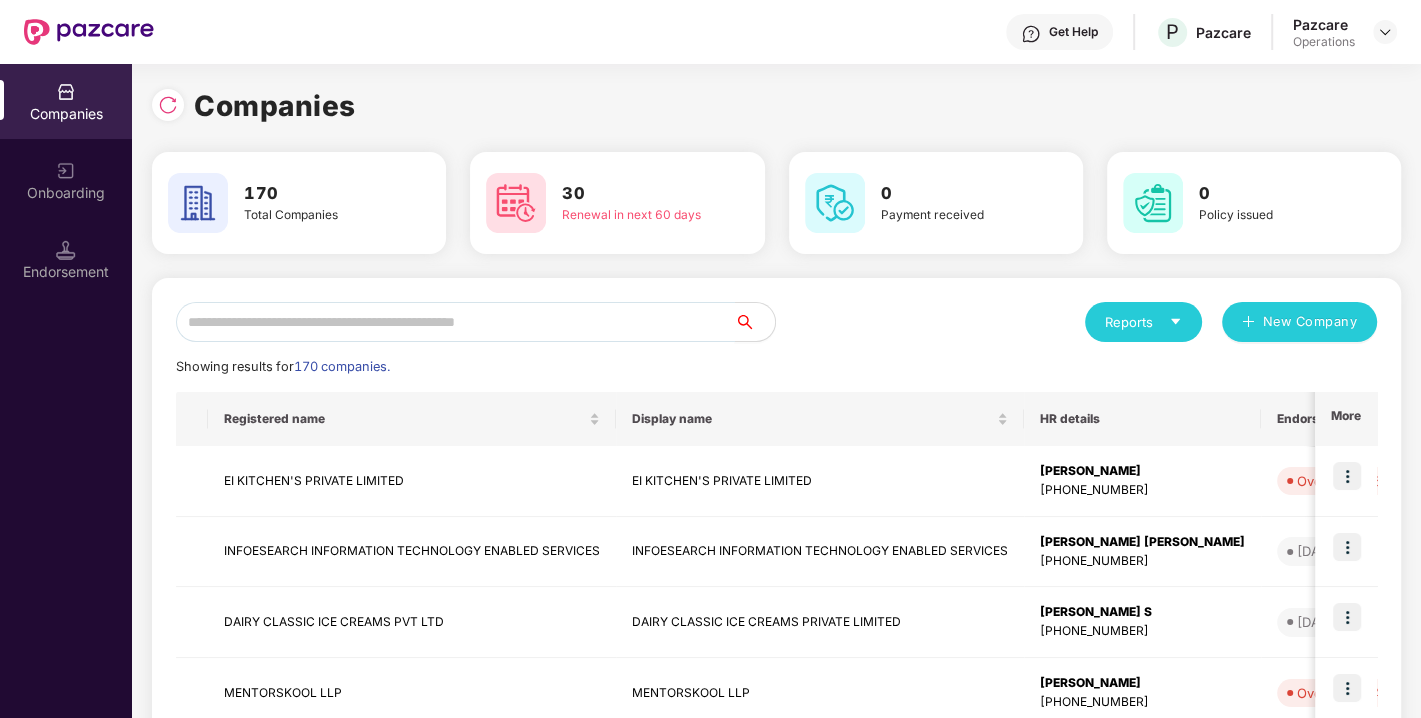 click at bounding box center [455, 322] 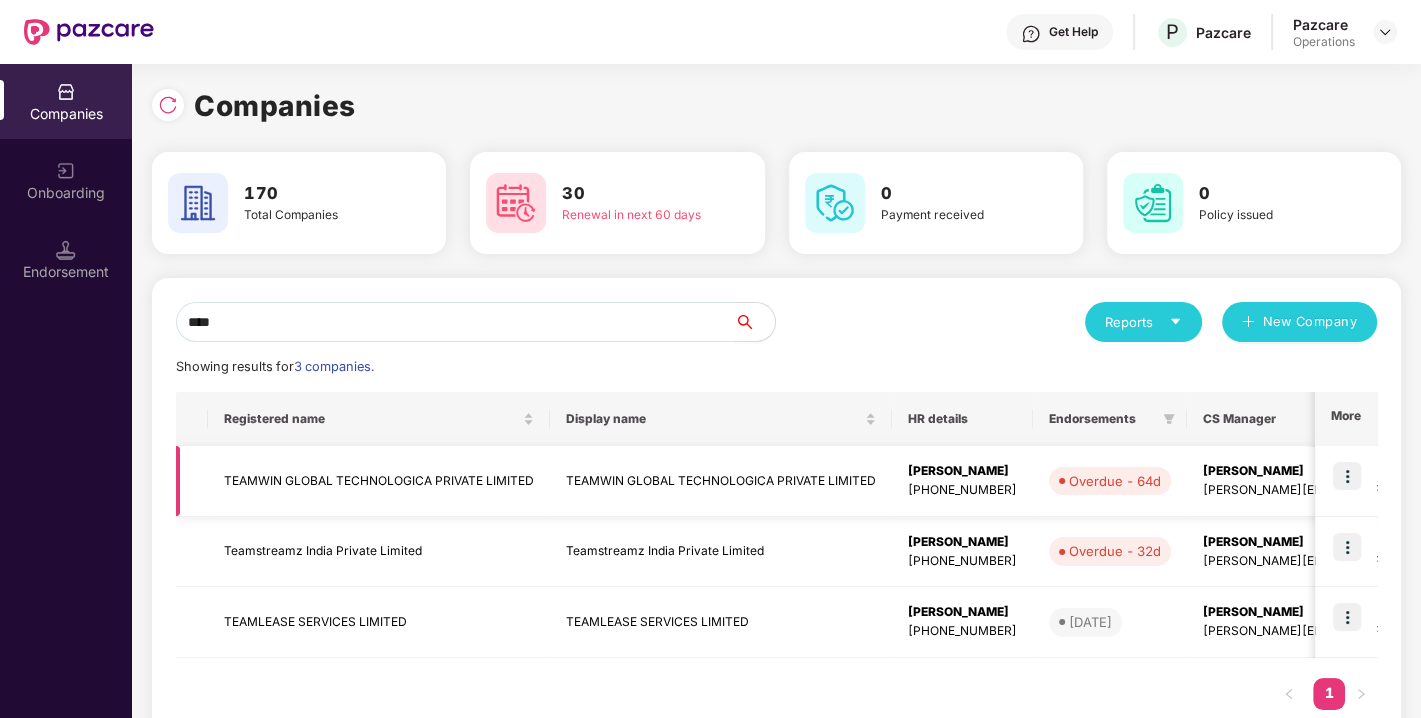 type on "****" 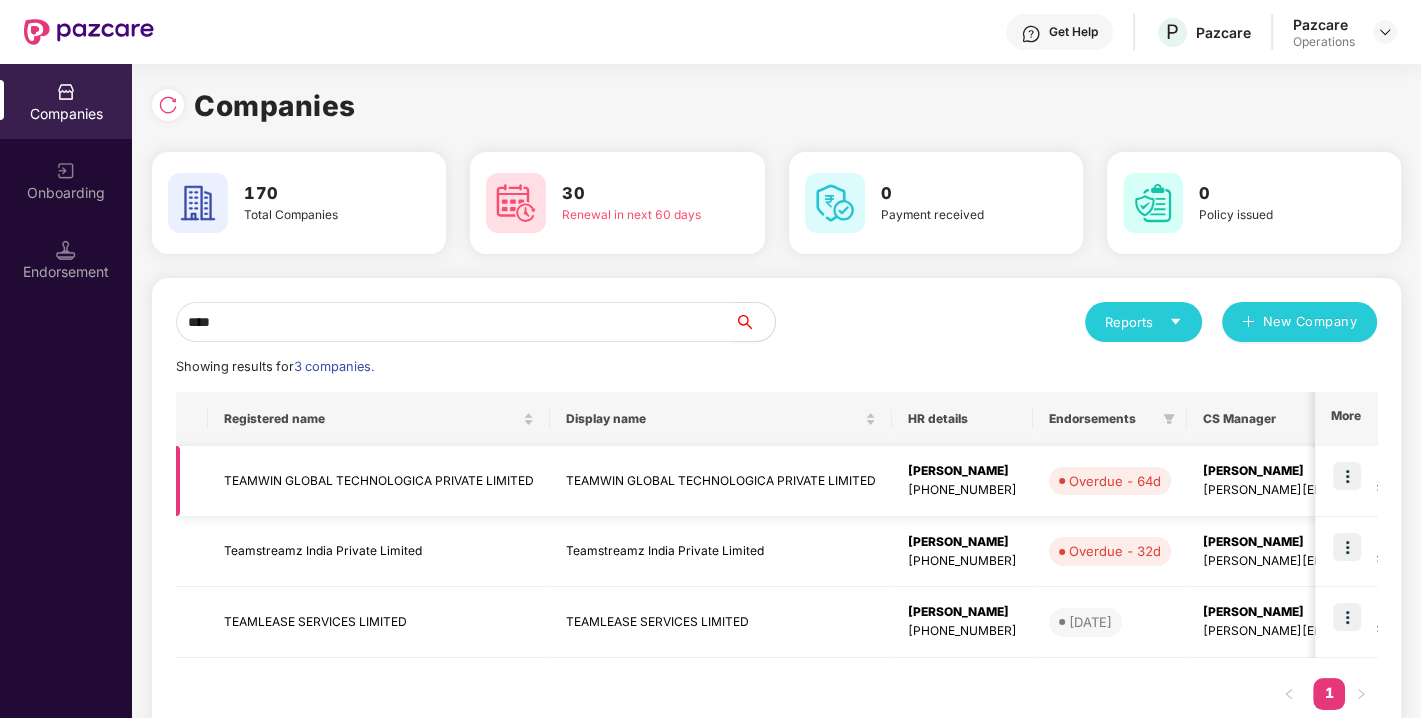 click on "TEAMWIN GLOBAL TECHNOLOGICA PRIVATE LIMITED" at bounding box center (379, 481) 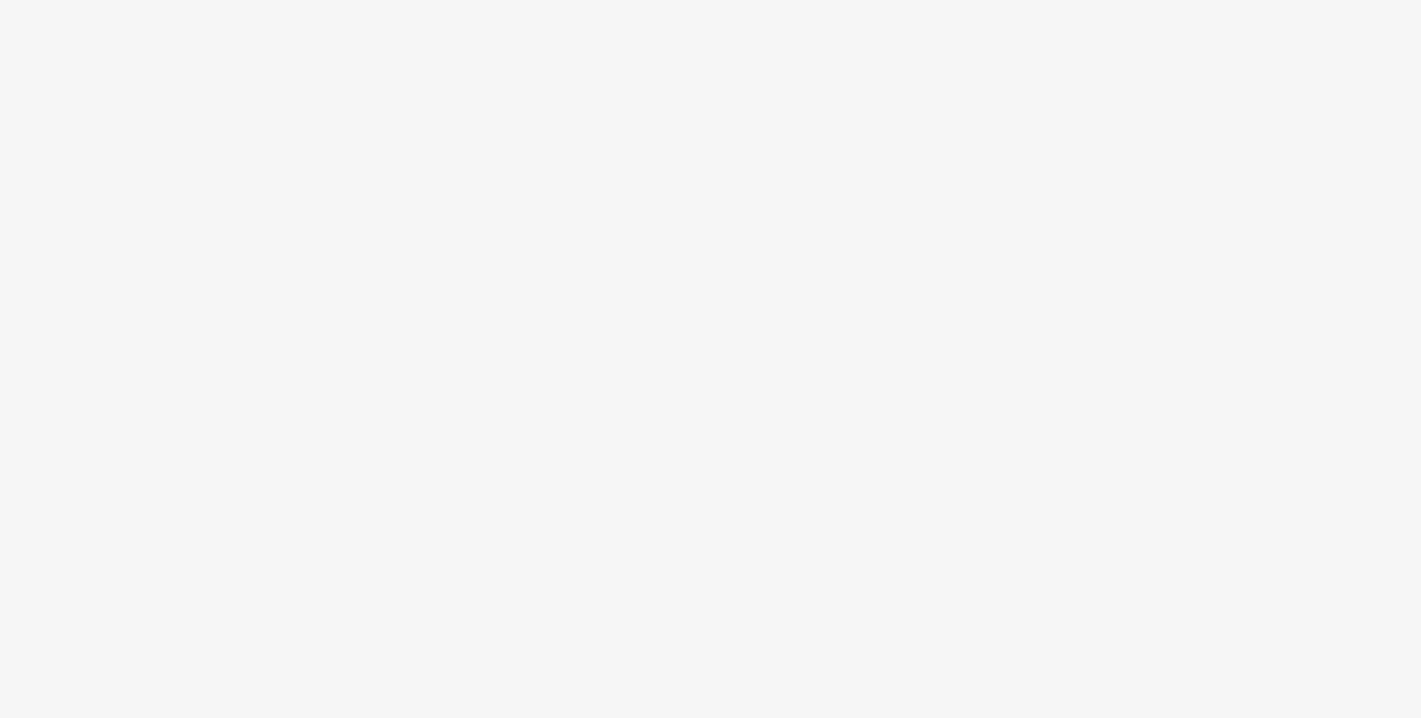 scroll, scrollTop: 0, scrollLeft: 0, axis: both 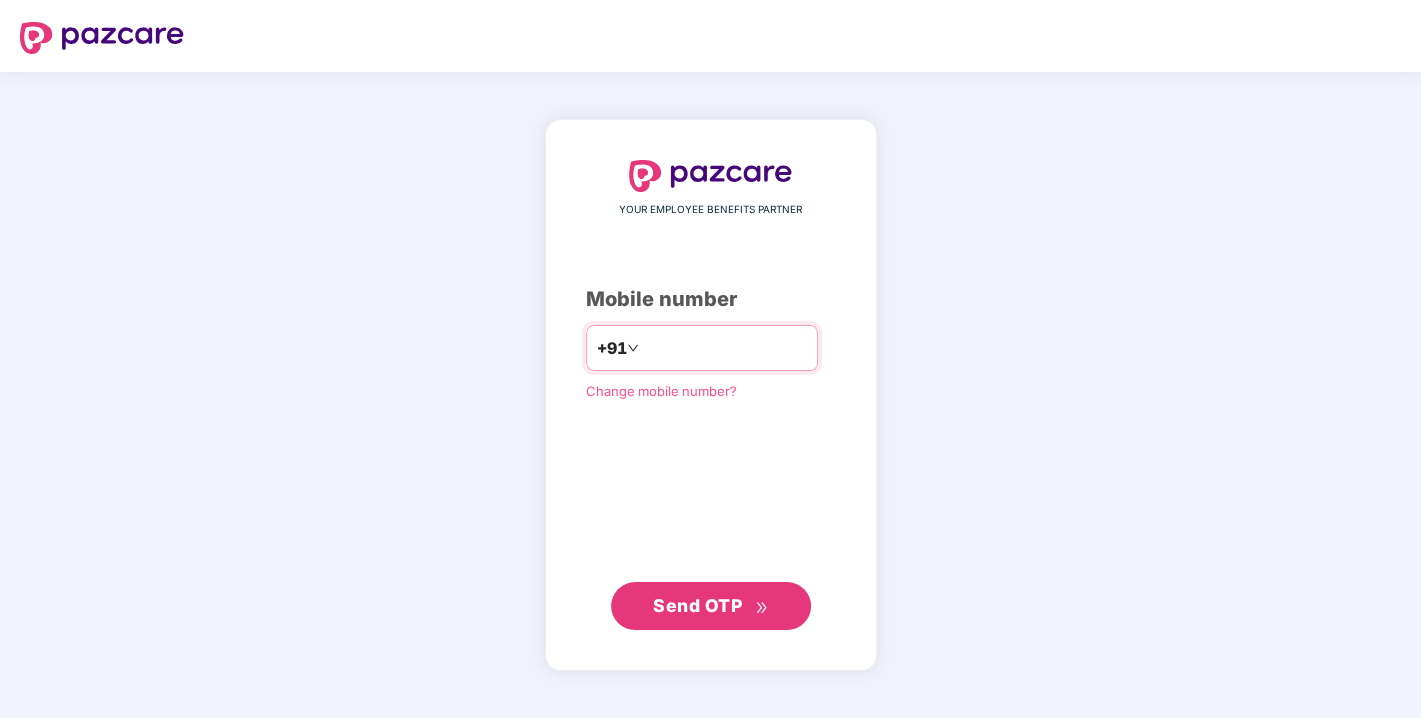 click at bounding box center (725, 348) 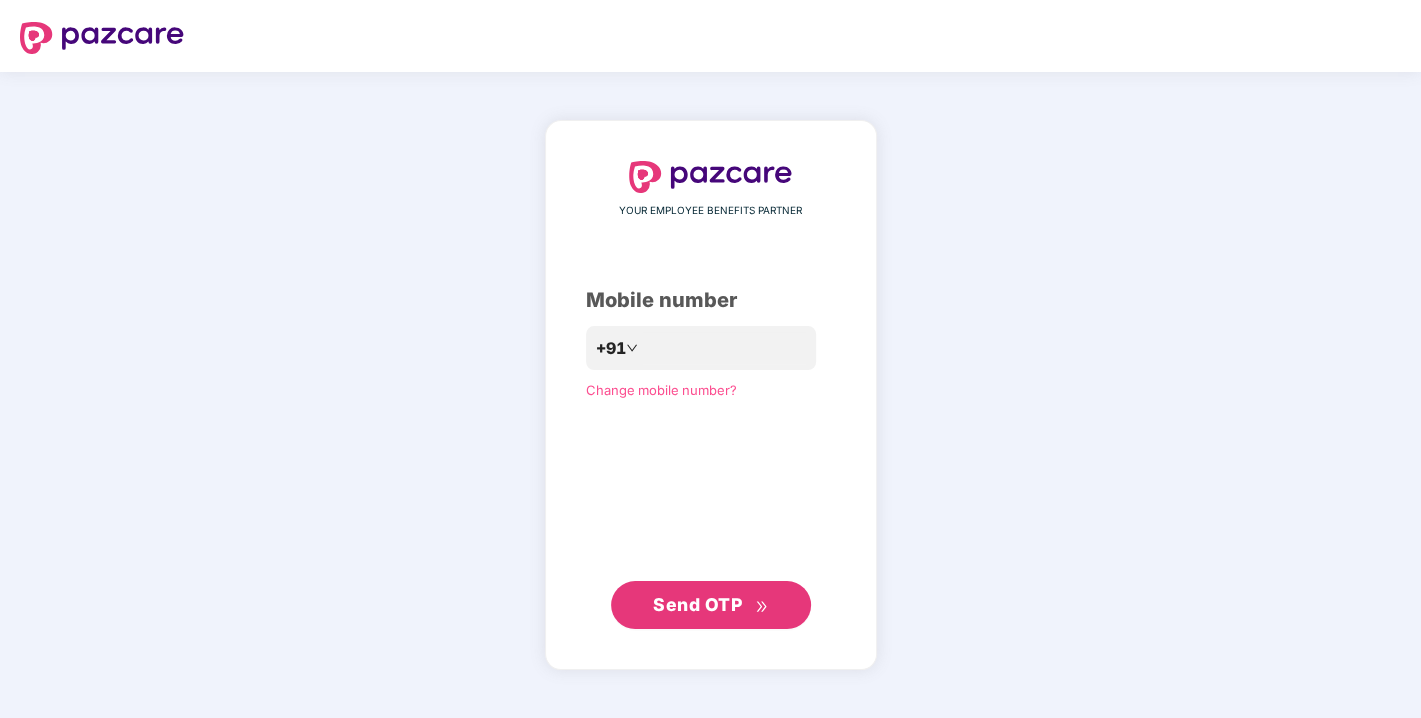 click on "YOUR EMPLOYEE BENEFITS PARTNER Mobile number +91 Change mobile number? Send OTP" at bounding box center [711, 395] 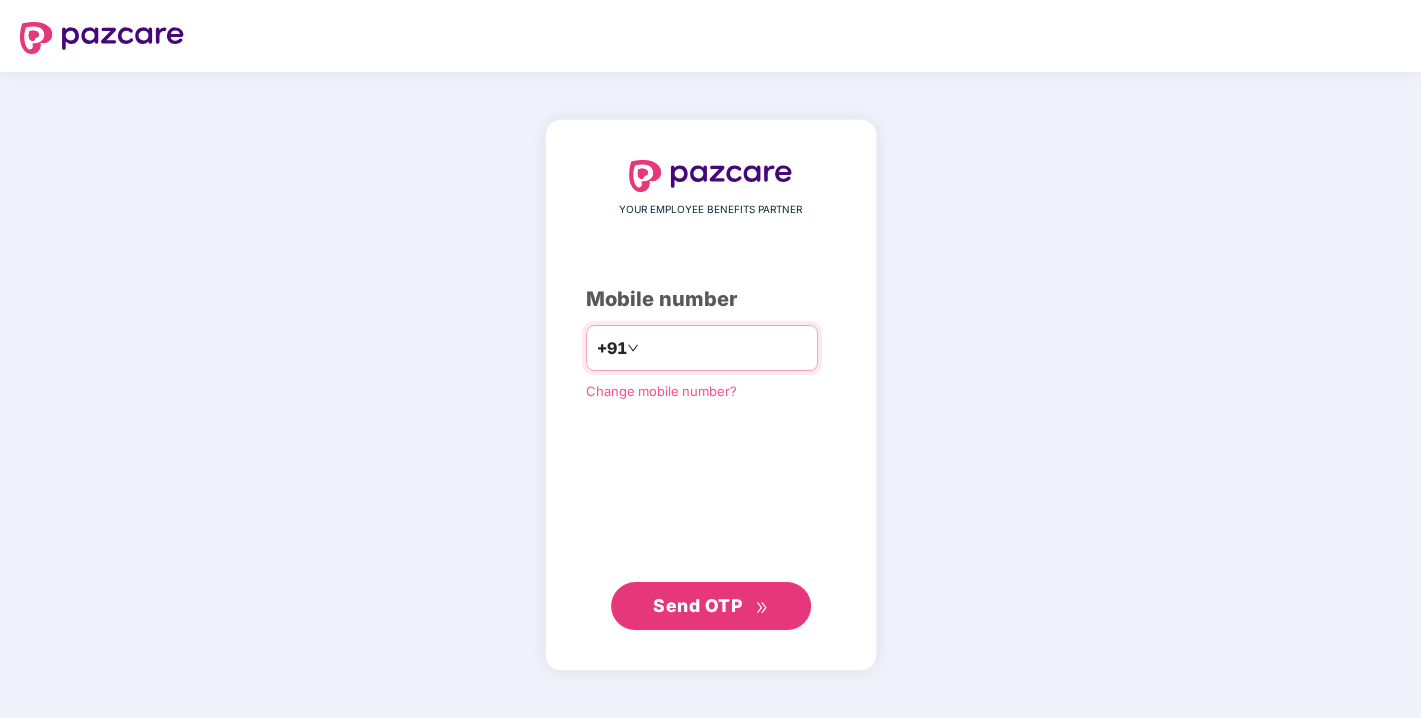 click at bounding box center [725, 348] 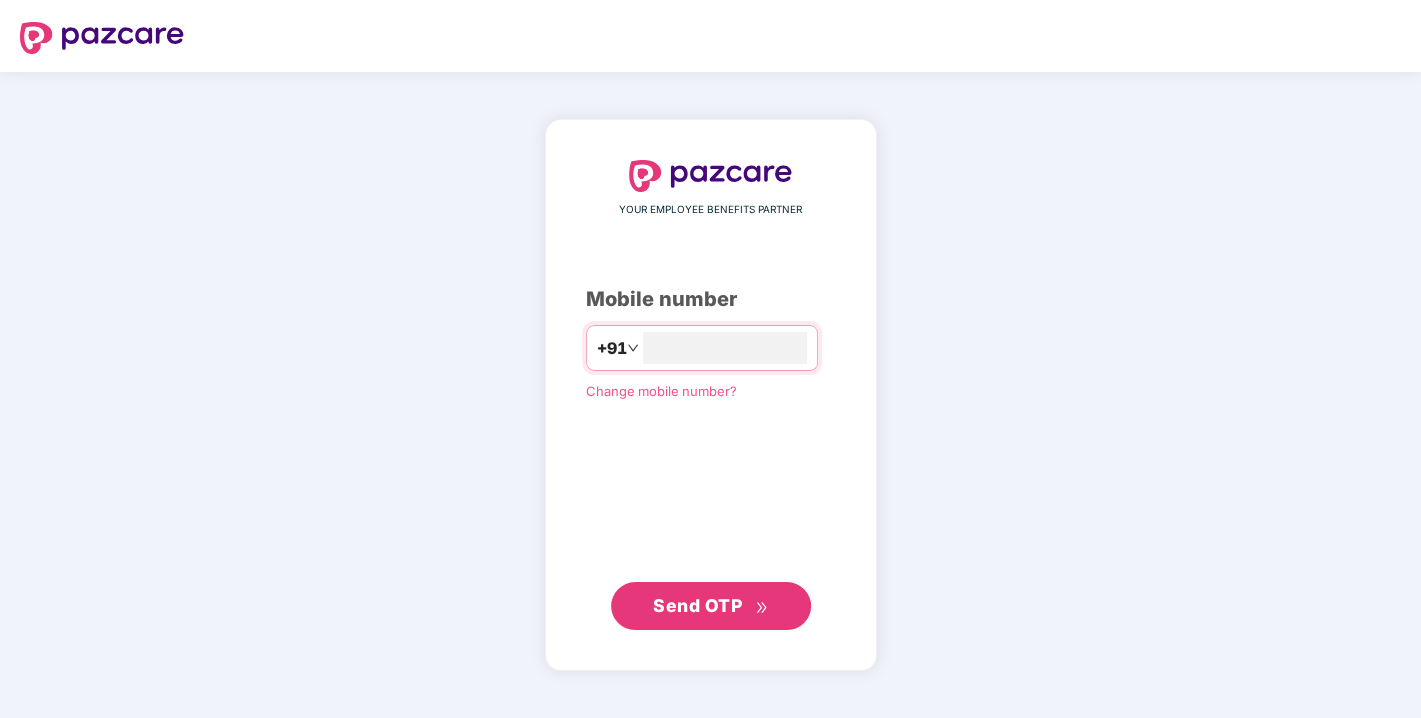 click on "YOUR EMPLOYEE BENEFITS PARTNER Mobile number +91 Change mobile number? Send OTP" at bounding box center [711, 395] 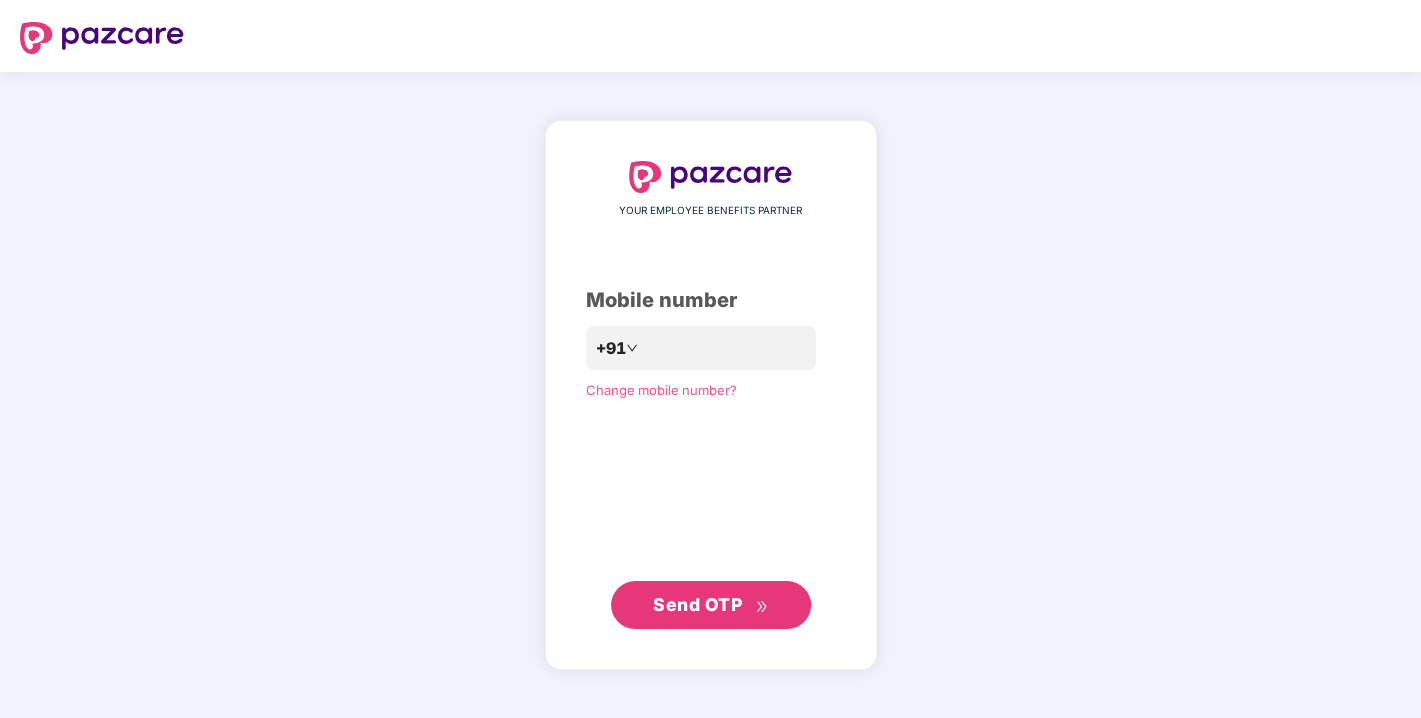 click on "YOUR EMPLOYEE BENEFITS PARTNER Mobile number +91 Change mobile number? Send OTP" at bounding box center [711, 395] 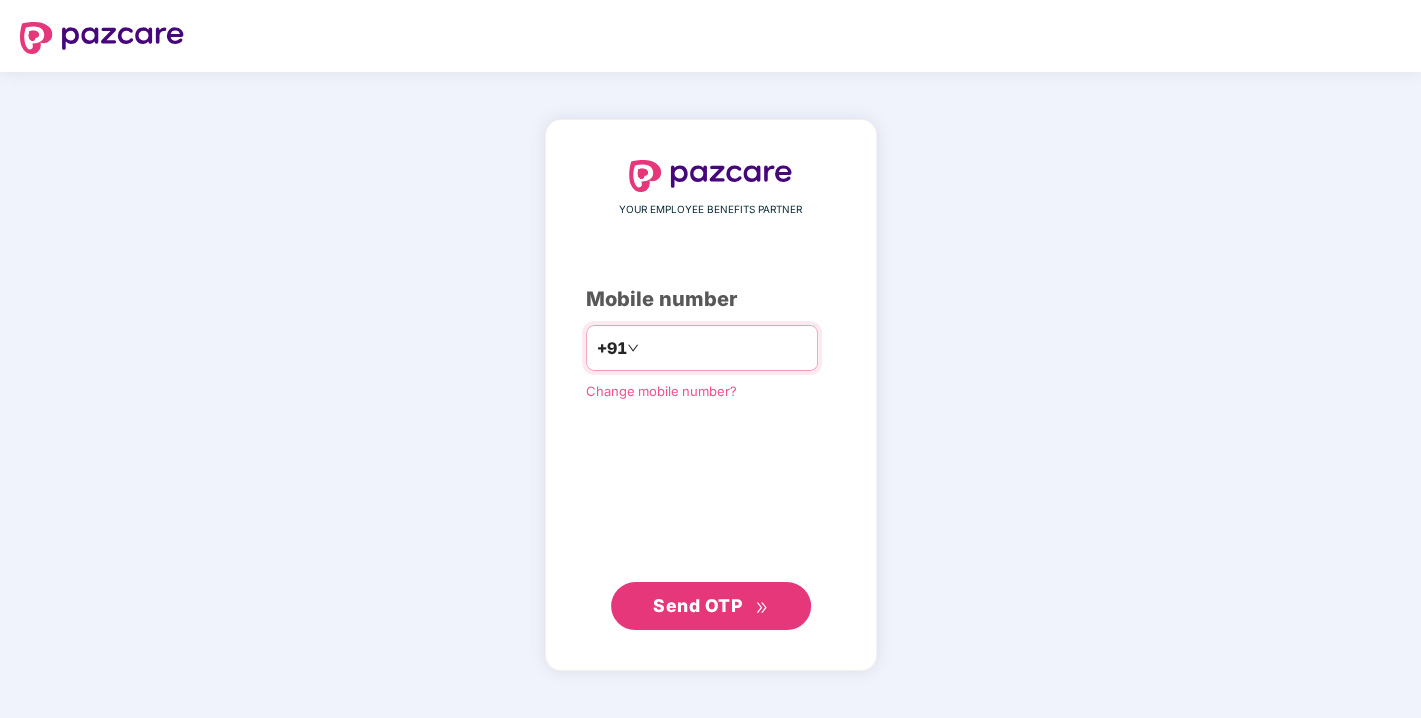 click at bounding box center [725, 348] 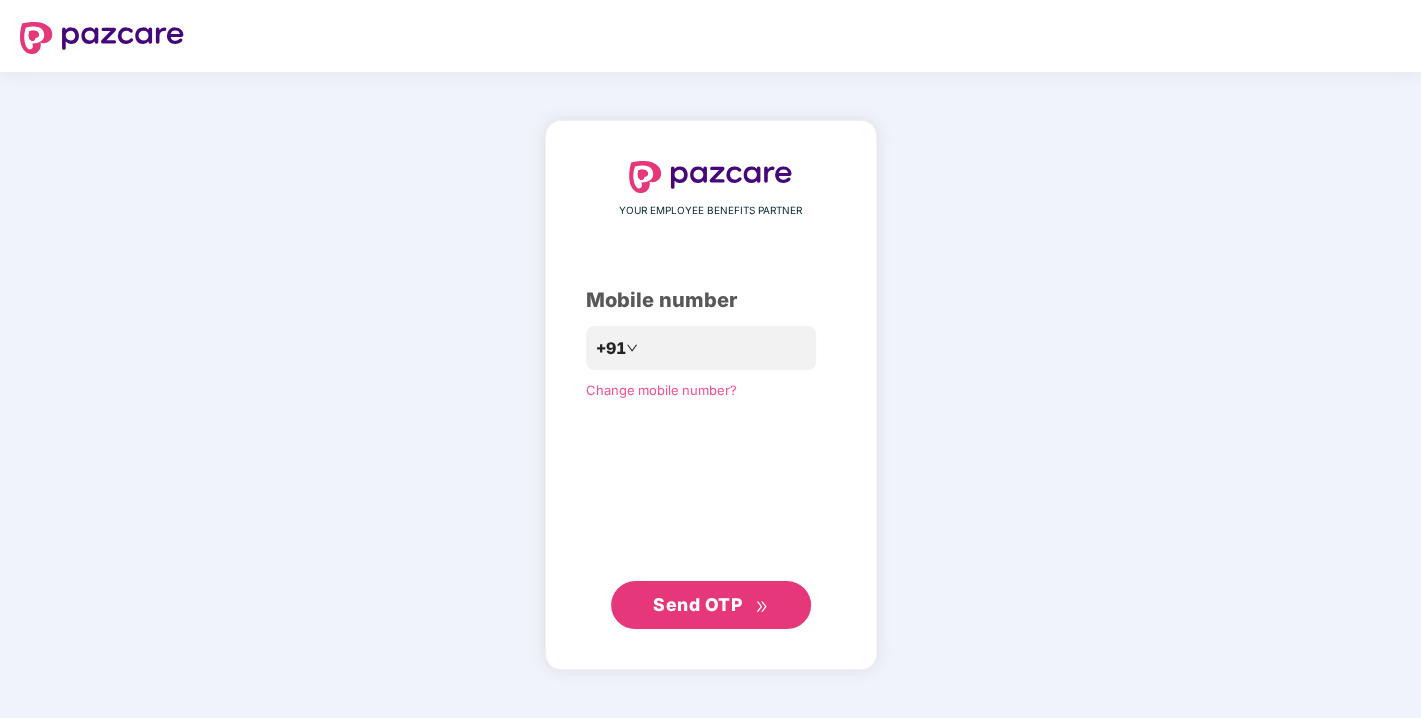 click on "YOUR EMPLOYEE BENEFITS PARTNER Mobile number +91 Change mobile number? Send OTP" at bounding box center [711, 395] 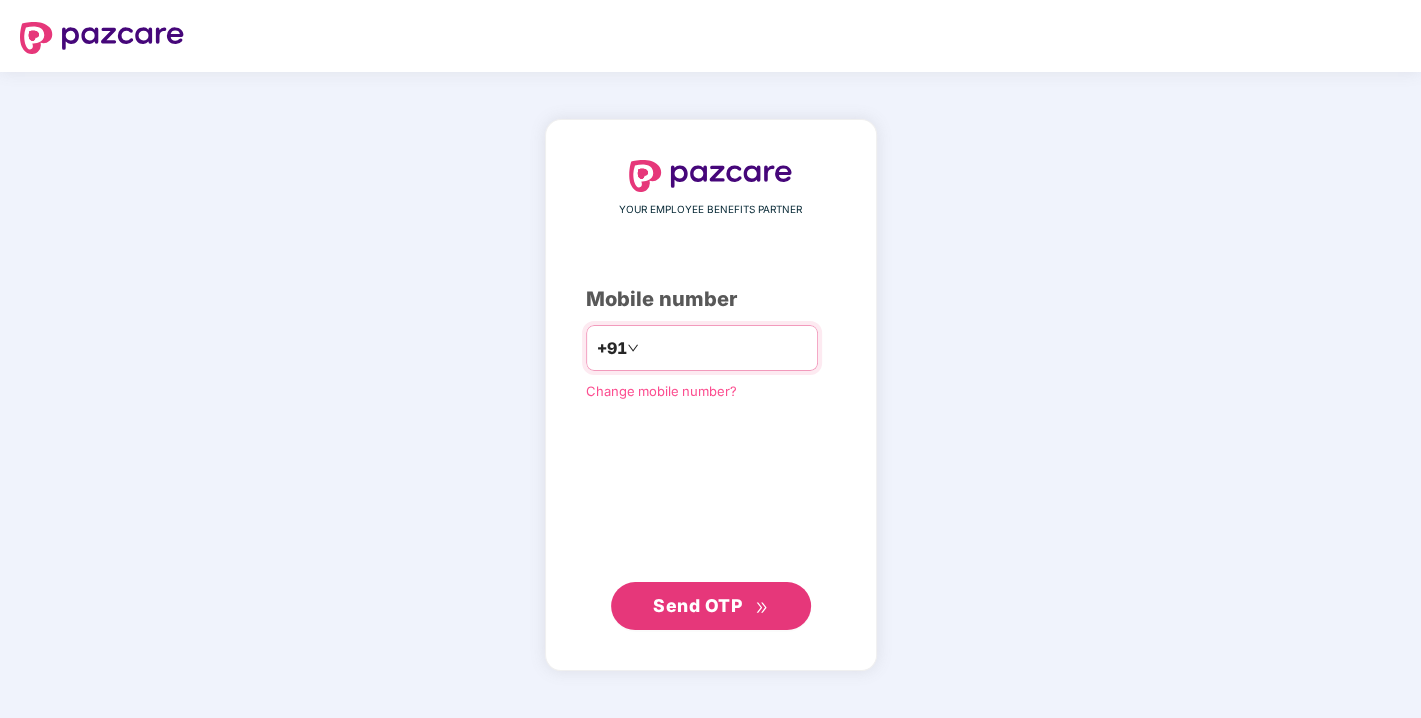 click at bounding box center (725, 348) 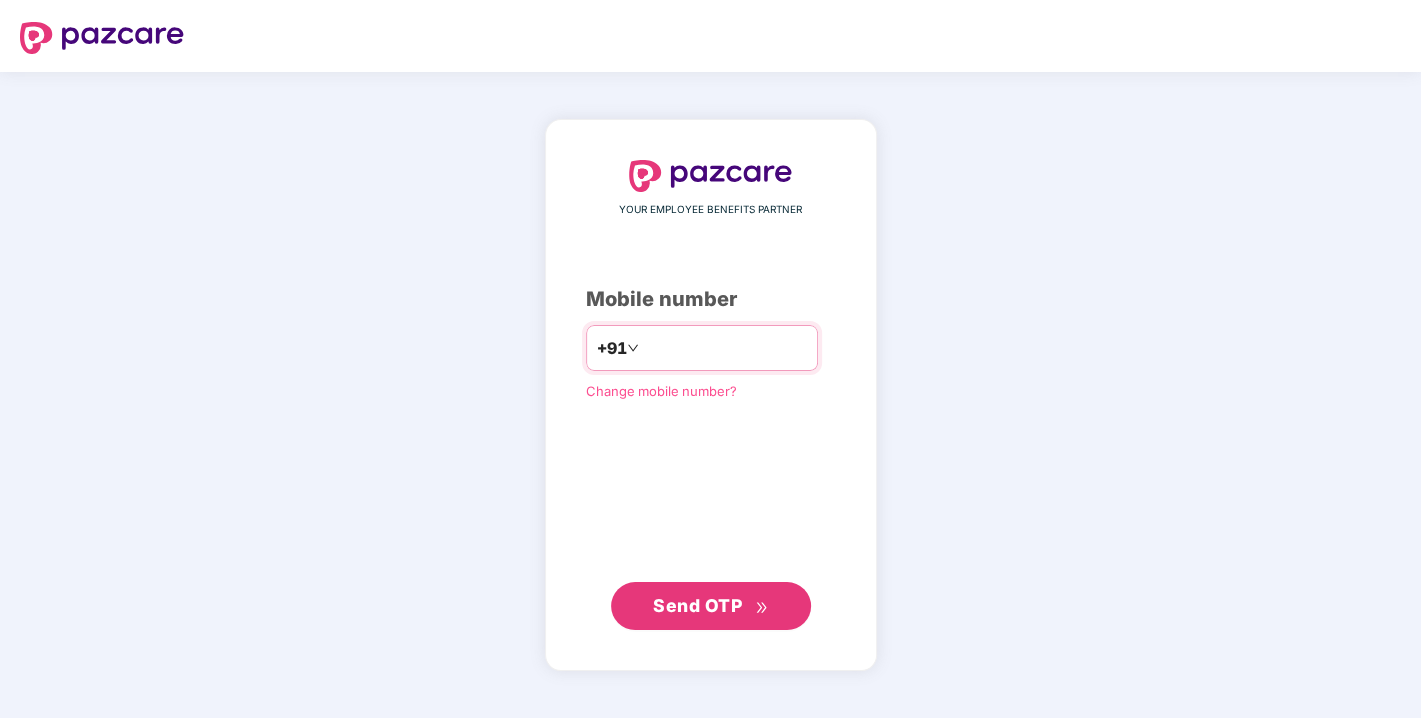 type on "**********" 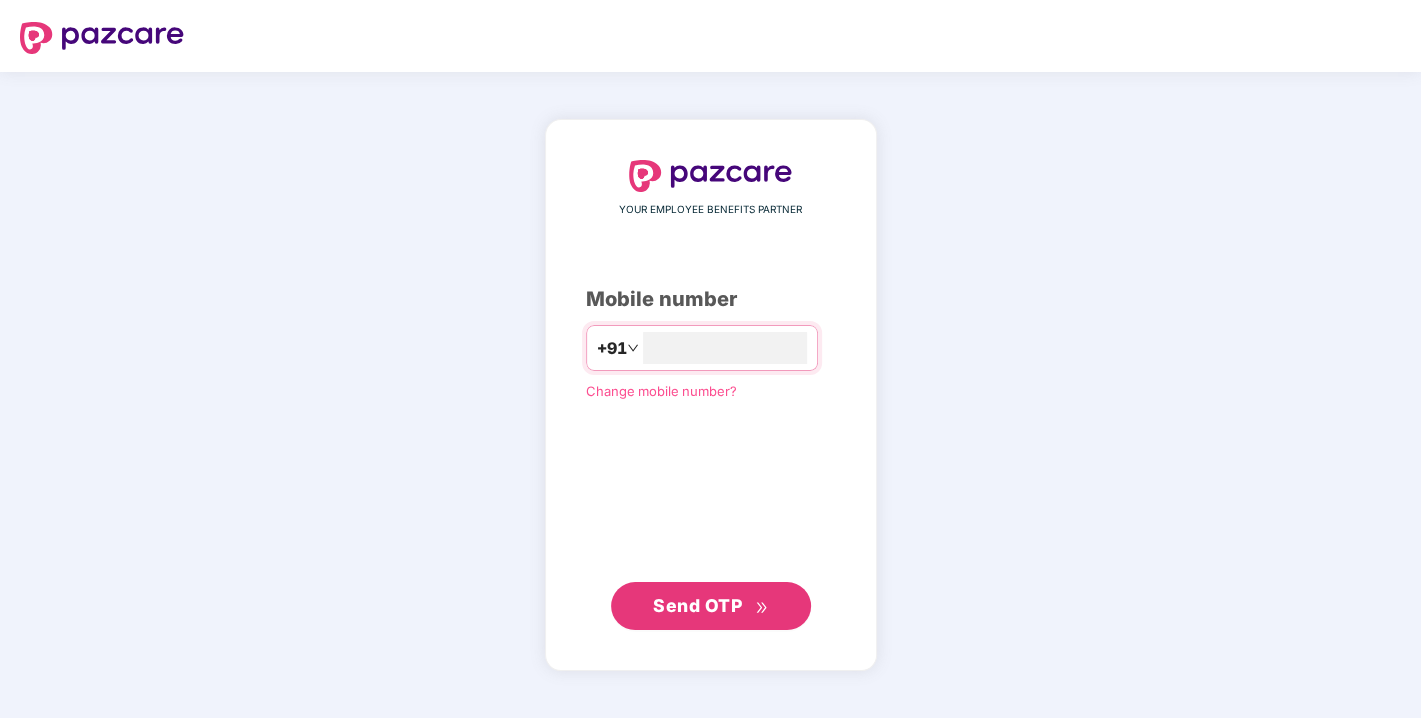 click on "Send OTP" at bounding box center (697, 605) 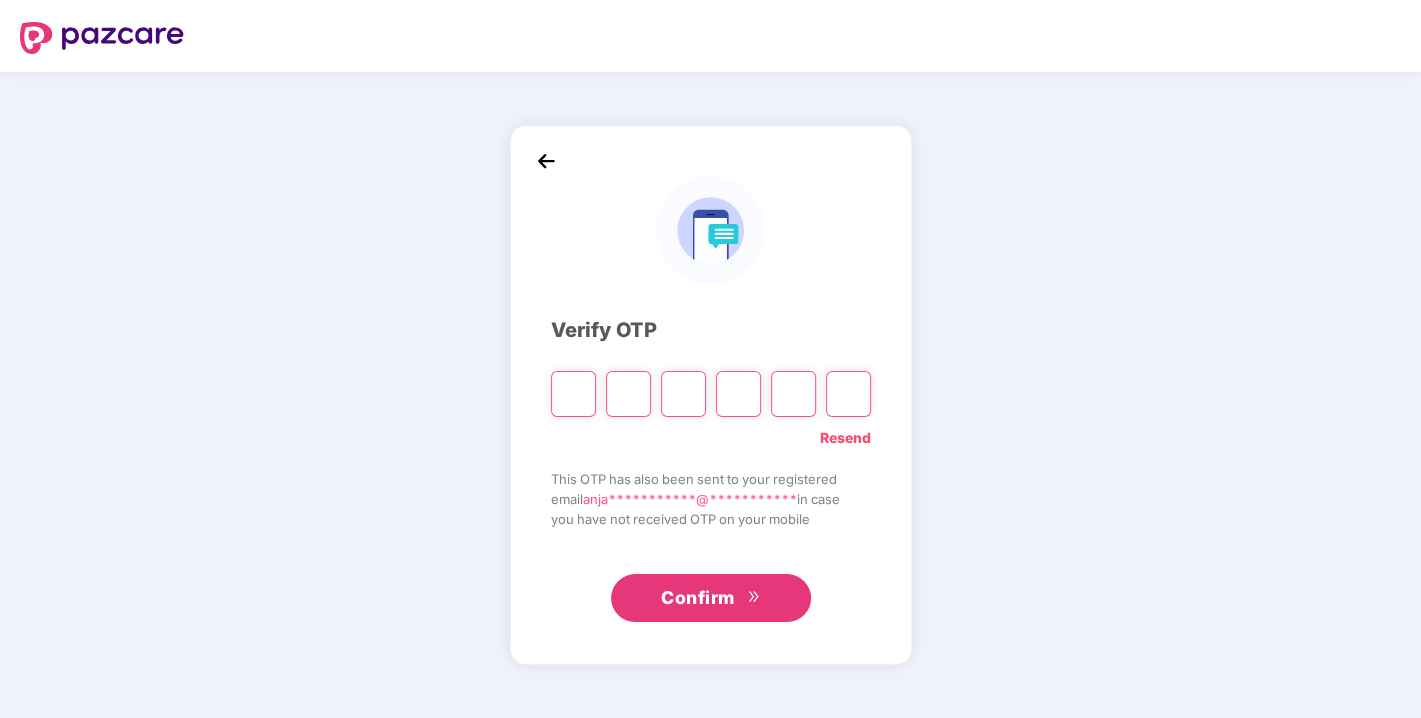 type on "*" 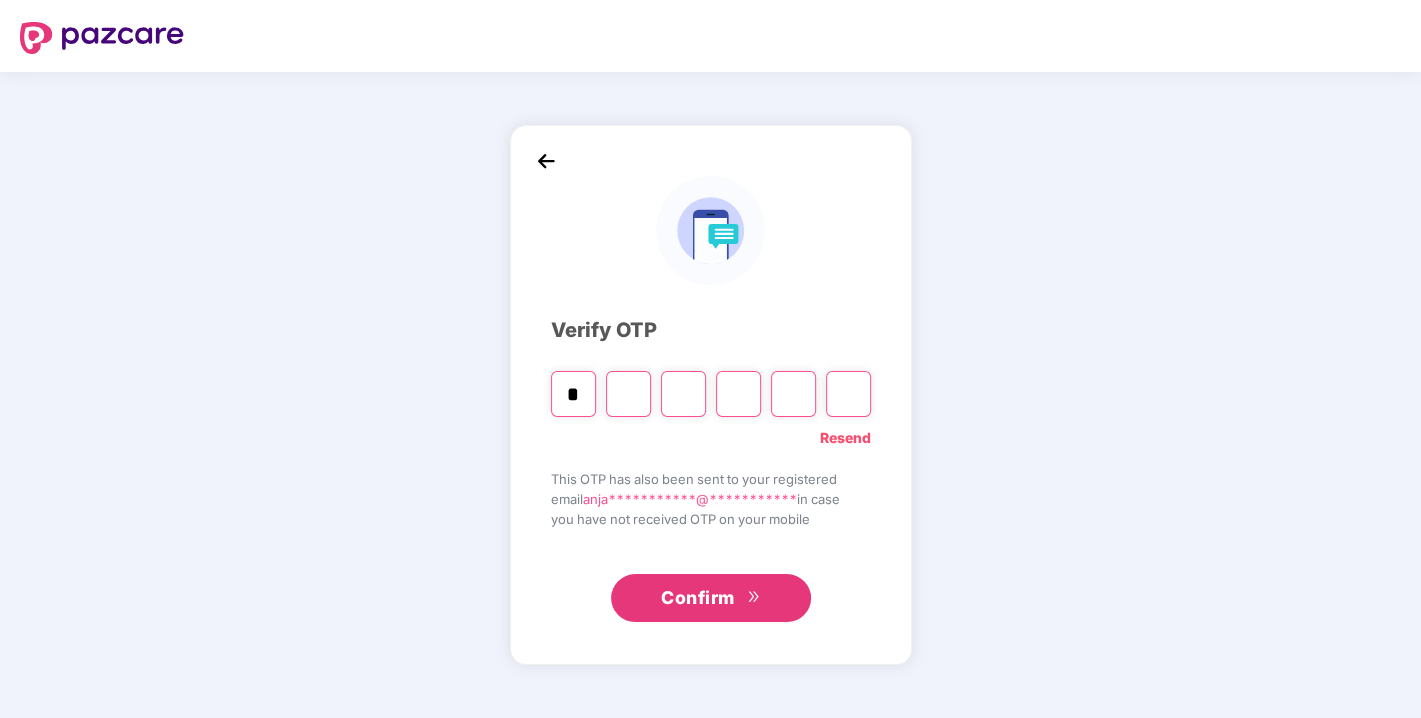type on "*" 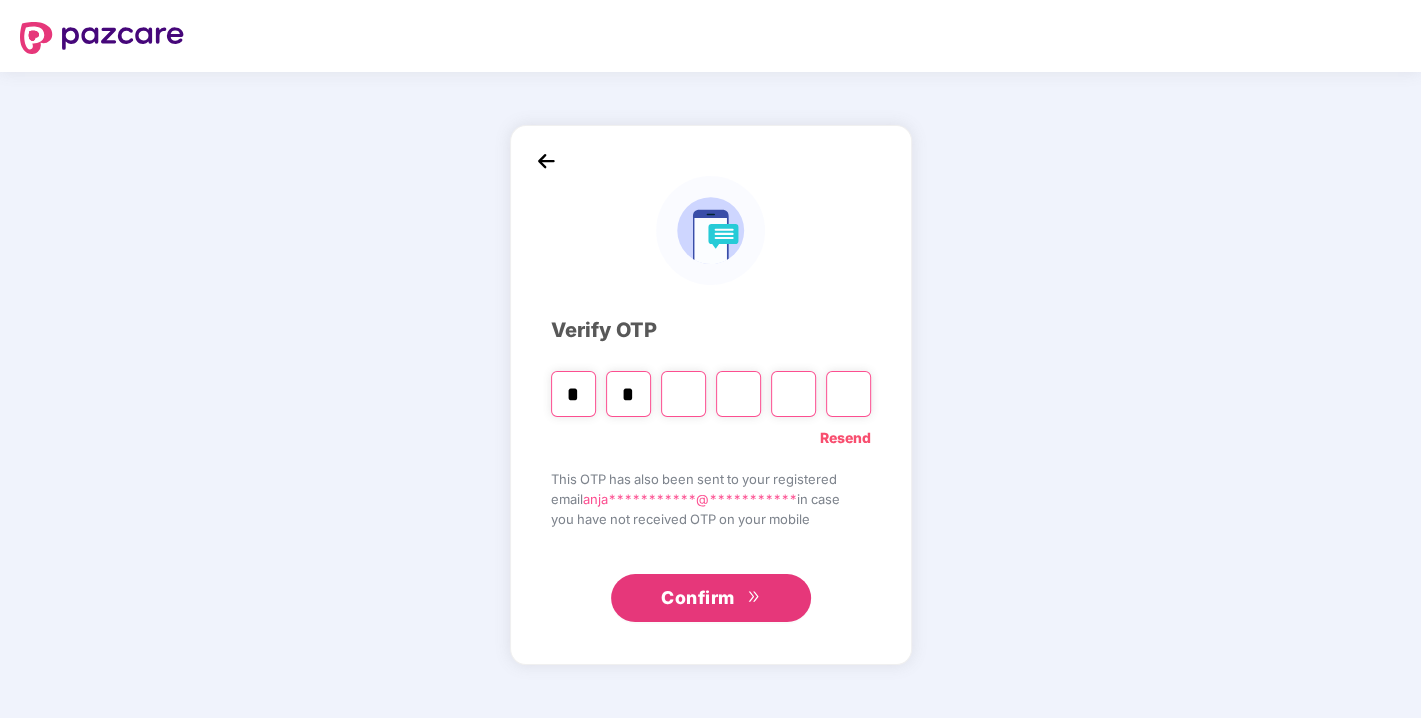 type on "*" 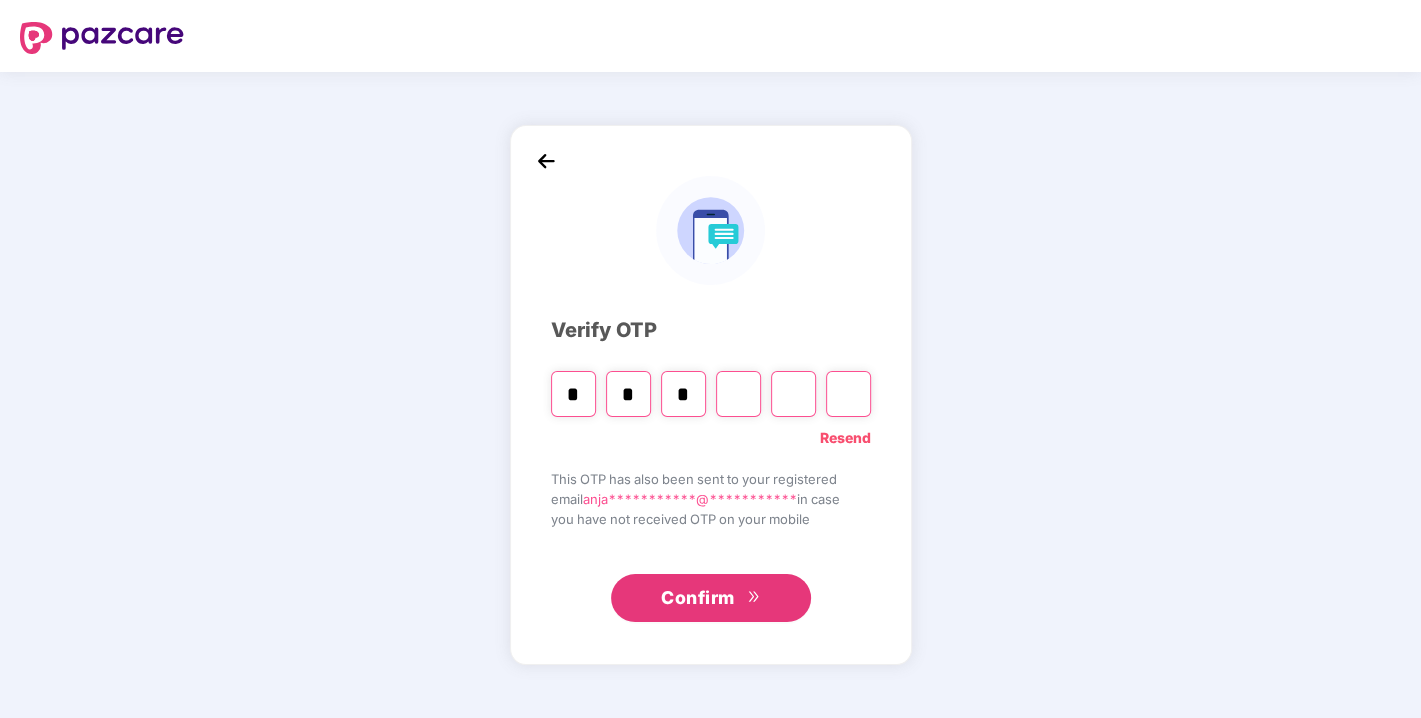 type on "*" 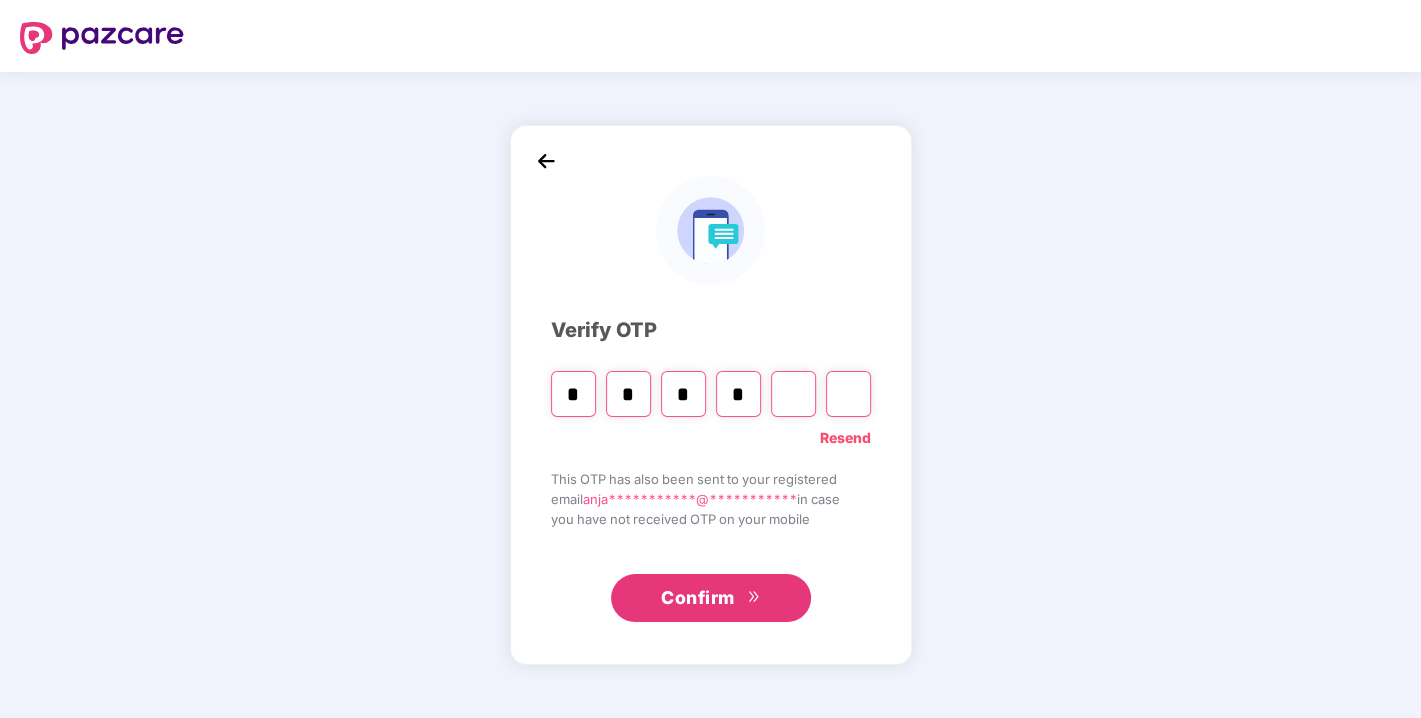 type on "*" 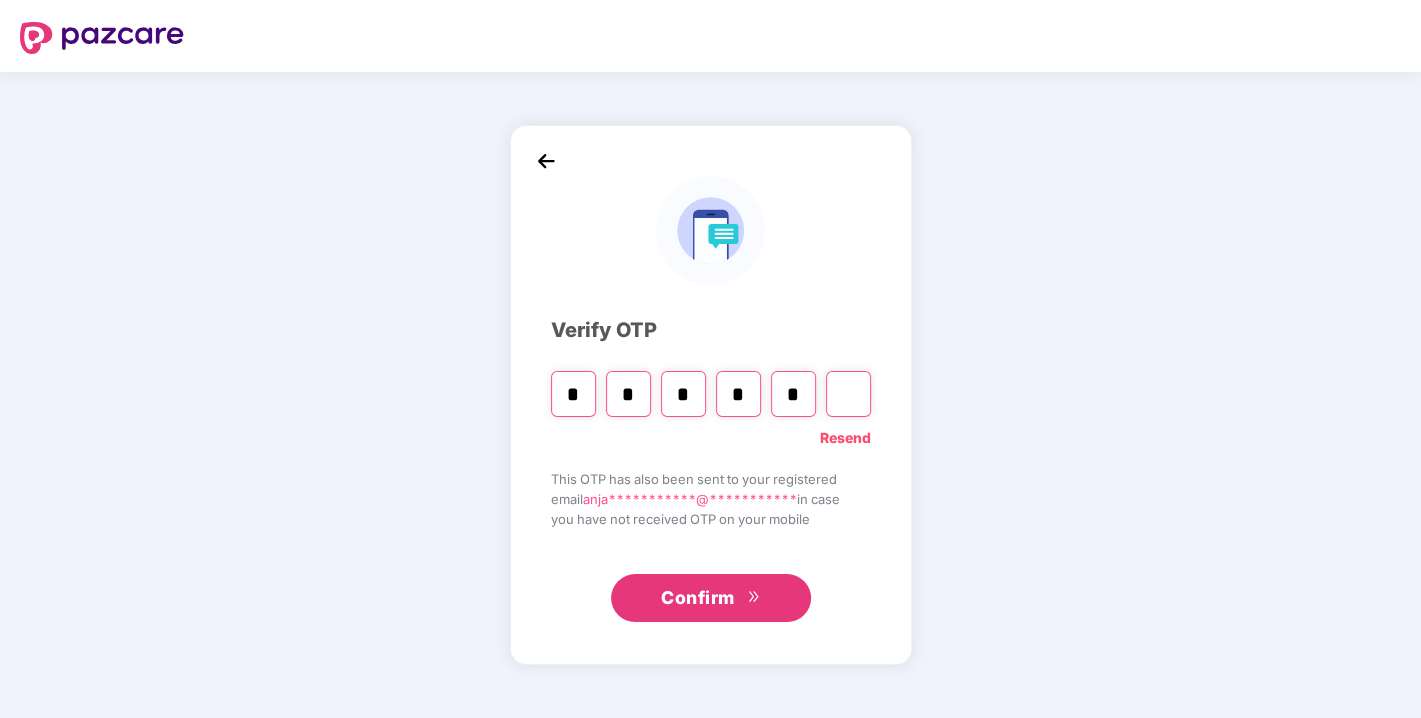 type on "*" 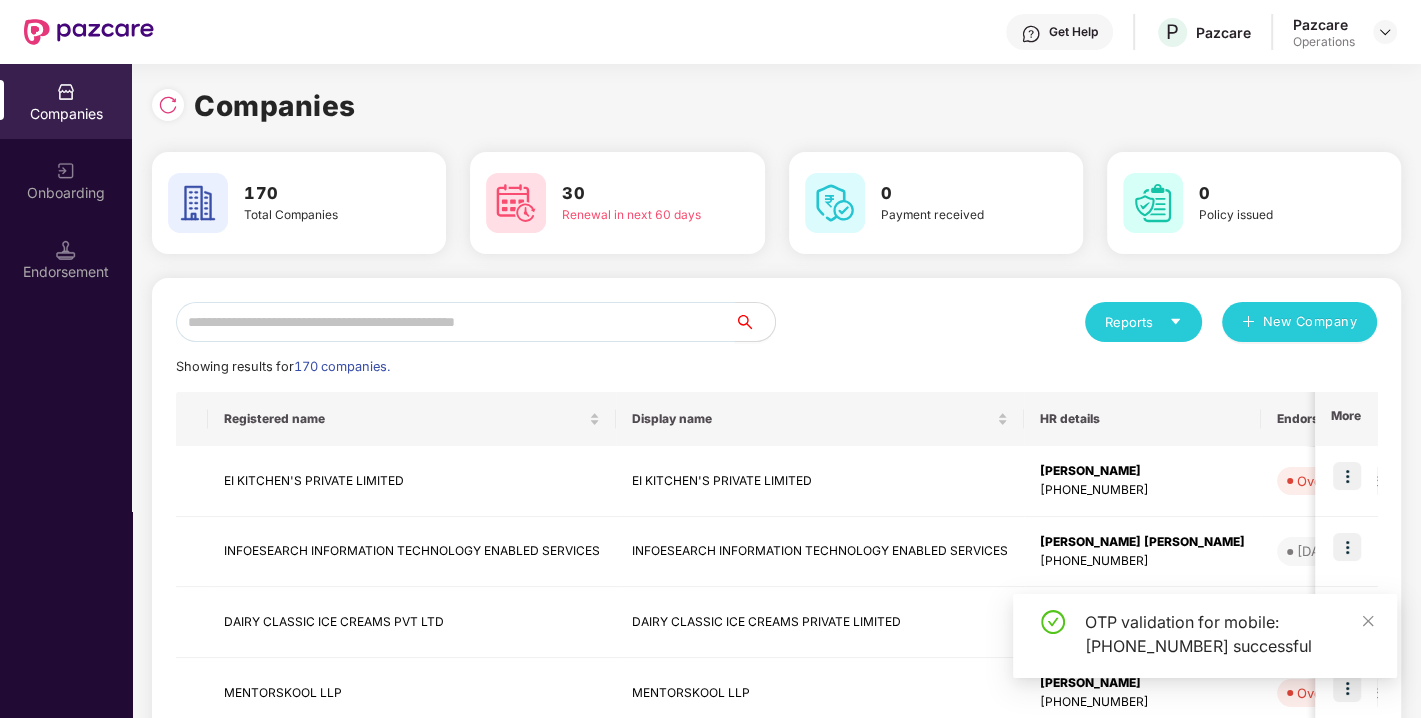 click at bounding box center [455, 322] 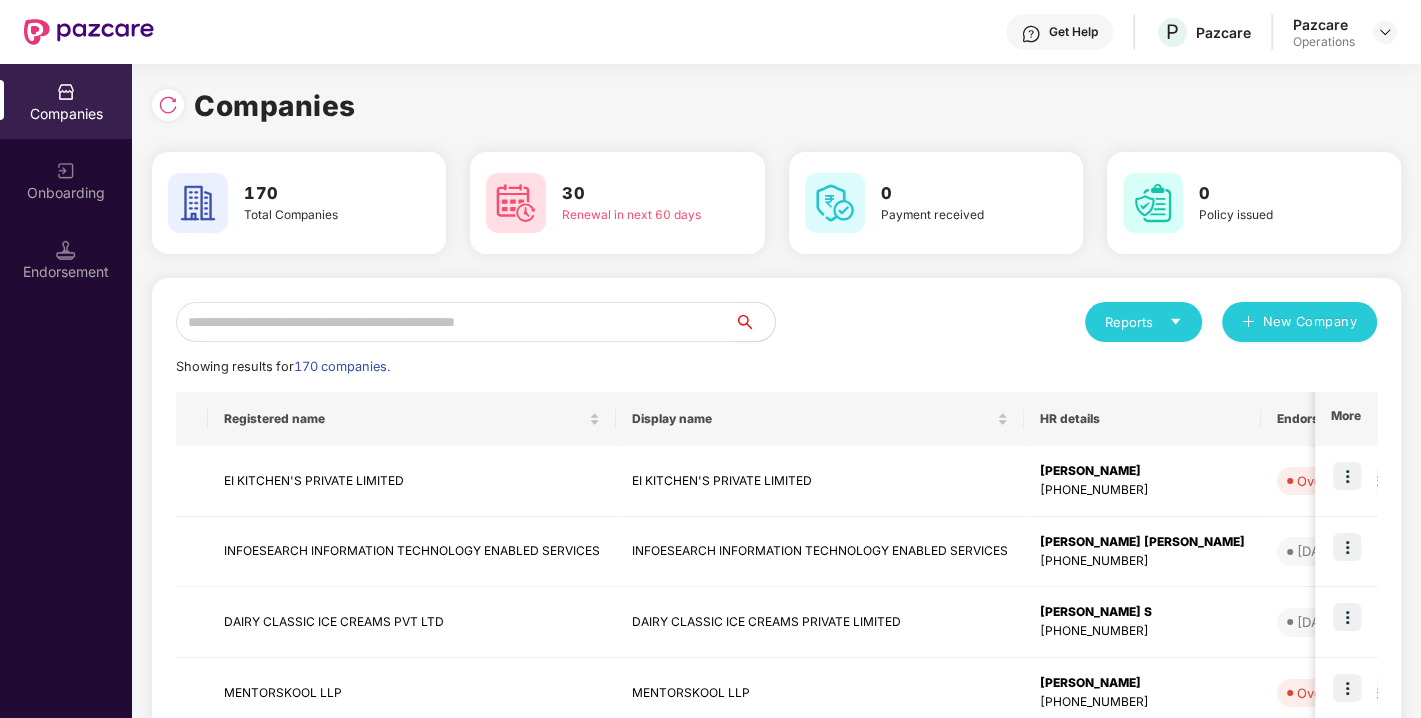 click at bounding box center (455, 322) 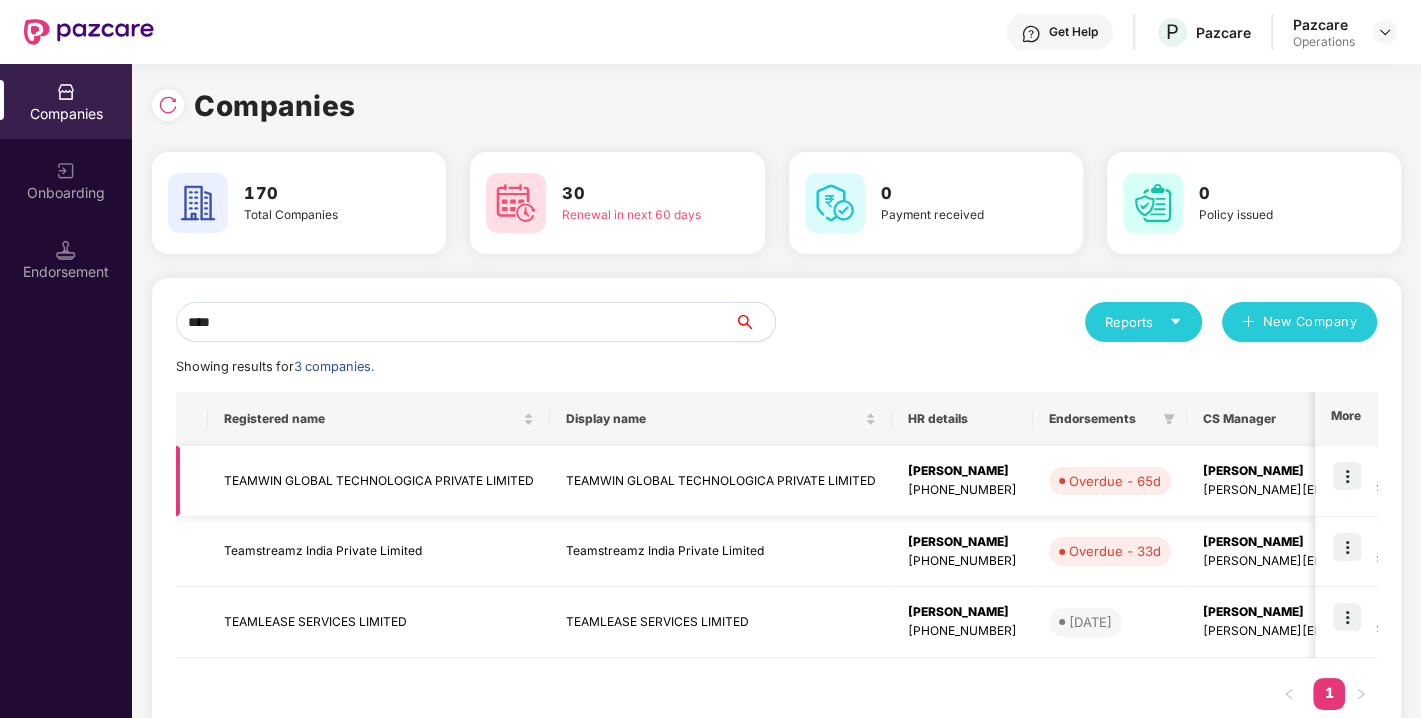 type on "****" 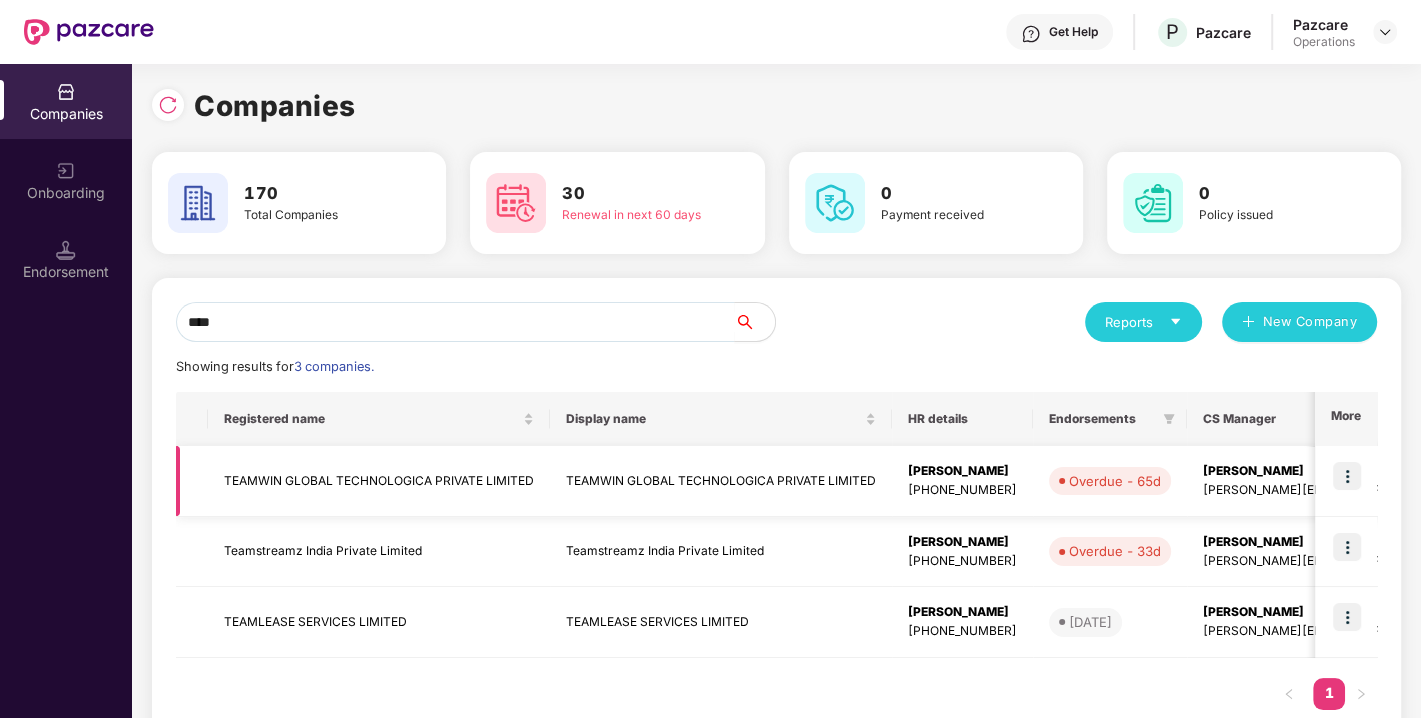 click on "TEAMWIN GLOBAL TECHNOLOGICA PRIVATE LIMITED" at bounding box center (379, 481) 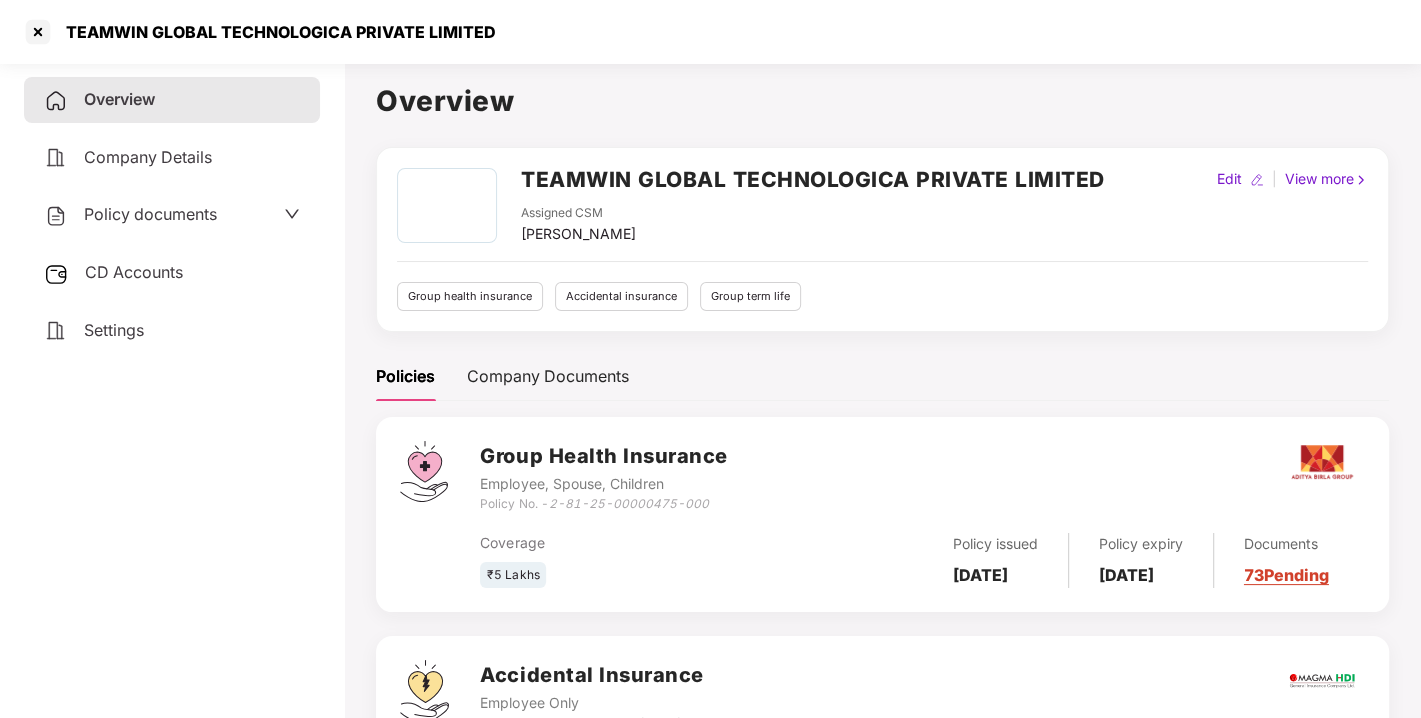 click on "Policy documents" at bounding box center [150, 214] 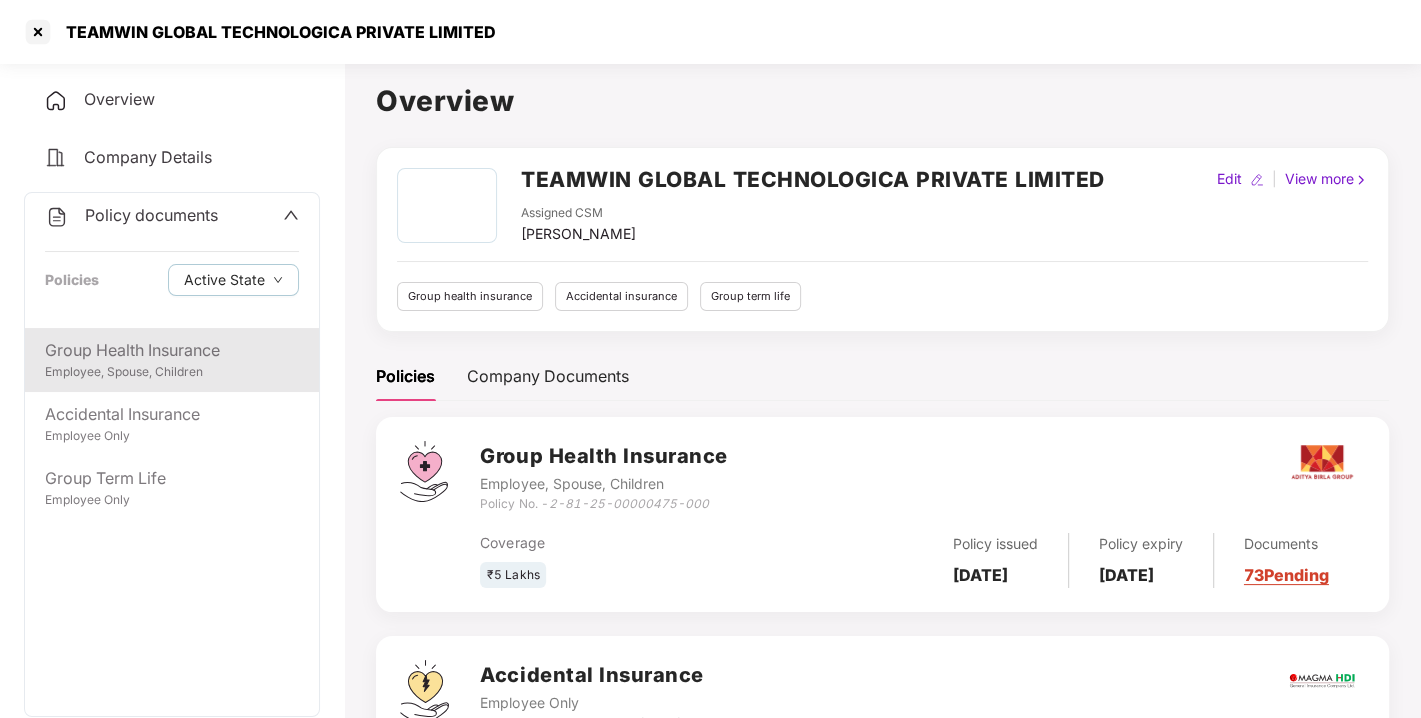click on "Group Health Insurance" at bounding box center (172, 350) 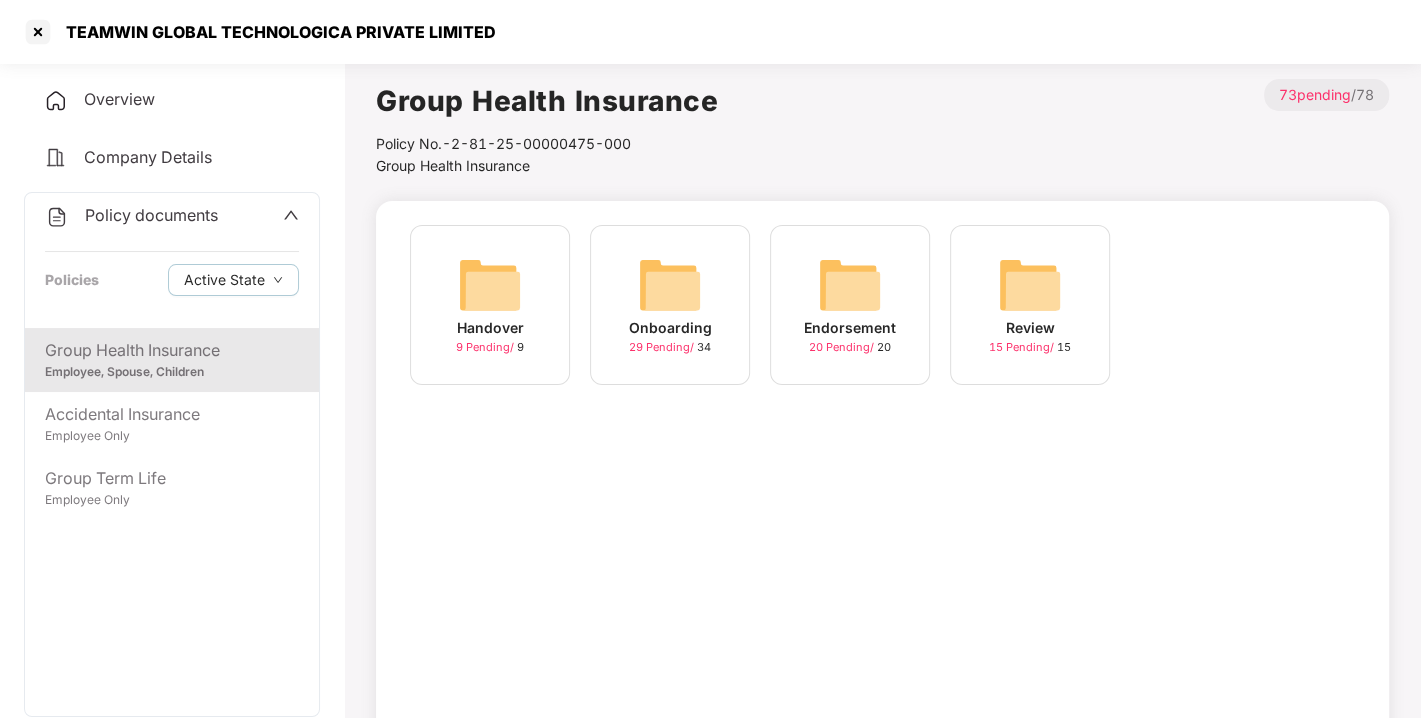 click at bounding box center (850, 285) 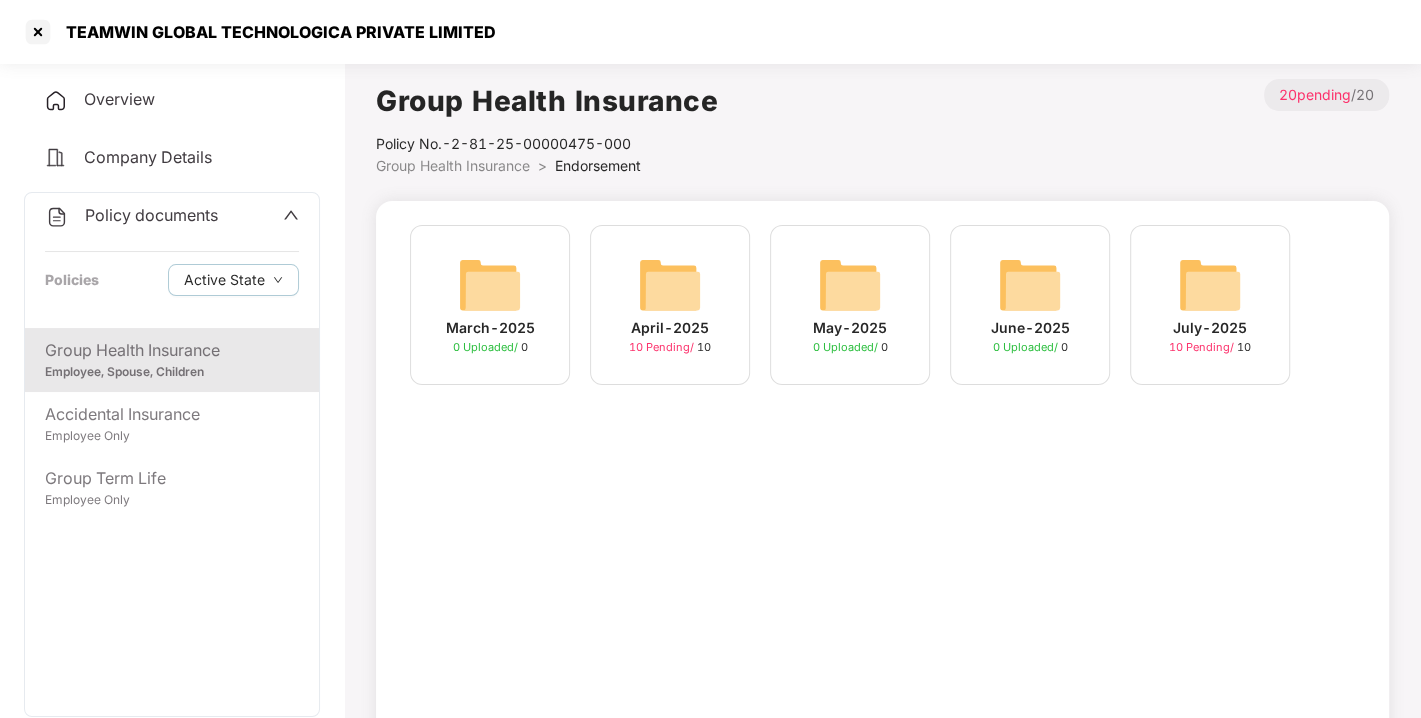 click at bounding box center [1210, 285] 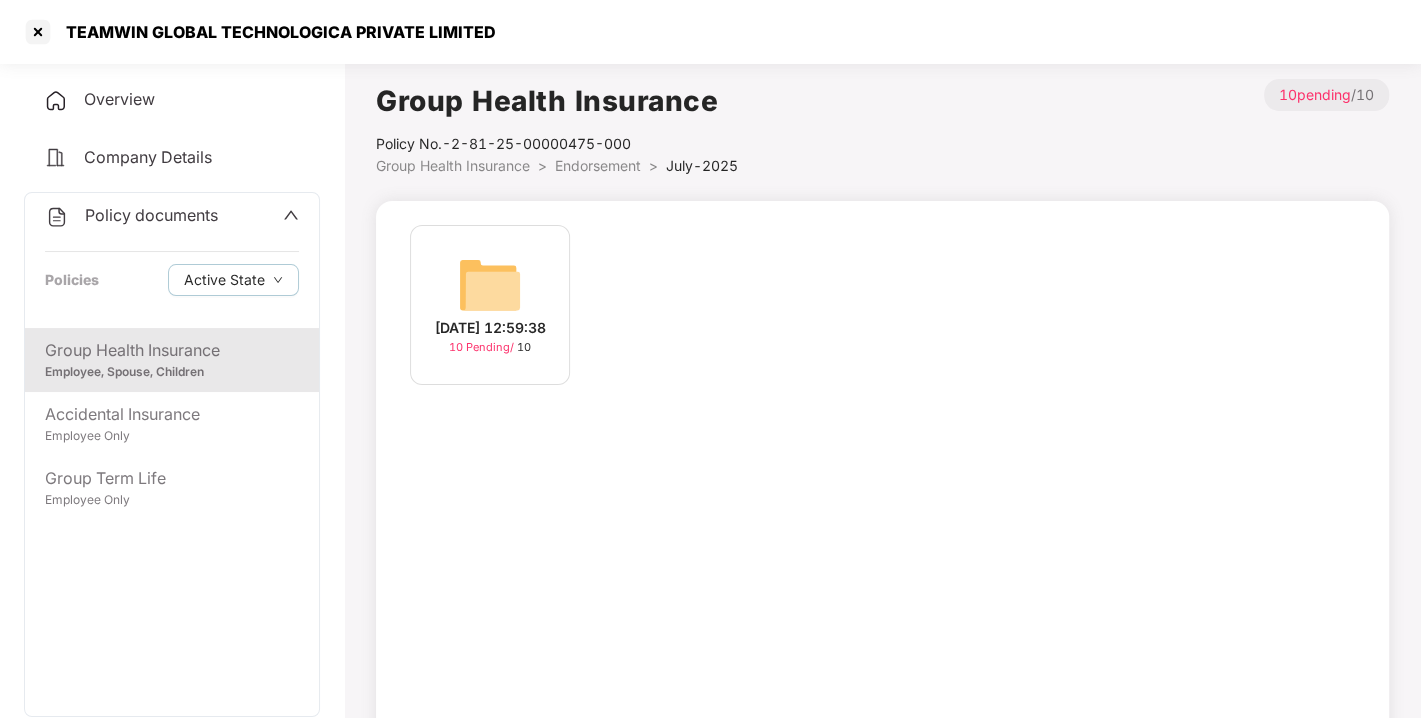 click at bounding box center [490, 285] 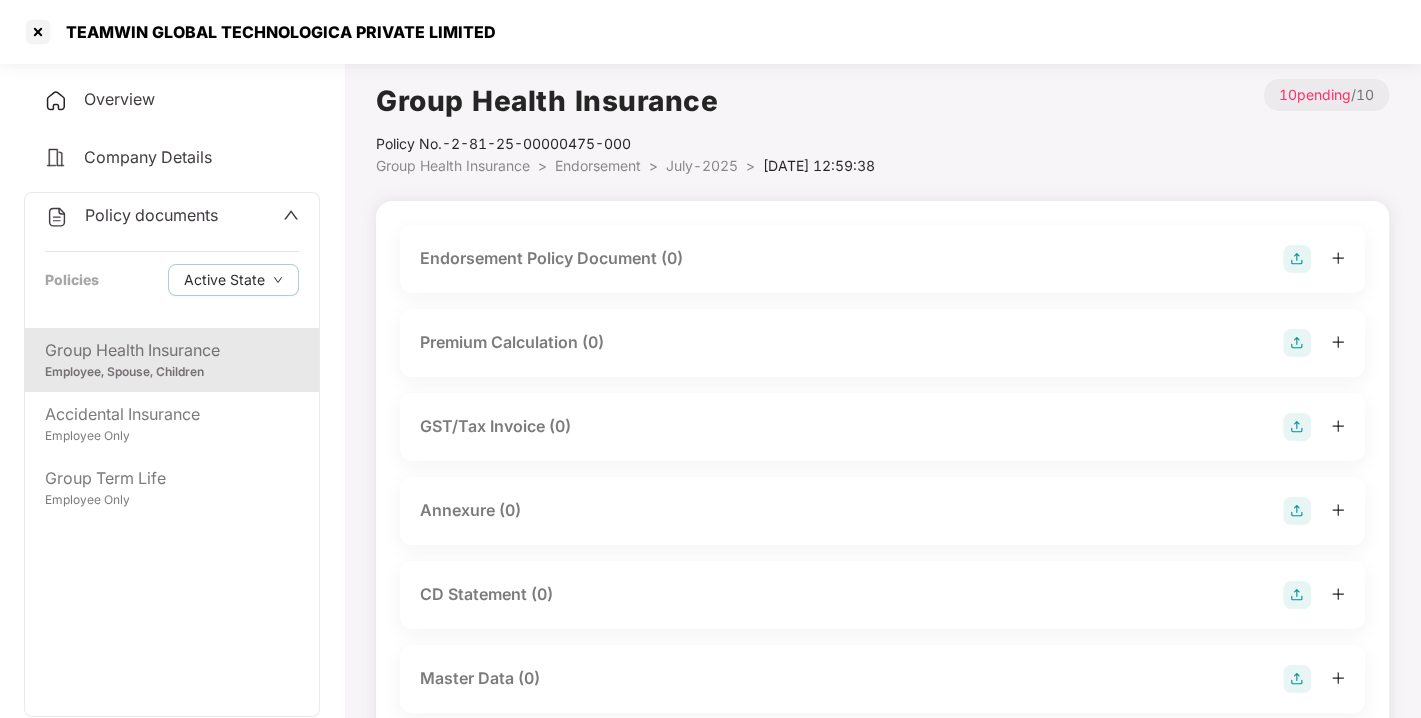 click at bounding box center (1297, 259) 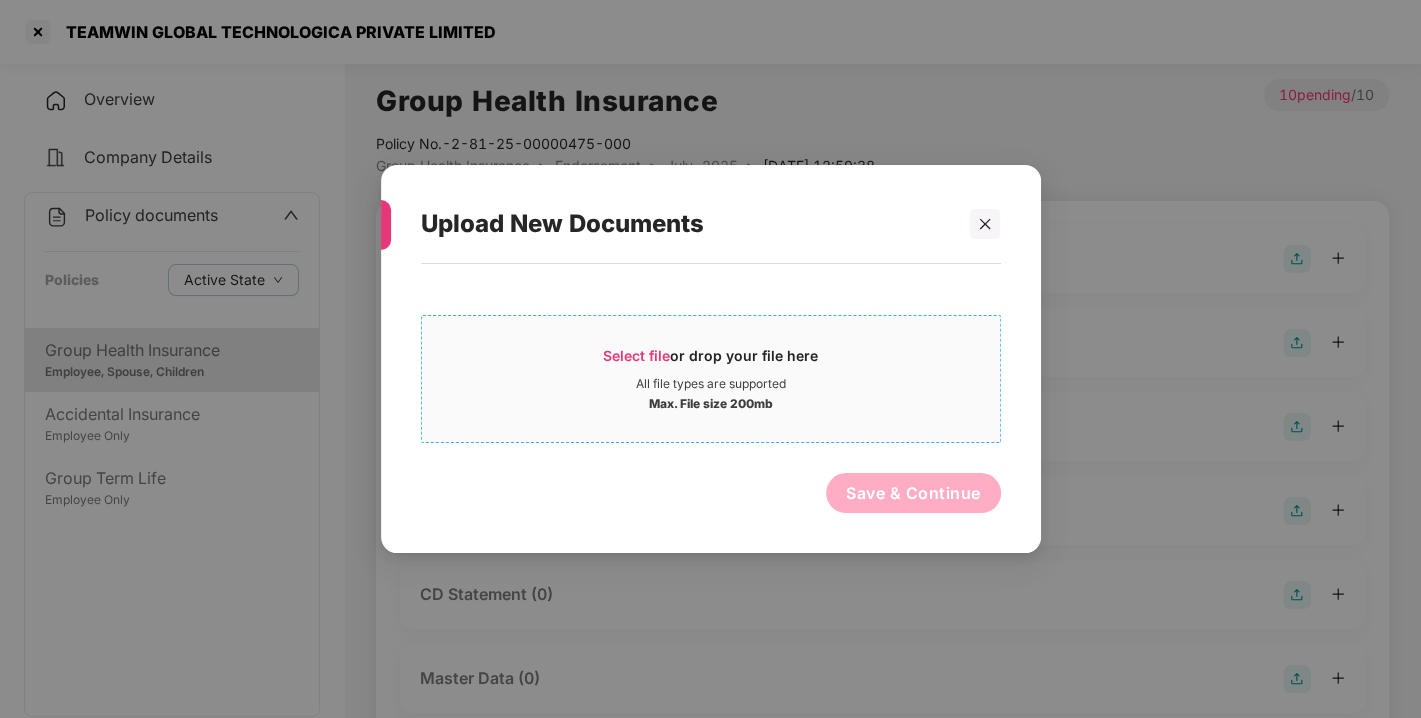 click on "Select file  or drop your file here All file types are supported Max. File size 200mb" at bounding box center (711, 379) 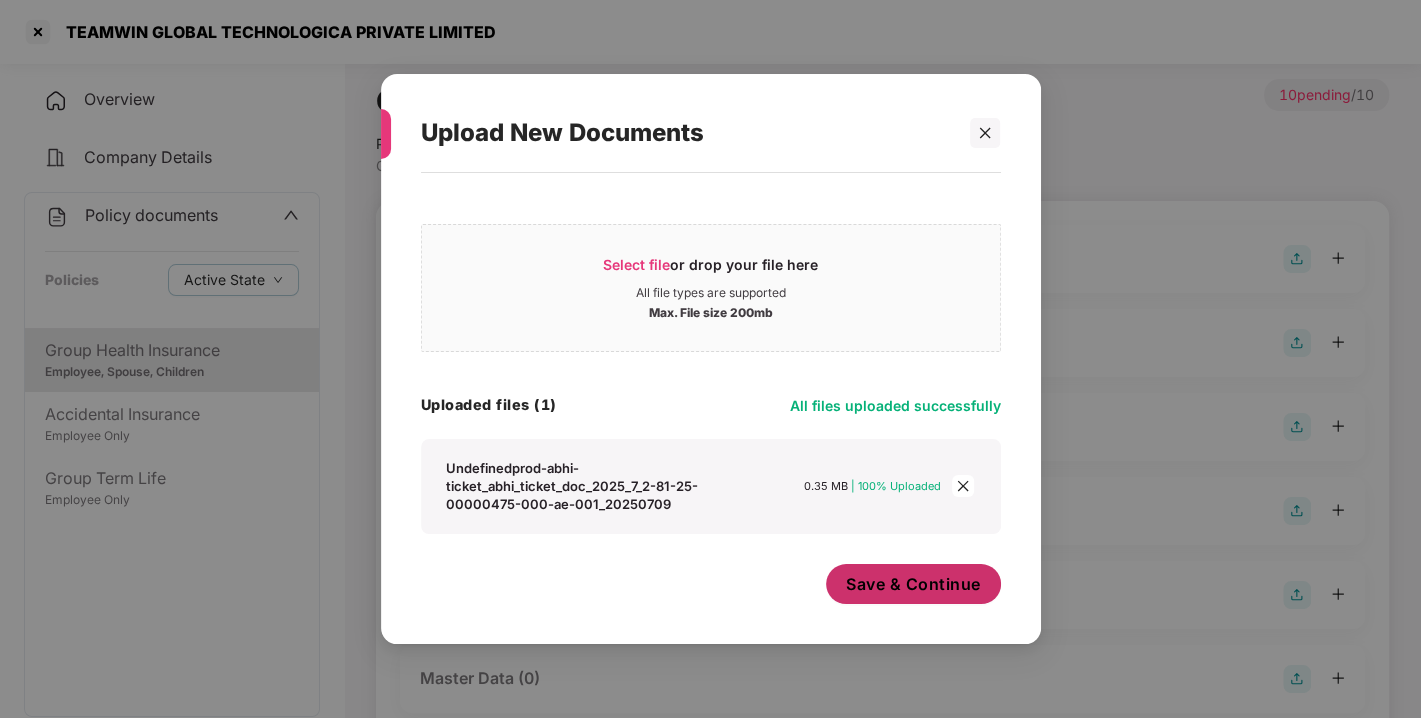 click on "Save & Continue" at bounding box center (913, 584) 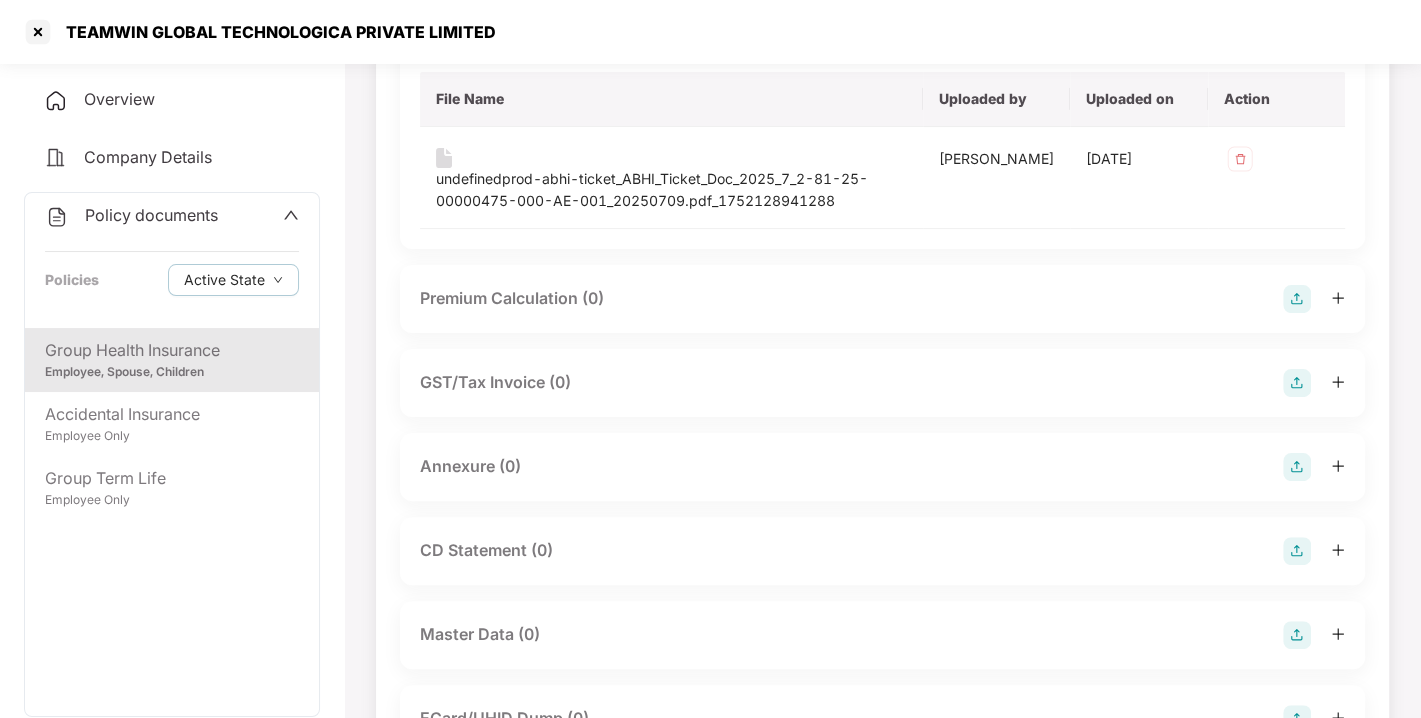 scroll, scrollTop: 279, scrollLeft: 0, axis: vertical 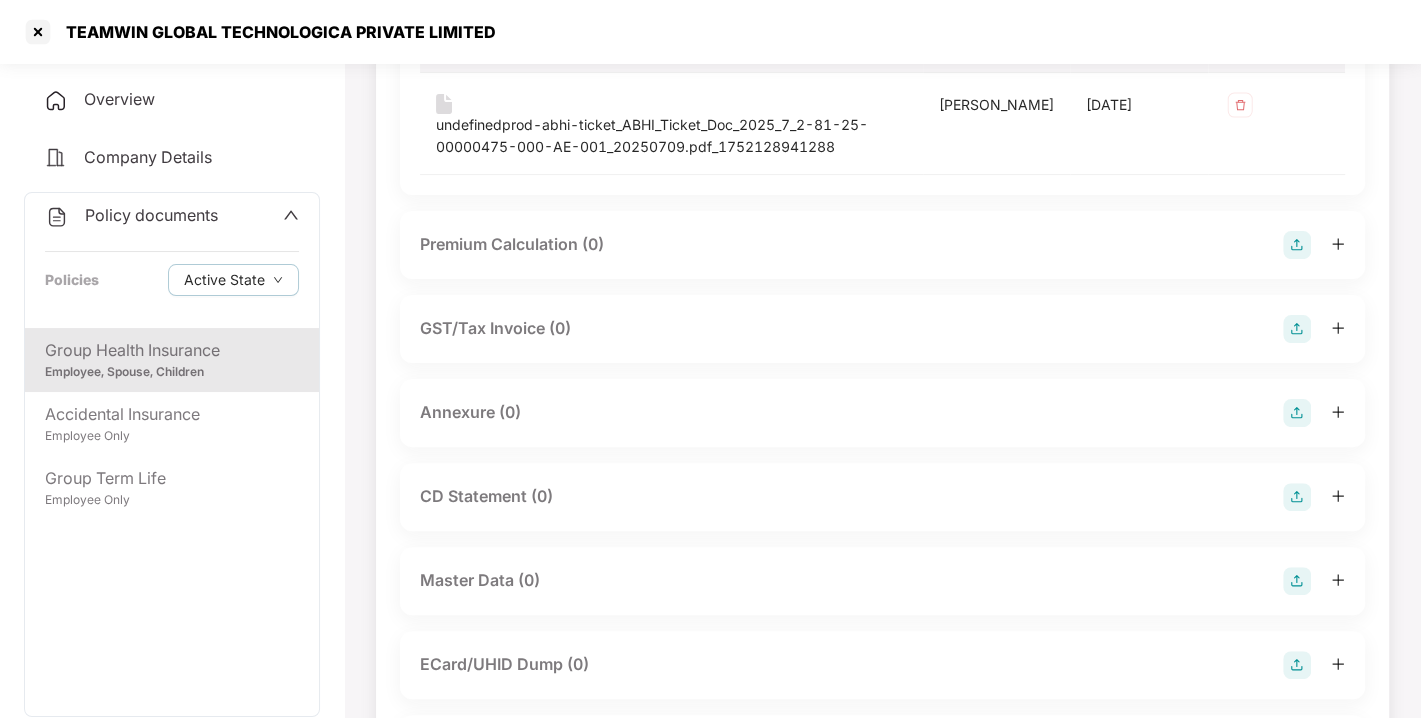 click at bounding box center (1297, 413) 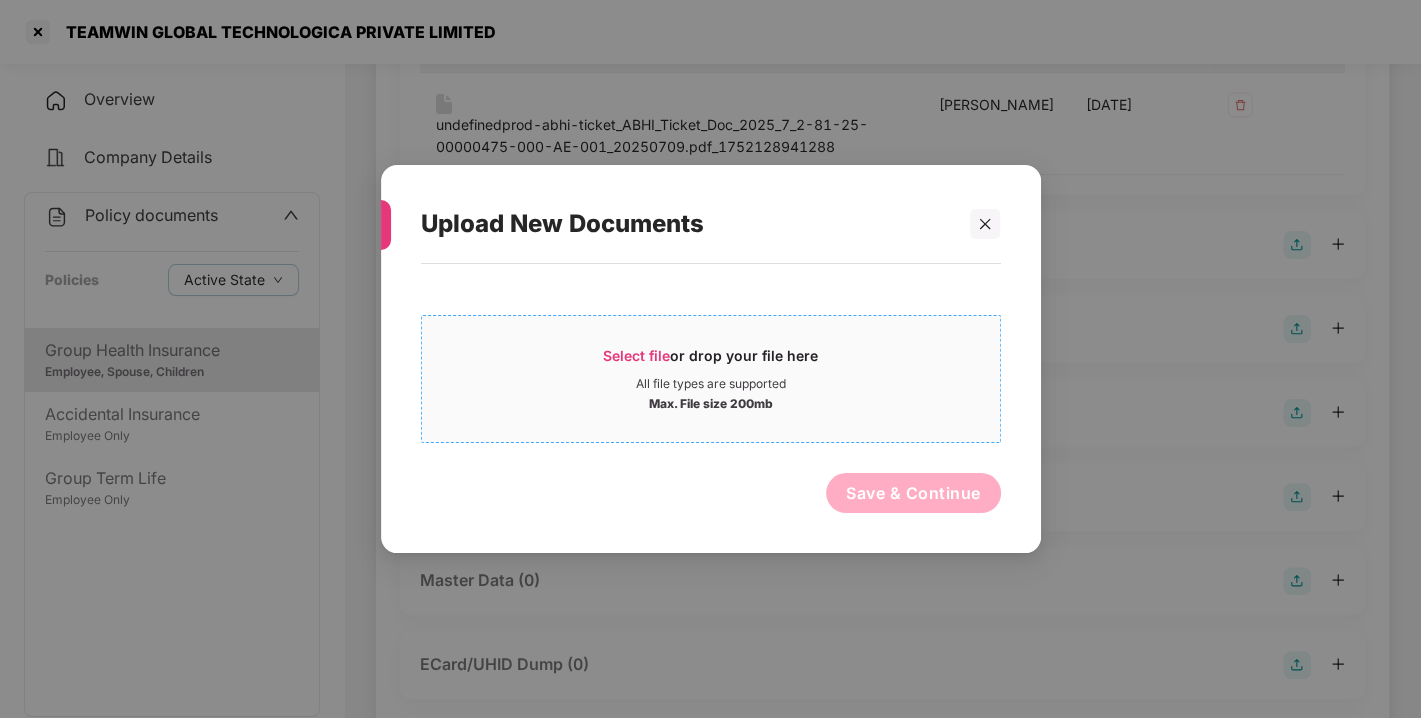 click on "Select file" at bounding box center (636, 355) 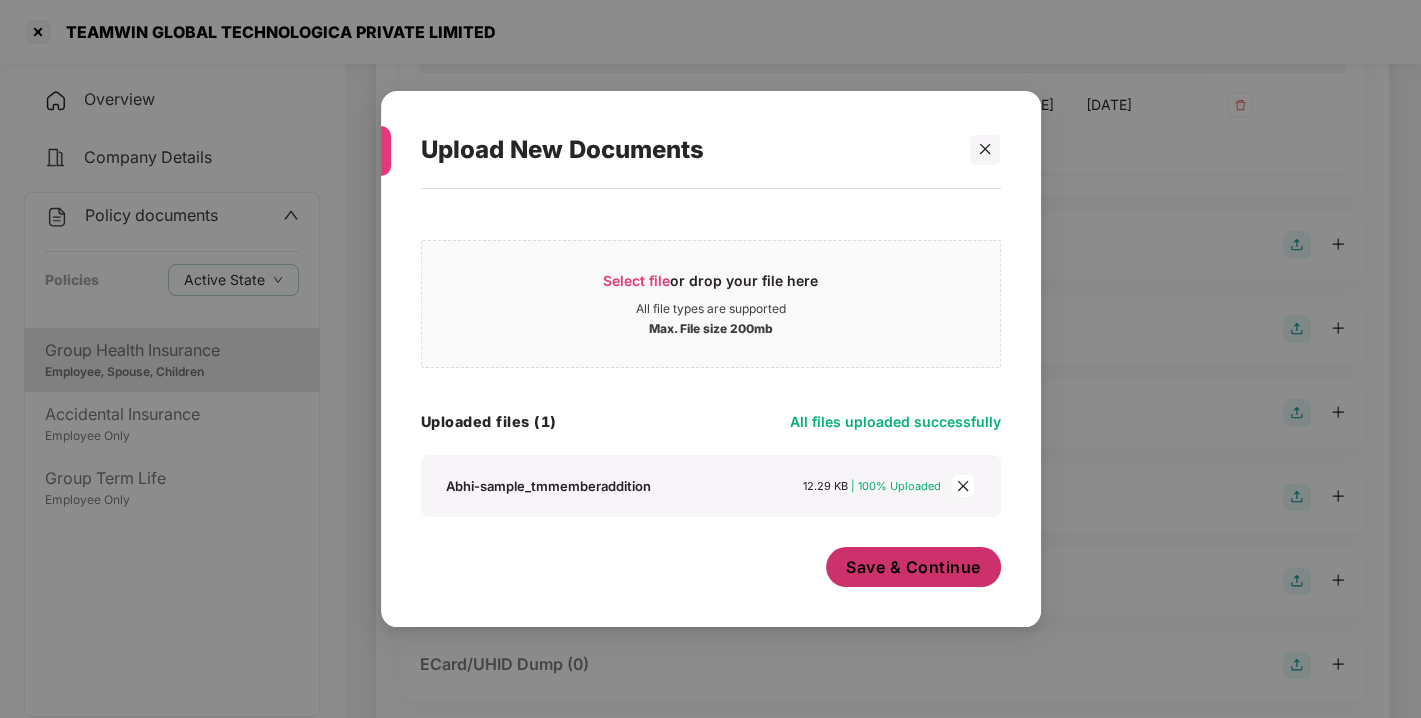 click on "Save & Continue" at bounding box center [913, 567] 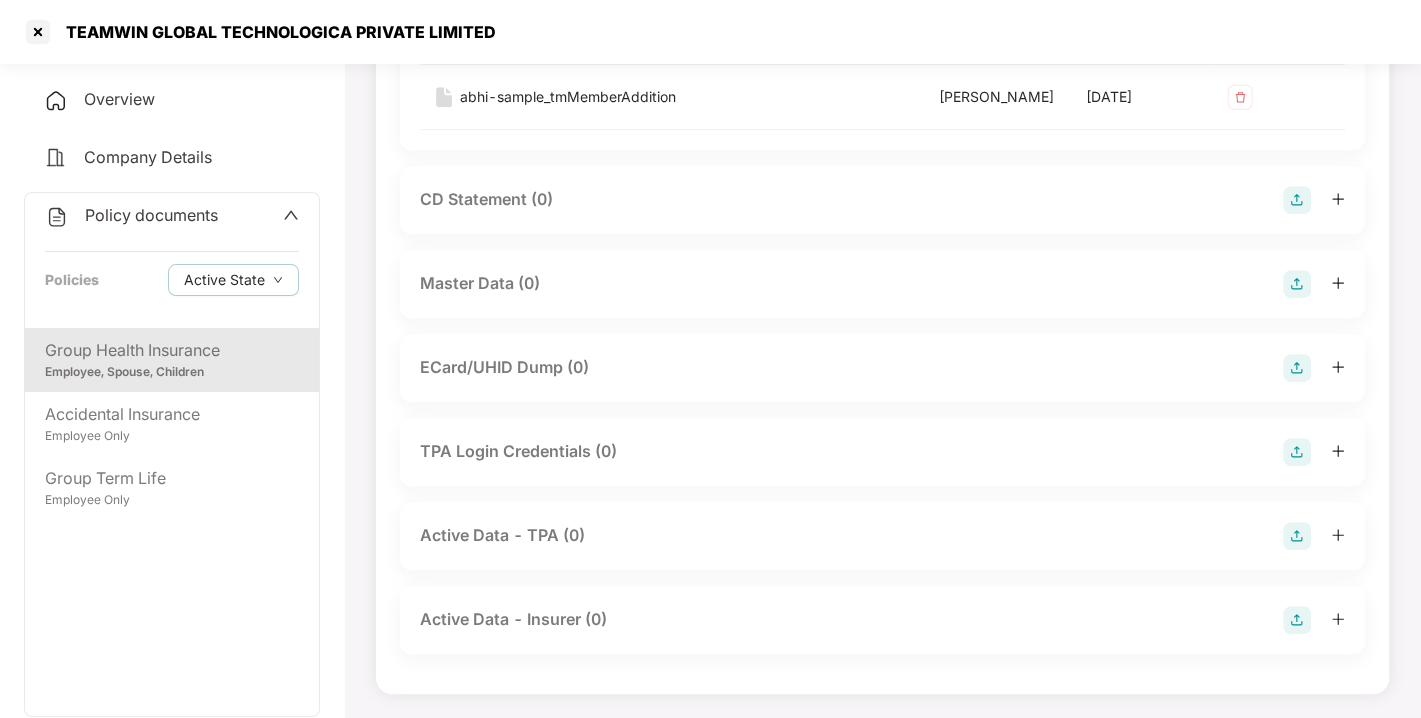 scroll, scrollTop: 760, scrollLeft: 0, axis: vertical 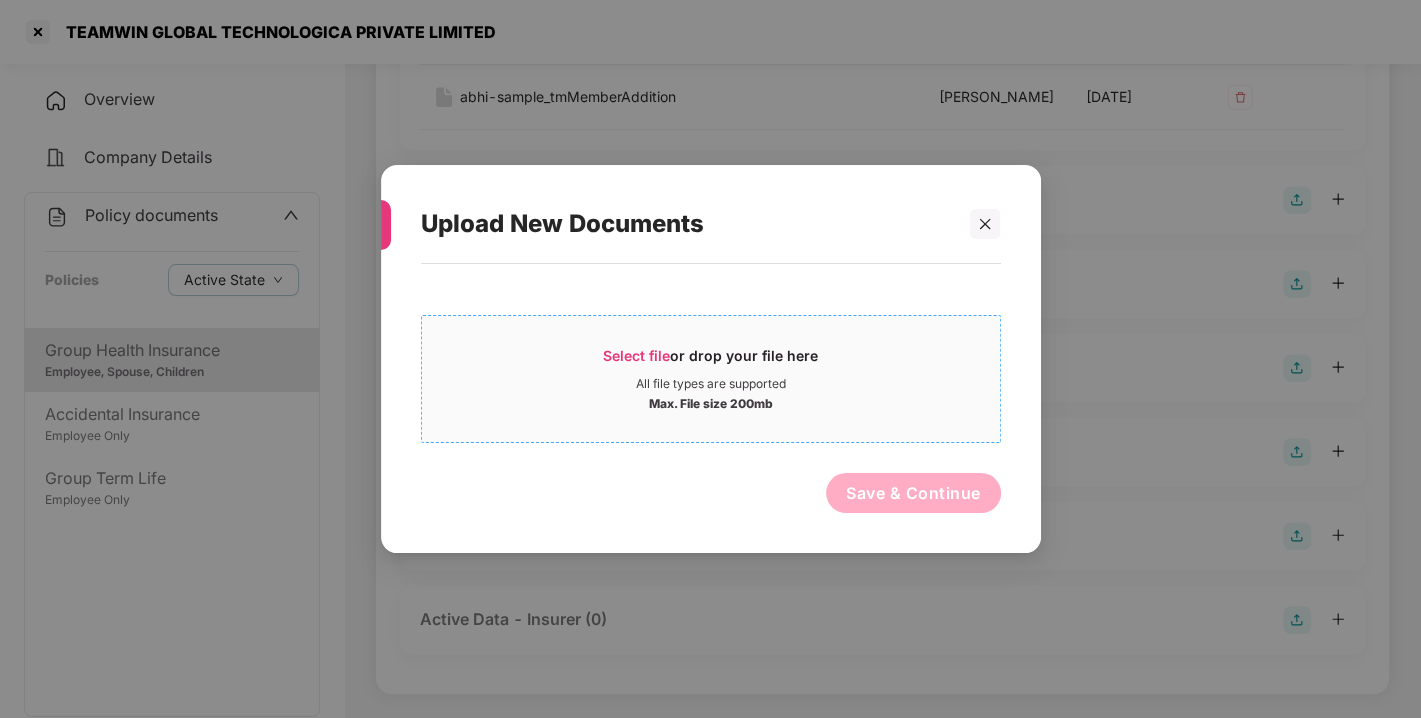 click on "Select file" at bounding box center (636, 355) 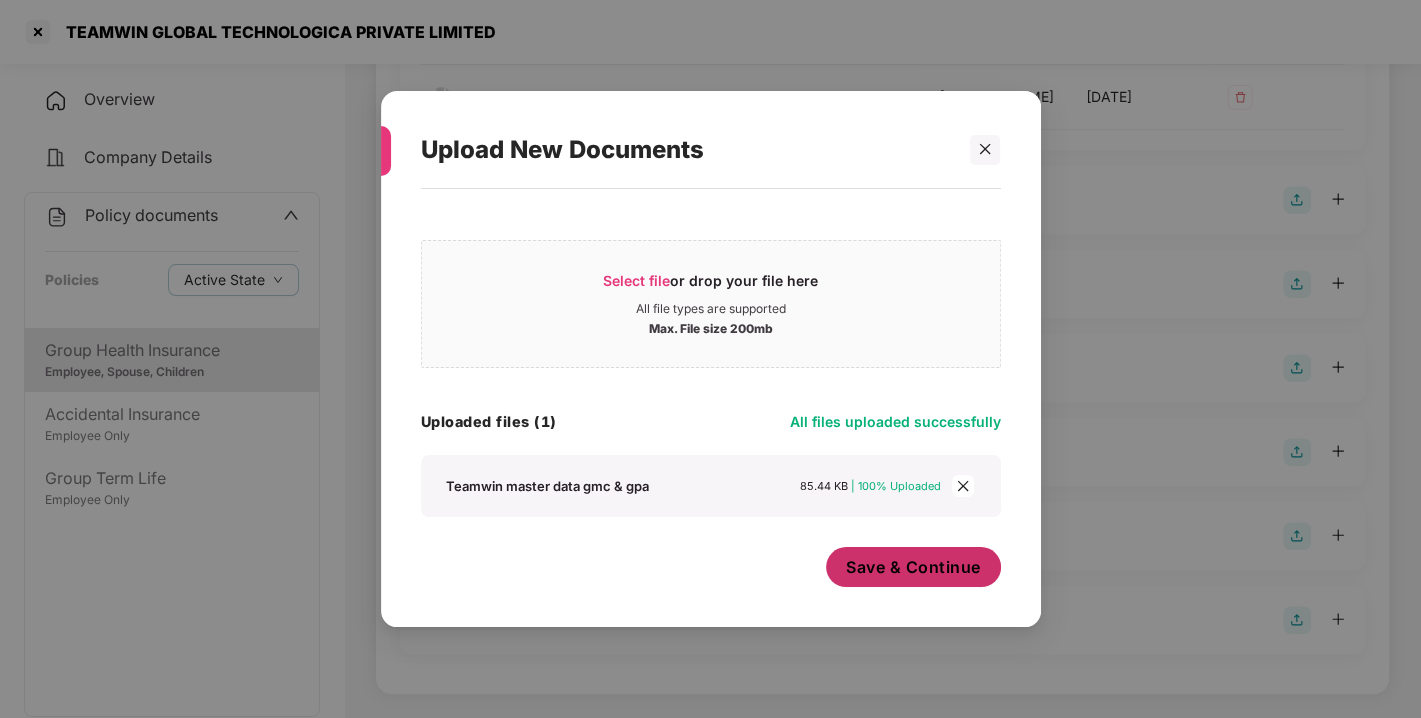 click on "Save & Continue" at bounding box center [913, 567] 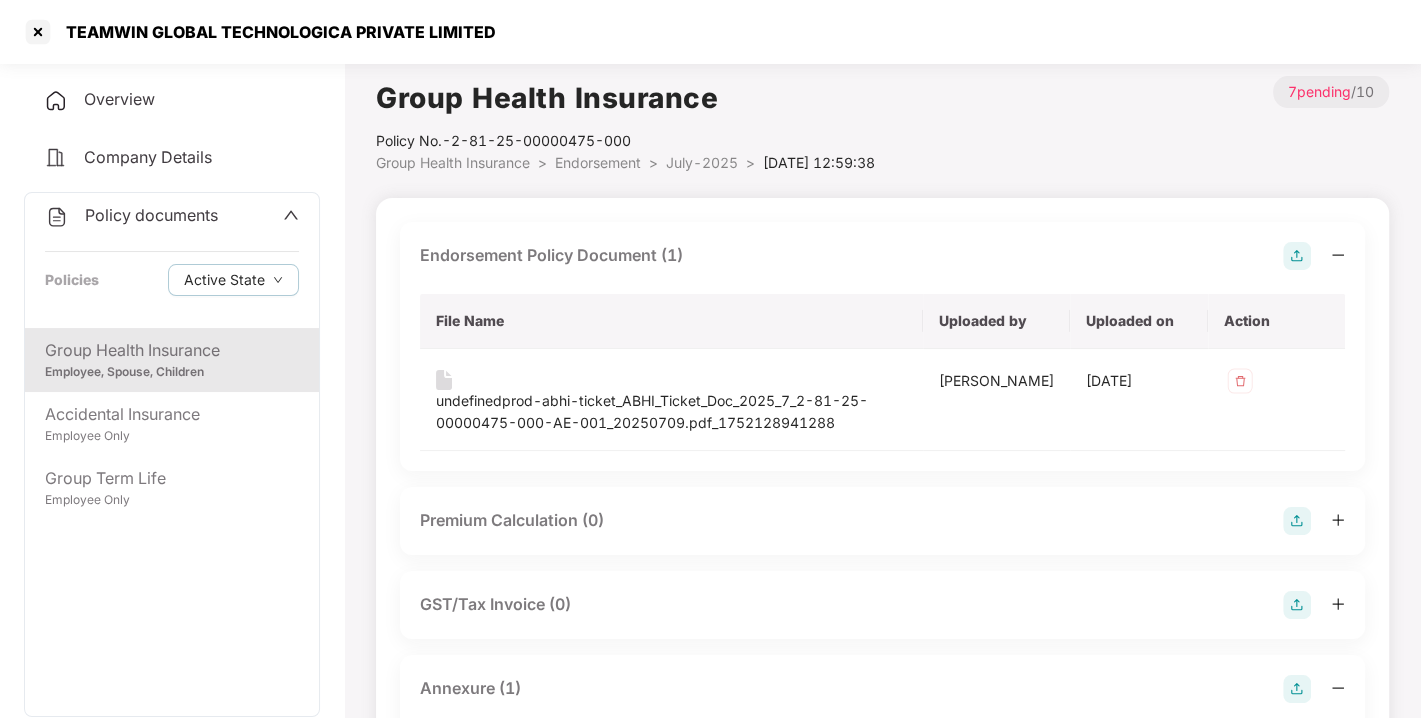 scroll, scrollTop: 0, scrollLeft: 0, axis: both 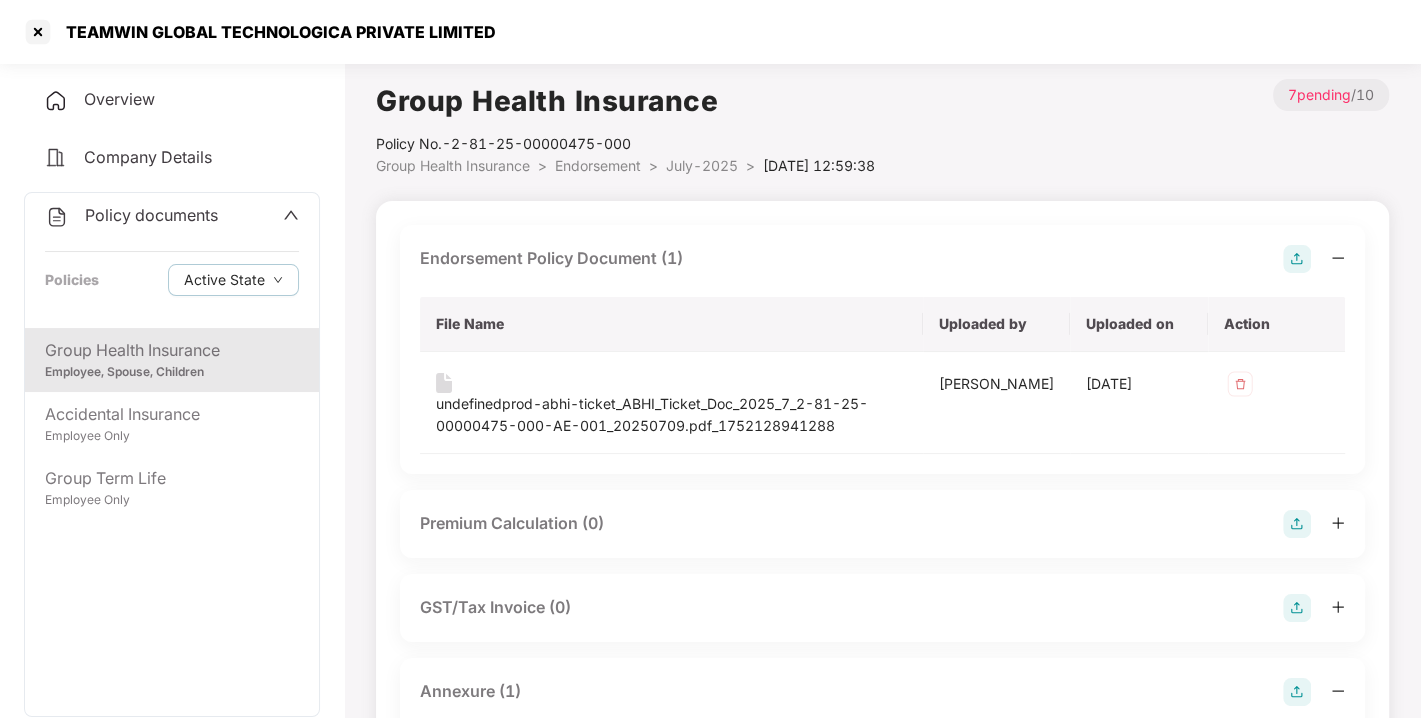 click on "Endorsement >" at bounding box center (610, 166) 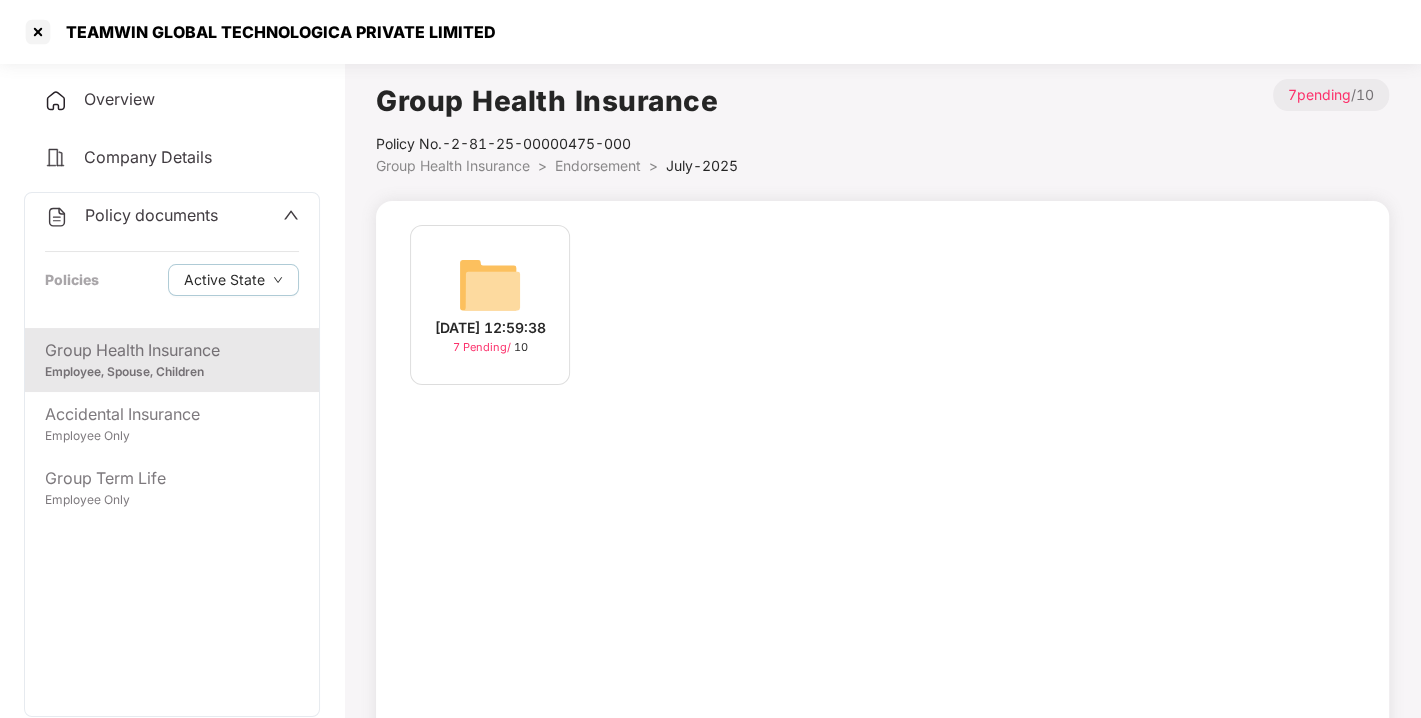click on "Policy documents" at bounding box center (151, 215) 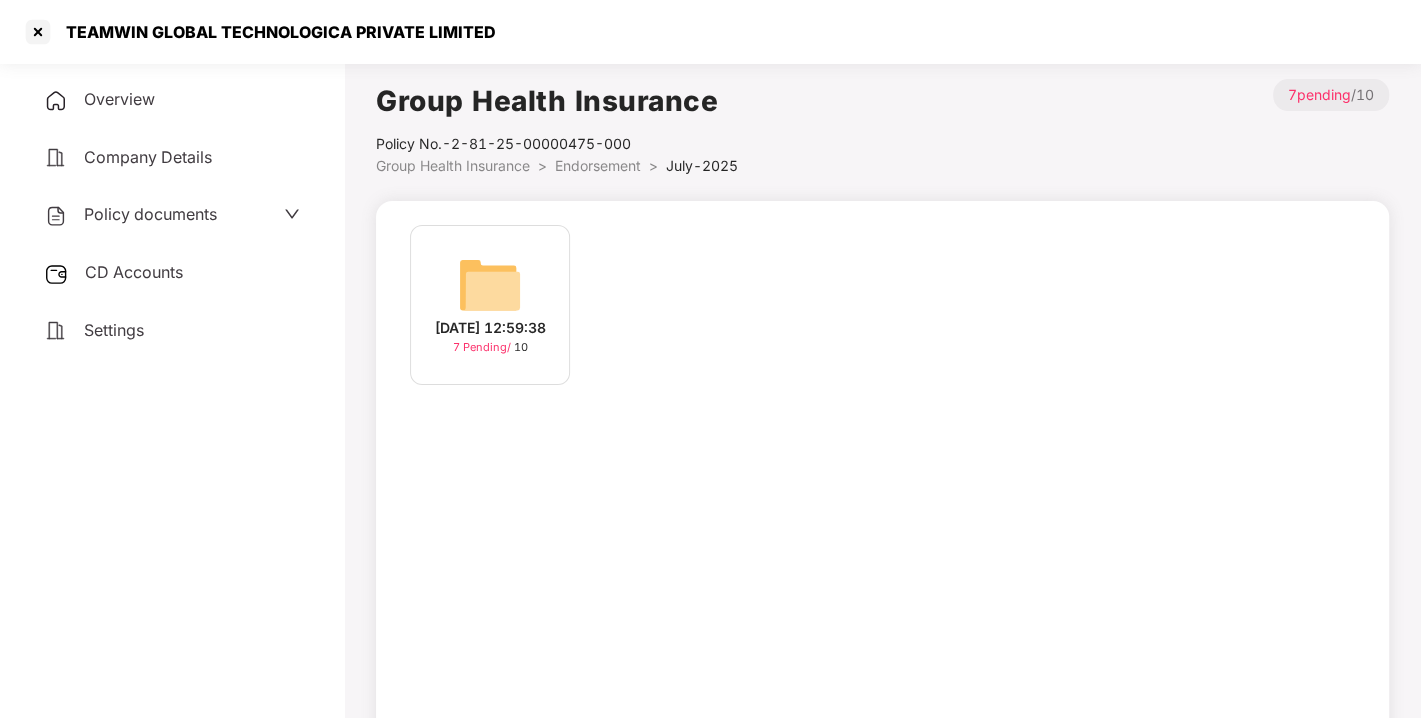 click on "CD Accounts" at bounding box center (134, 272) 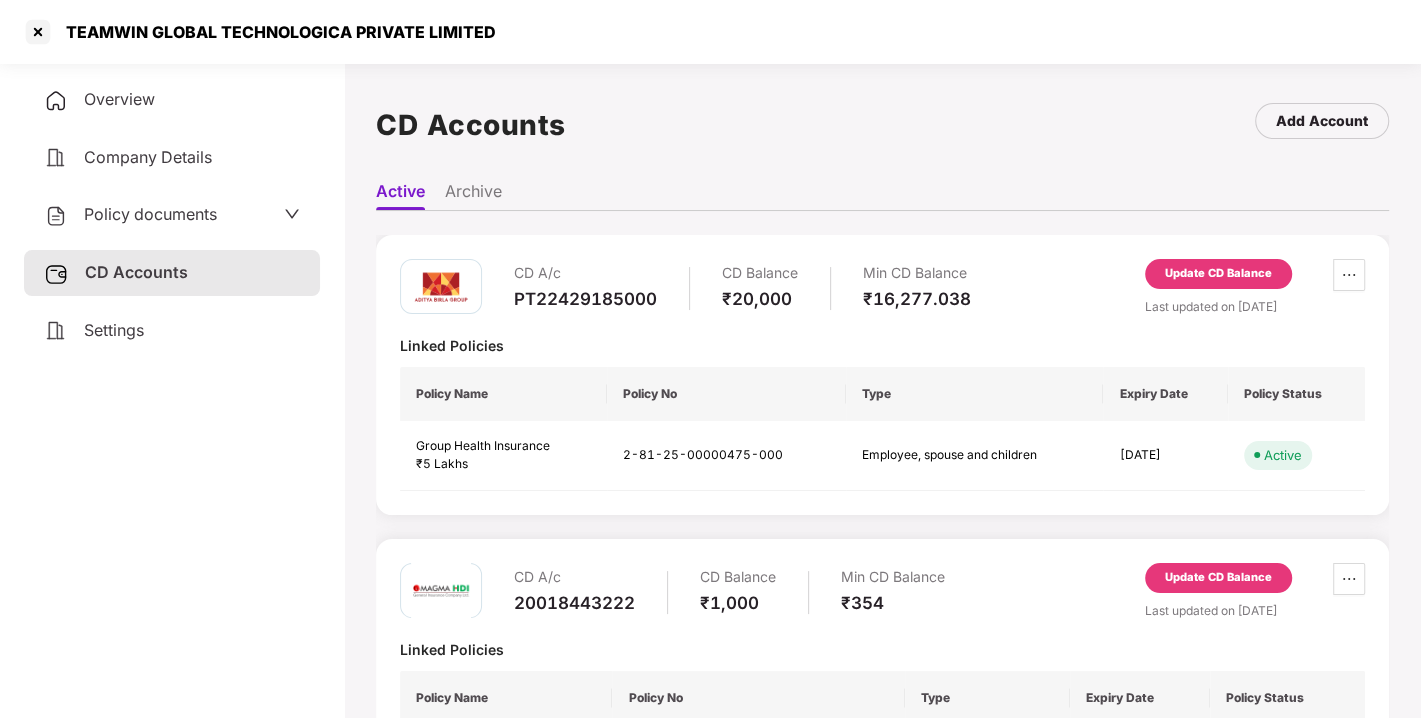 click on "Update CD Balance" at bounding box center [1218, 274] 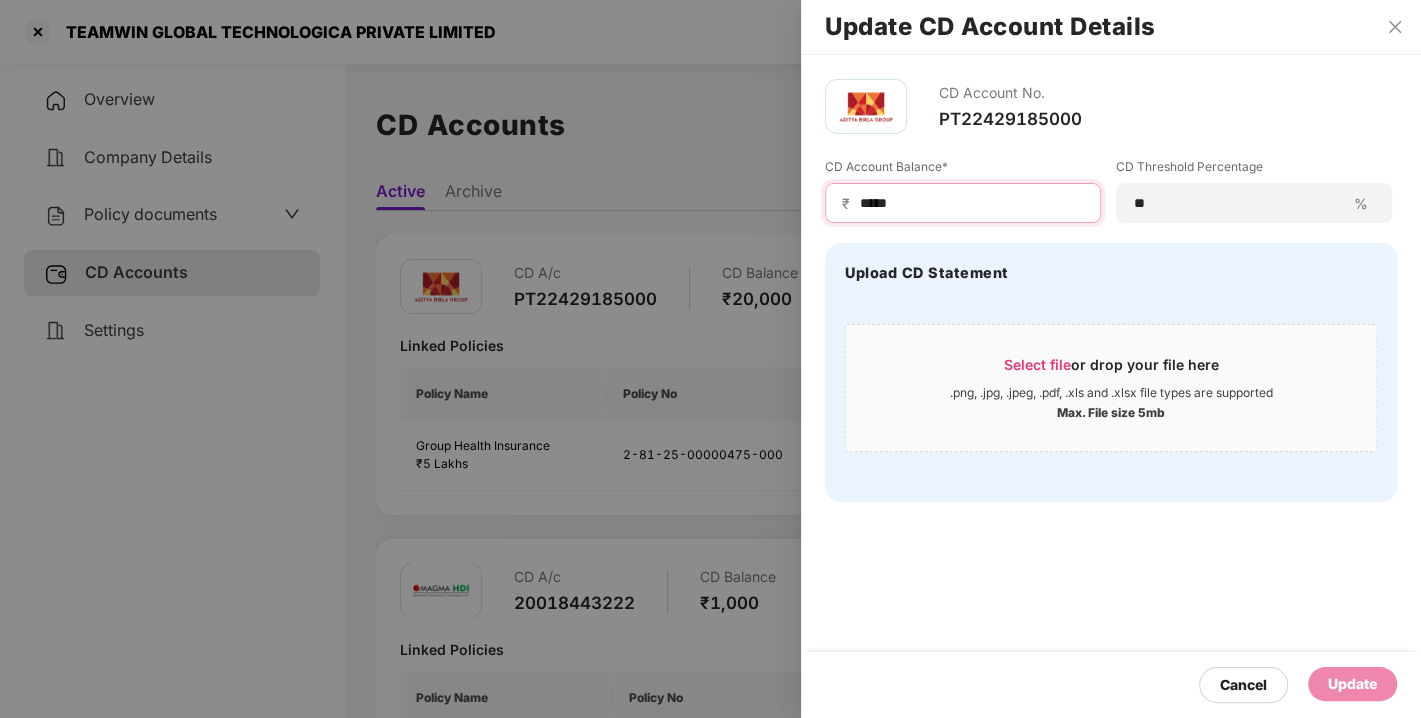 drag, startPoint x: 914, startPoint y: 205, endPoint x: 677, endPoint y: 238, distance: 239.28644 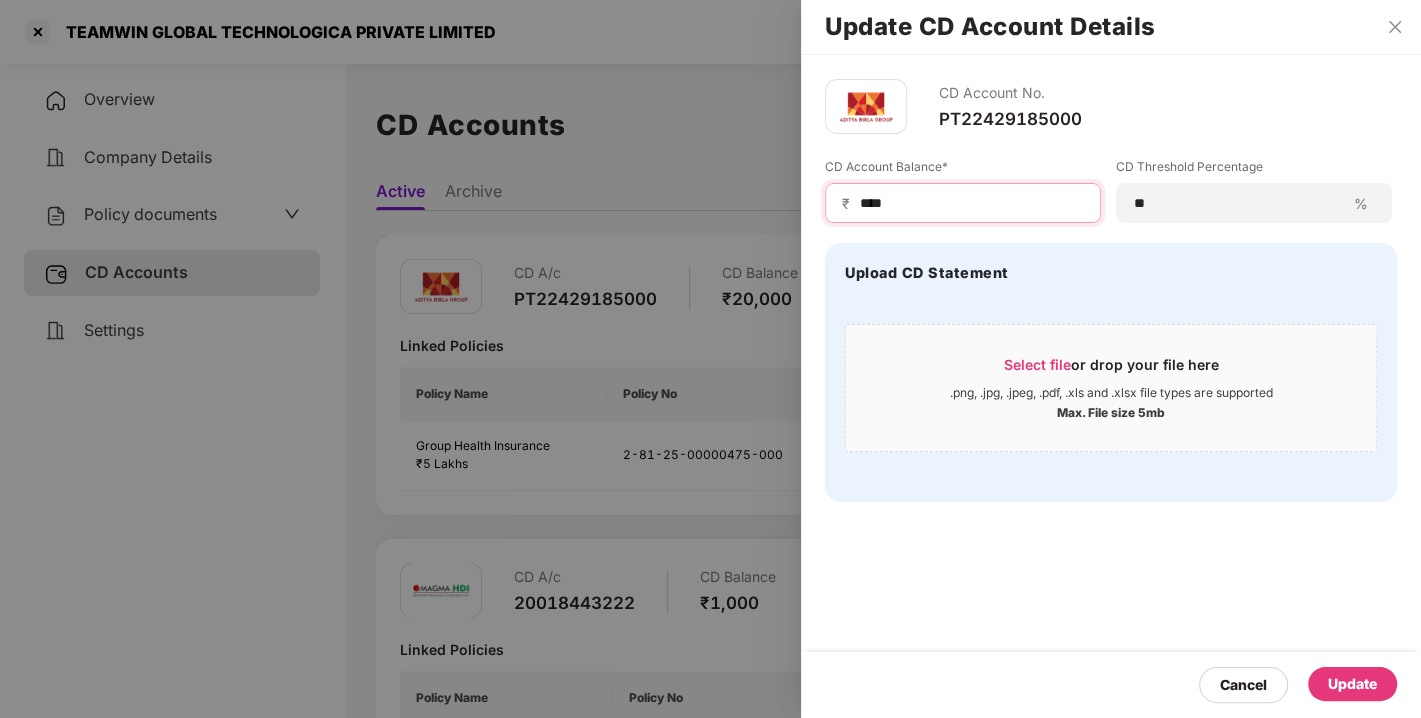 type on "****" 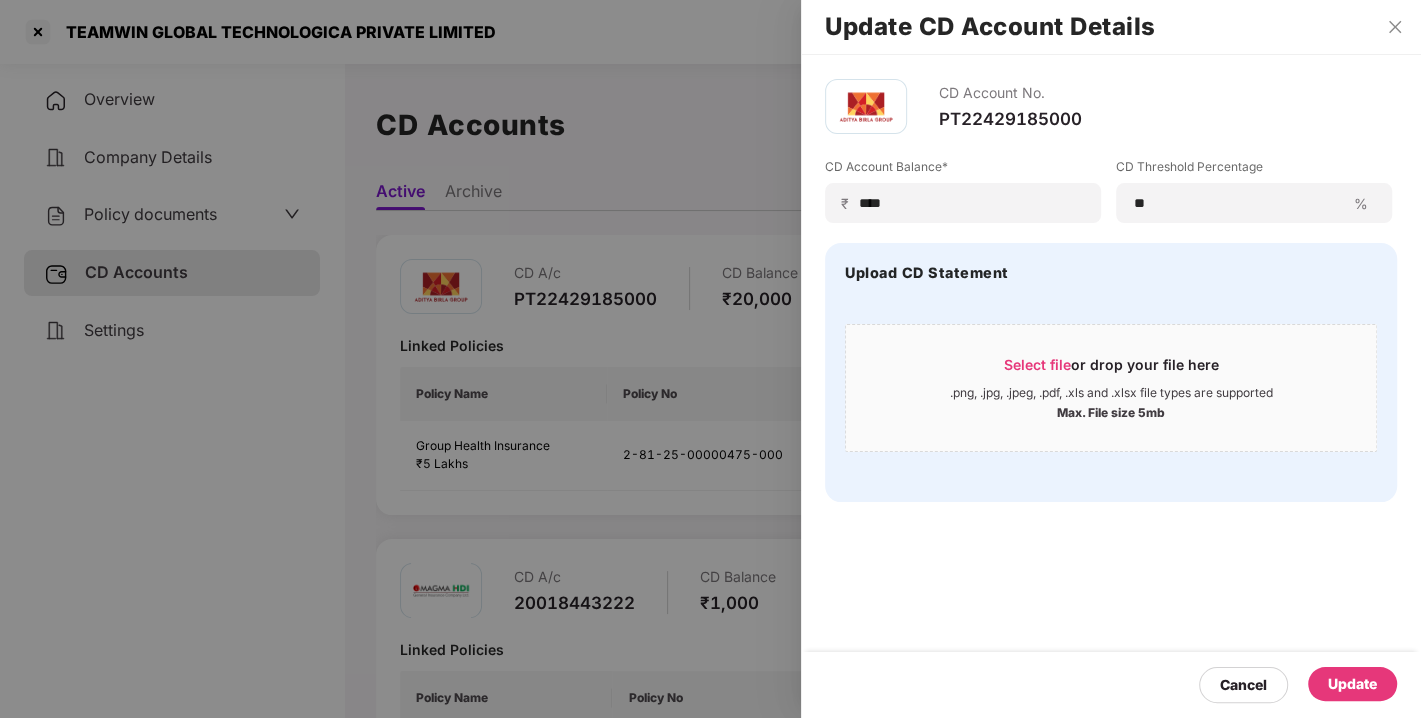 click on "Update" at bounding box center (1352, 684) 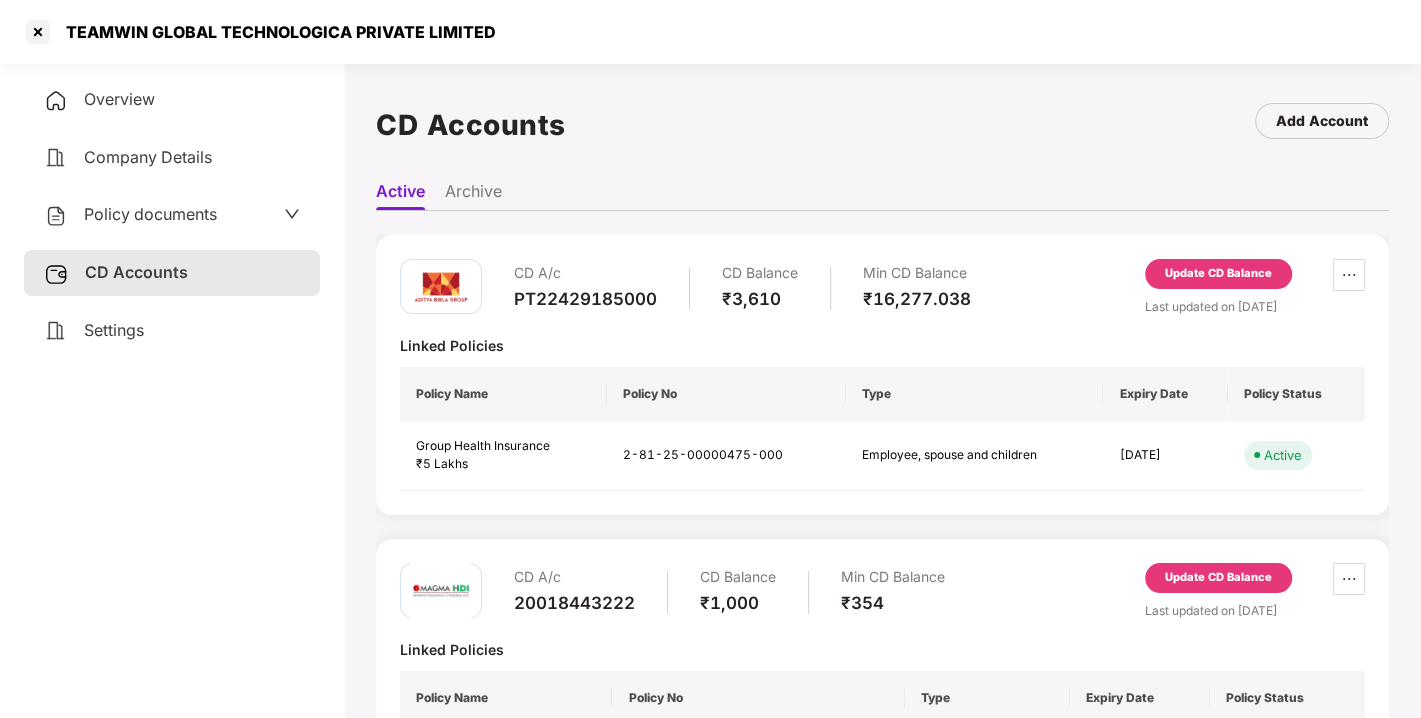 click on "Update CD Balance" at bounding box center (1218, 274) 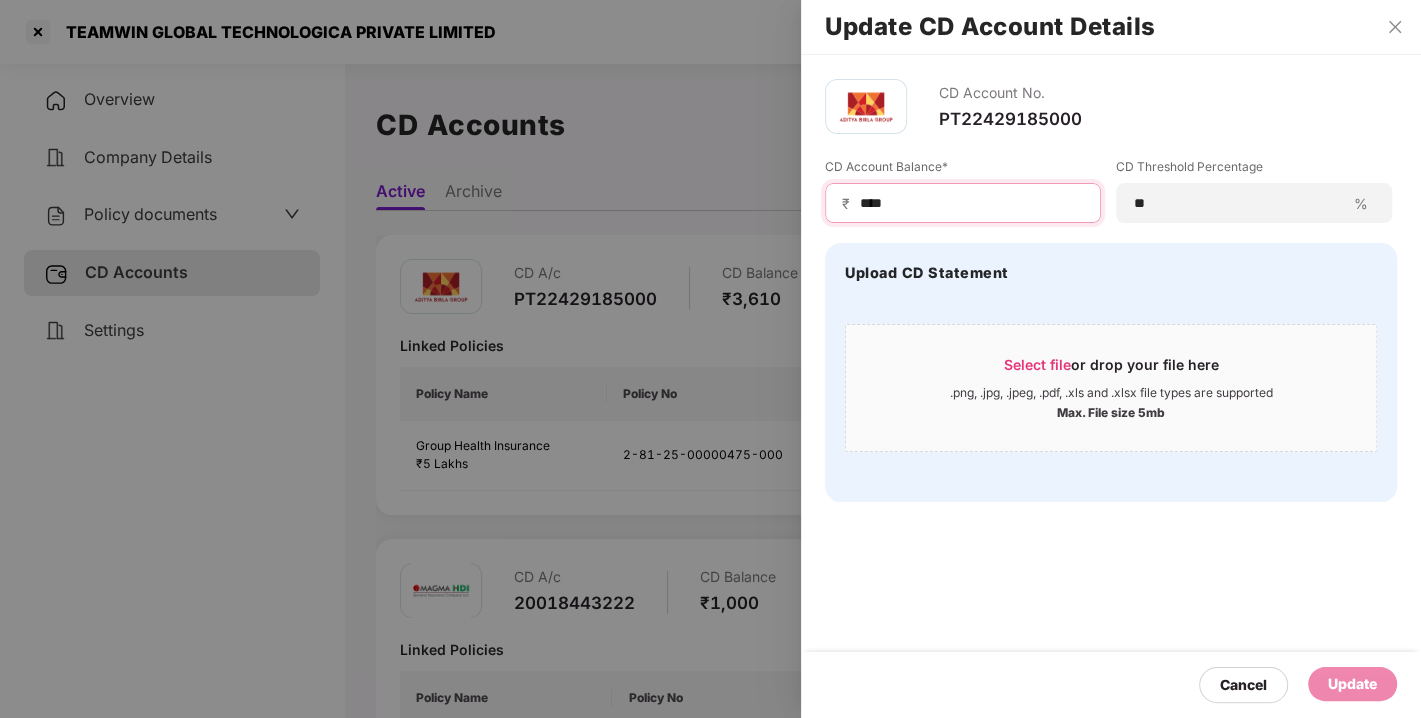 drag, startPoint x: 918, startPoint y: 200, endPoint x: 710, endPoint y: 217, distance: 208.69356 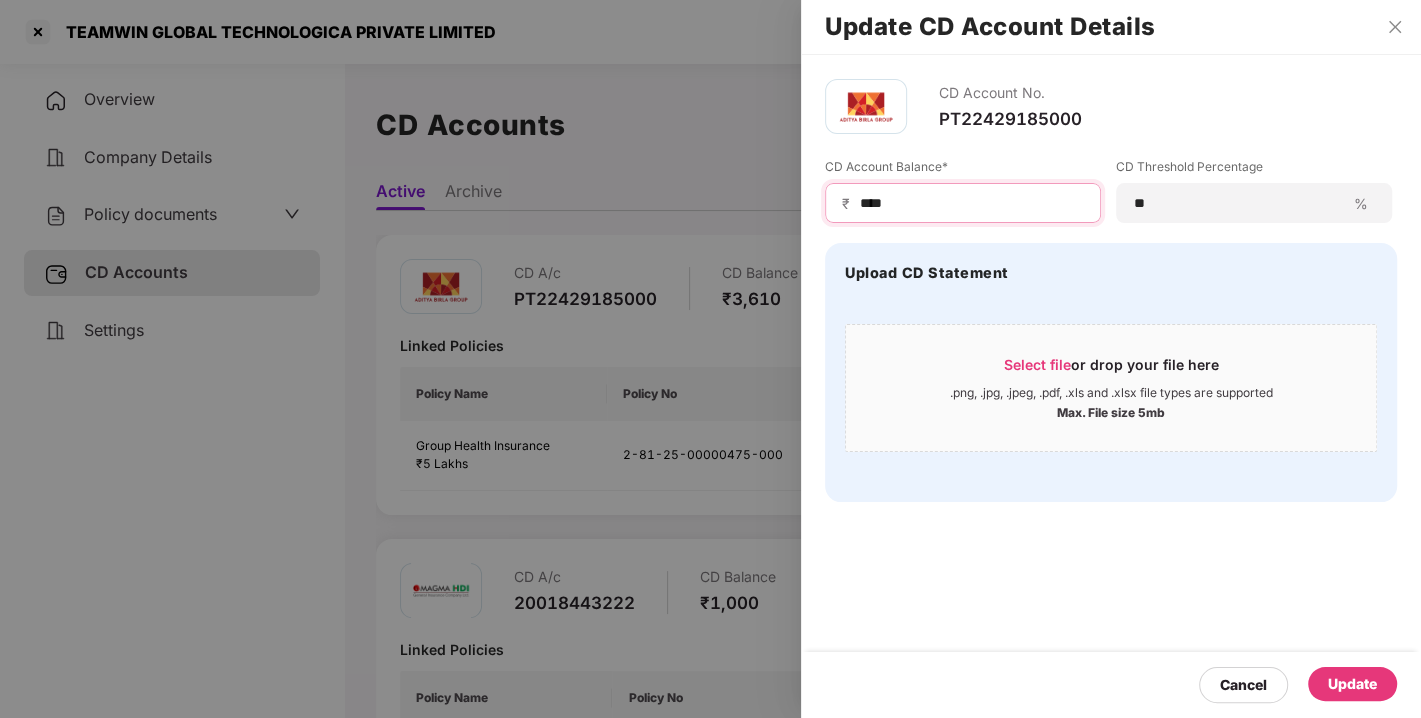 type on "****" 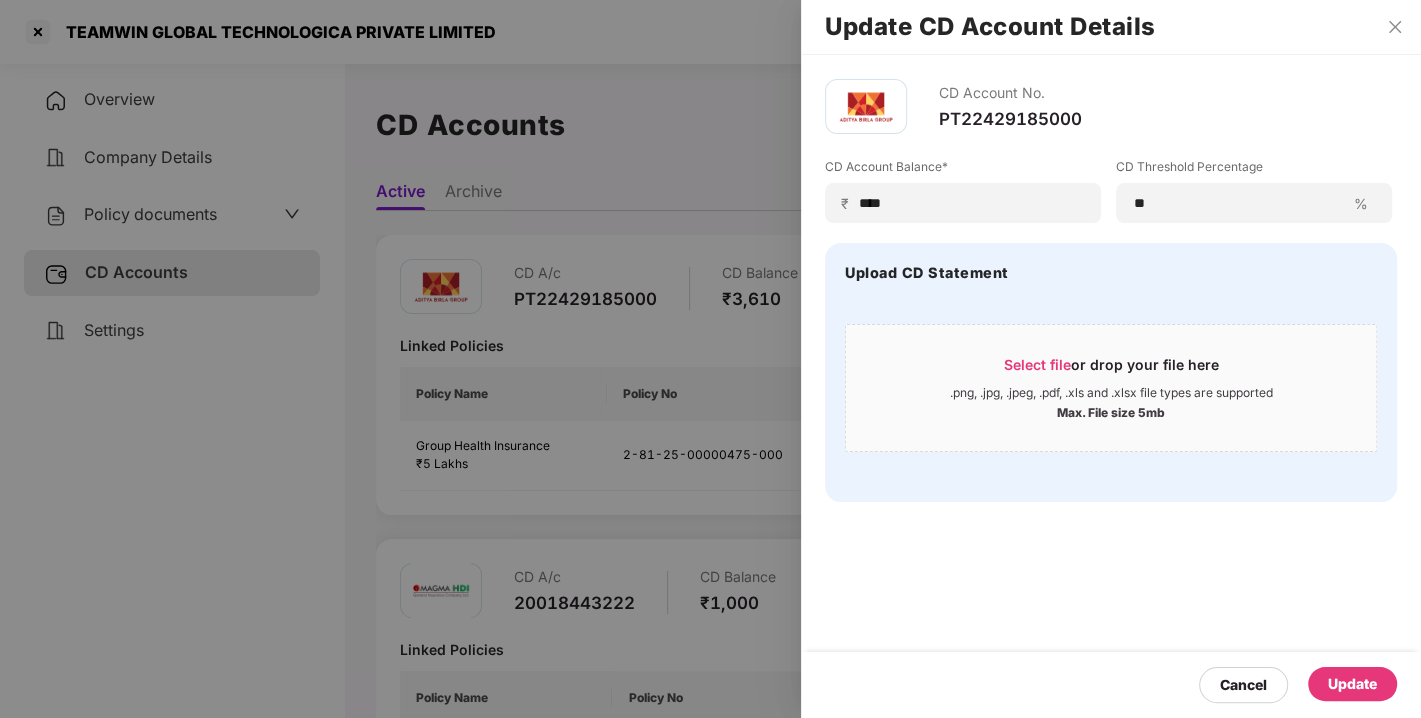 click on "Update" at bounding box center [1352, 684] 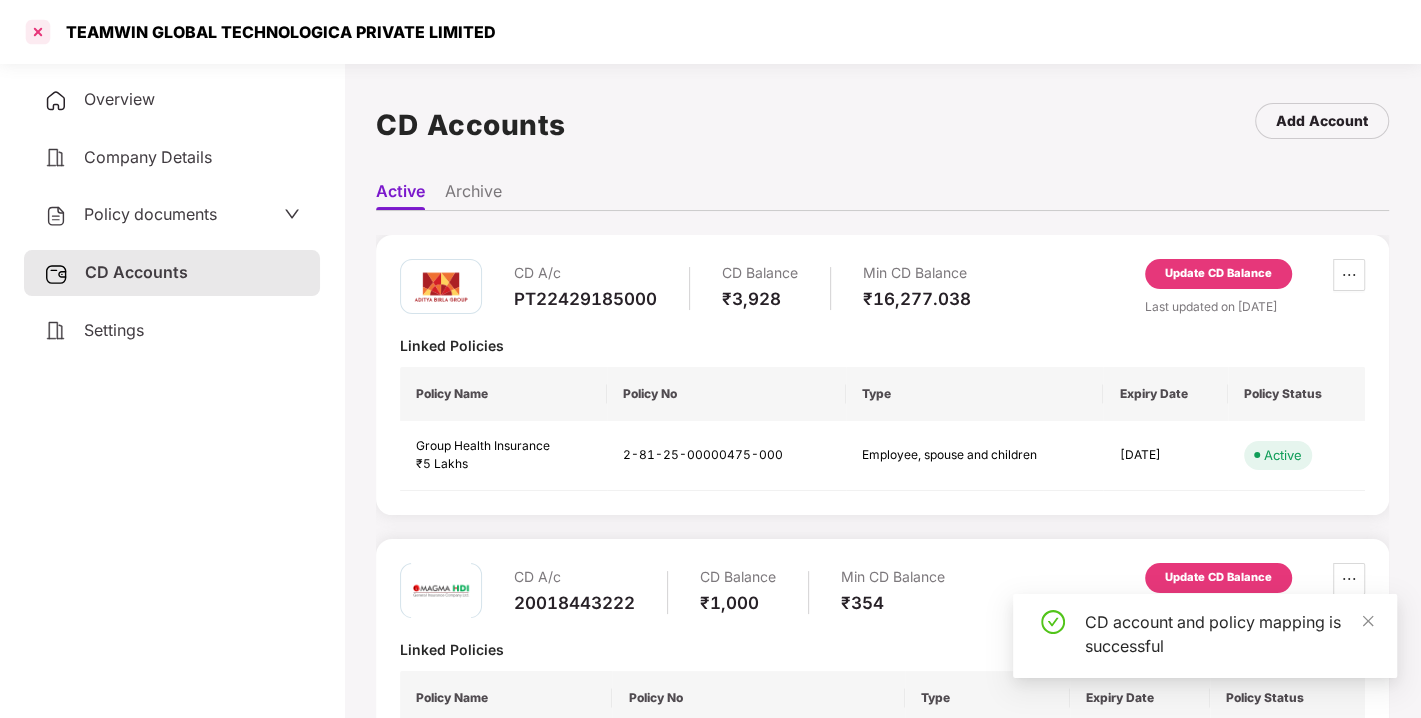 click at bounding box center [38, 32] 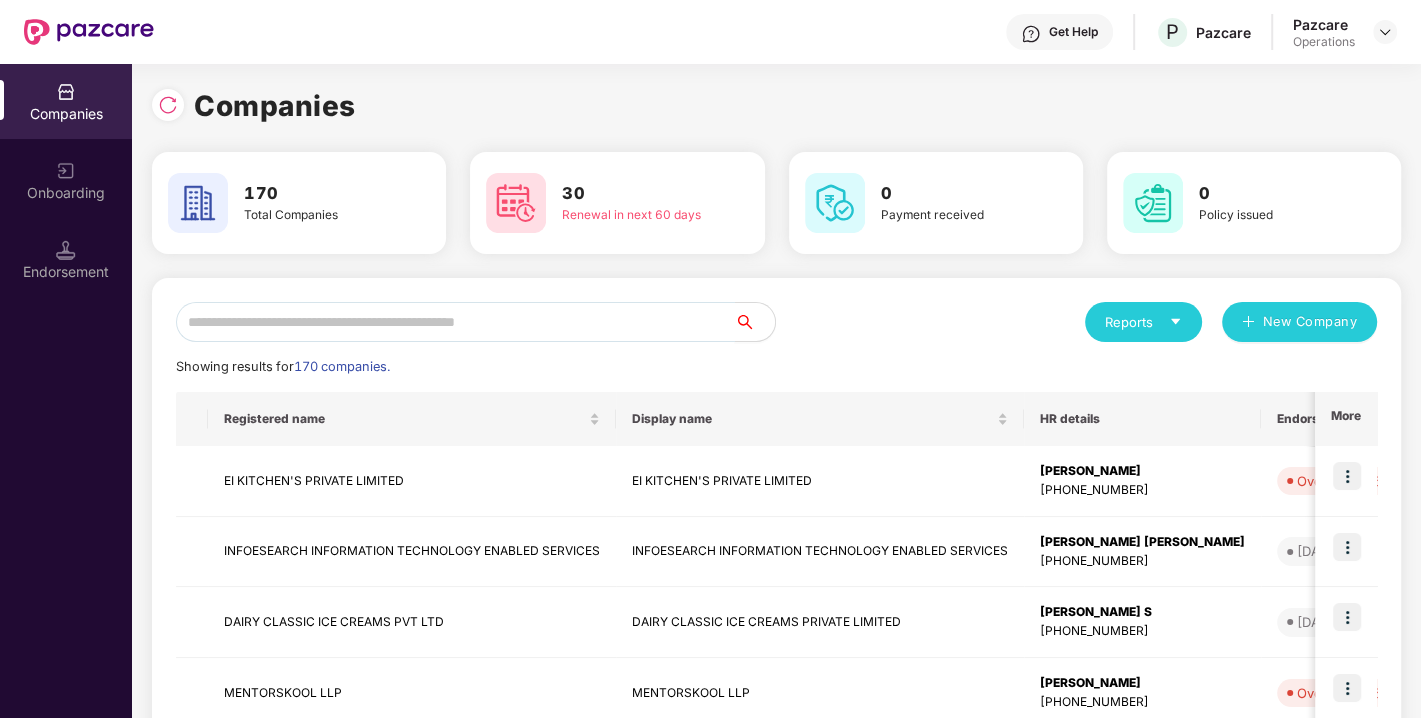 click at bounding box center [455, 322] 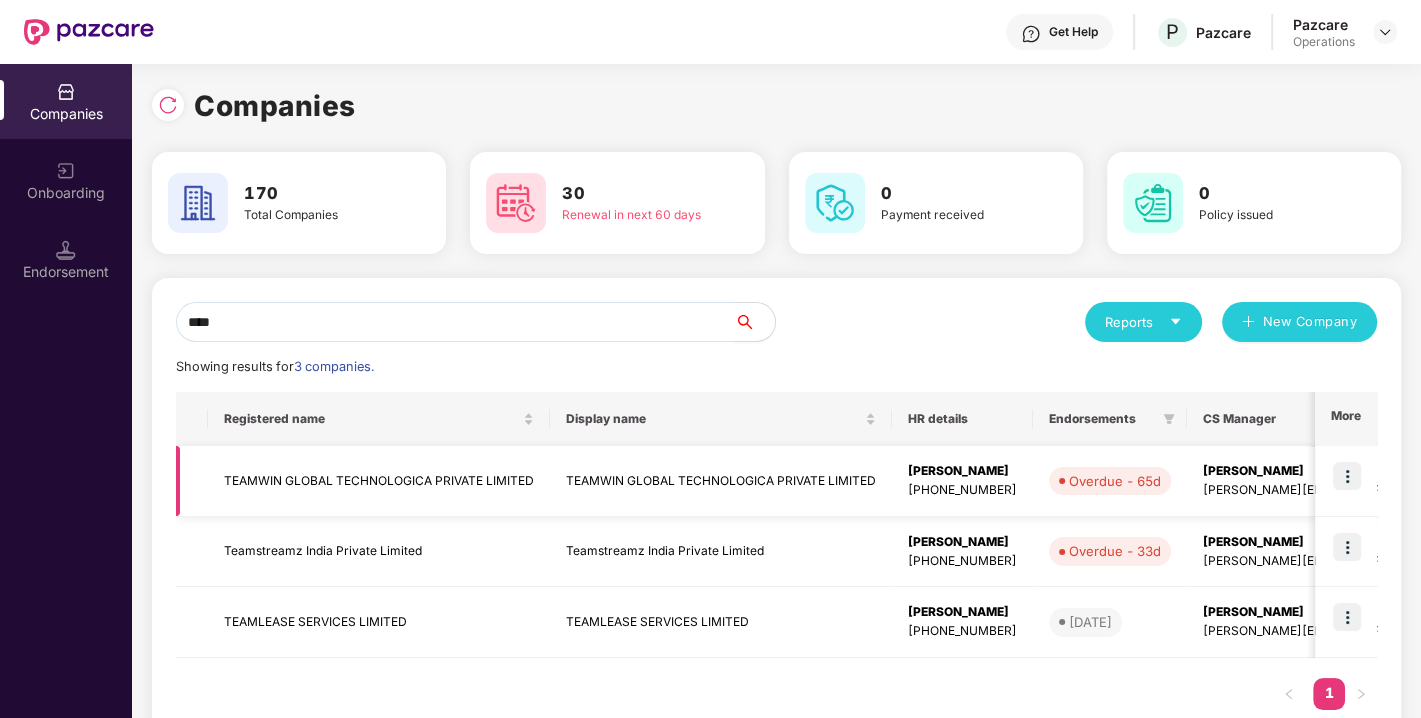 type on "****" 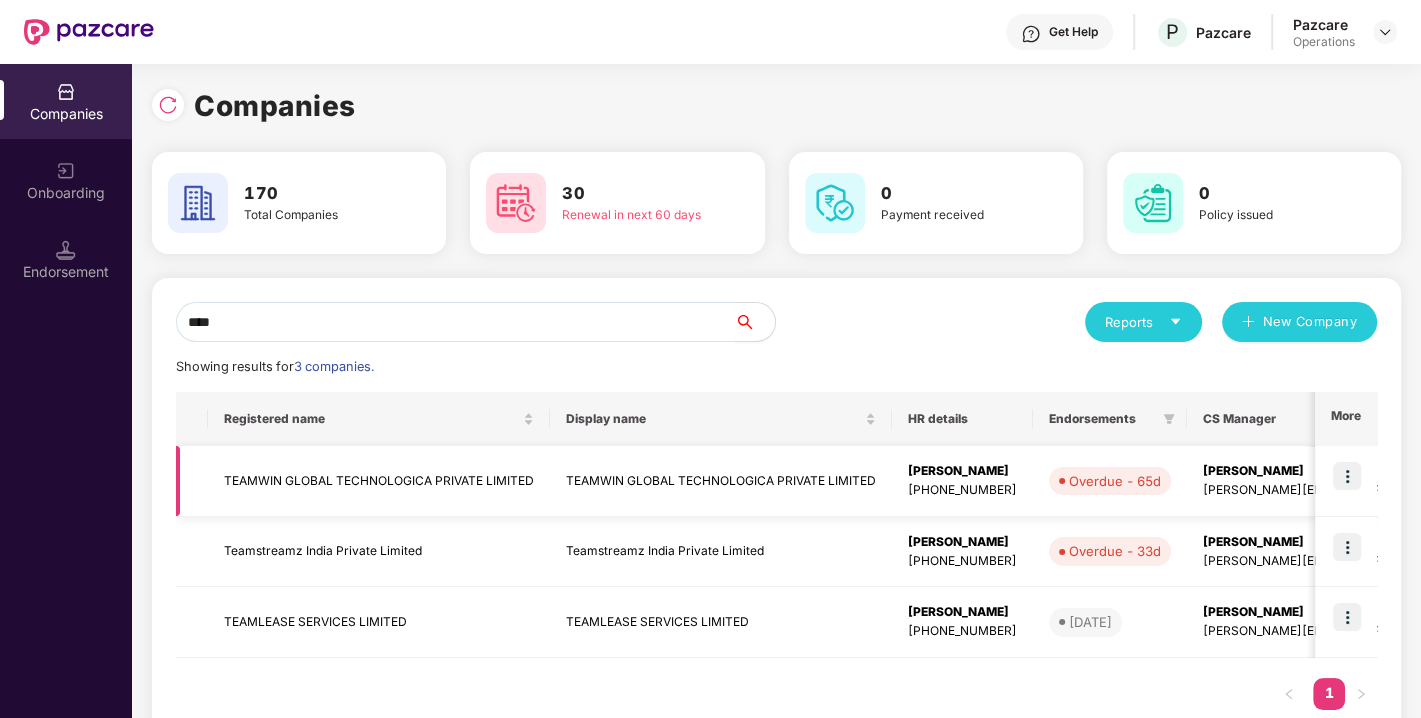 click at bounding box center [1347, 476] 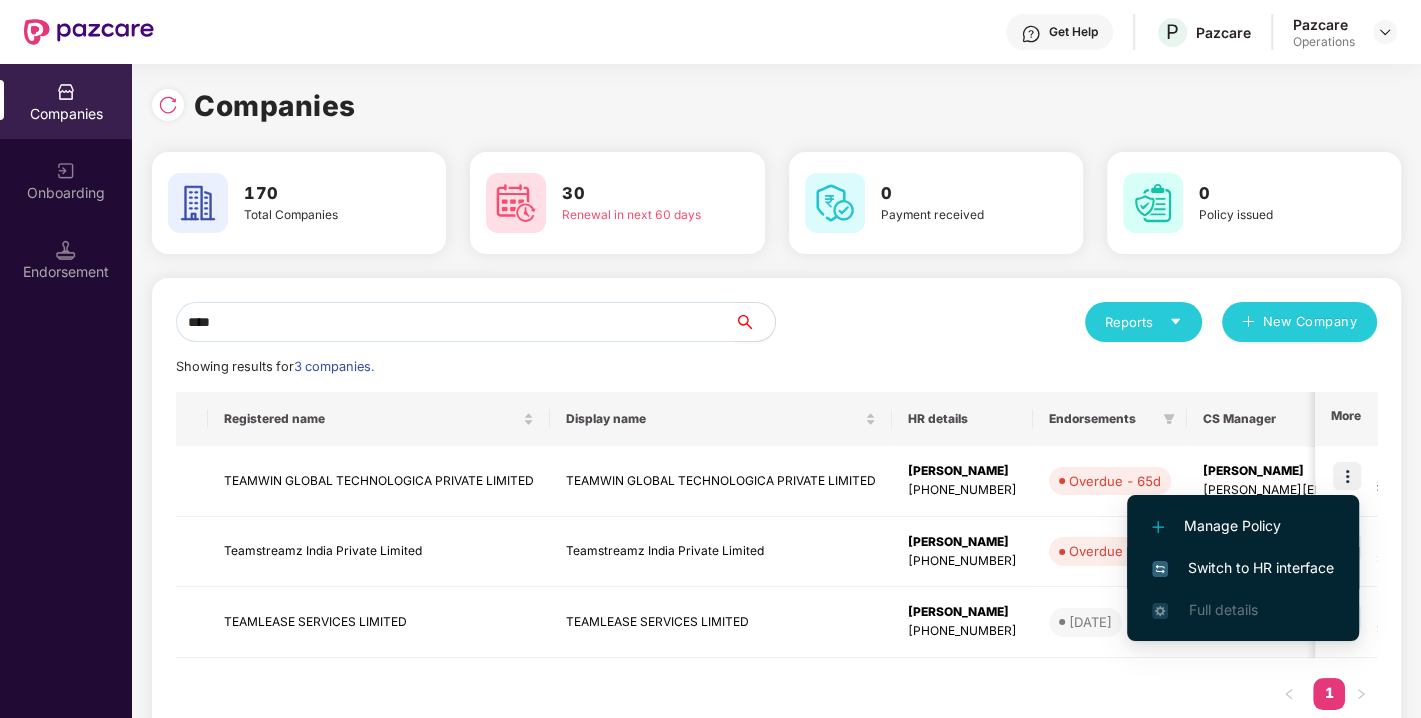 click on "Switch to HR interface" at bounding box center (1243, 568) 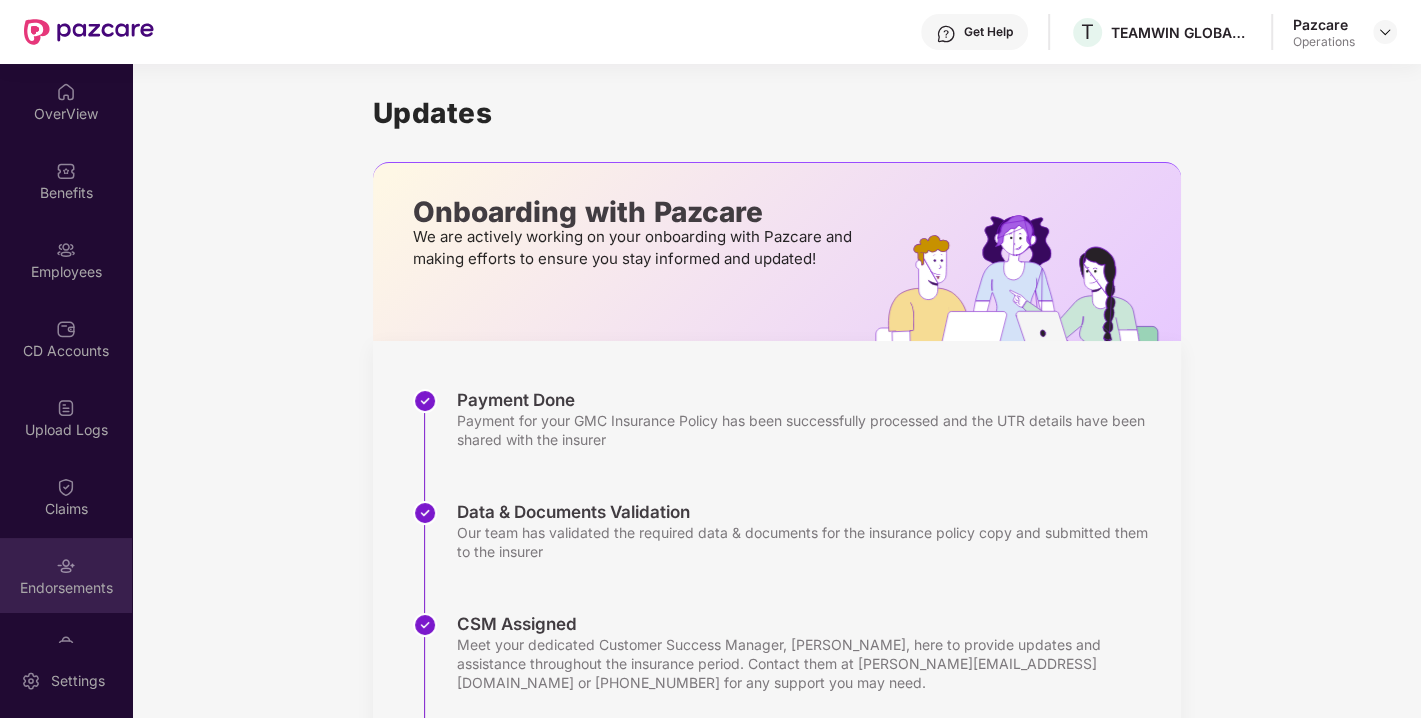 click at bounding box center (66, 566) 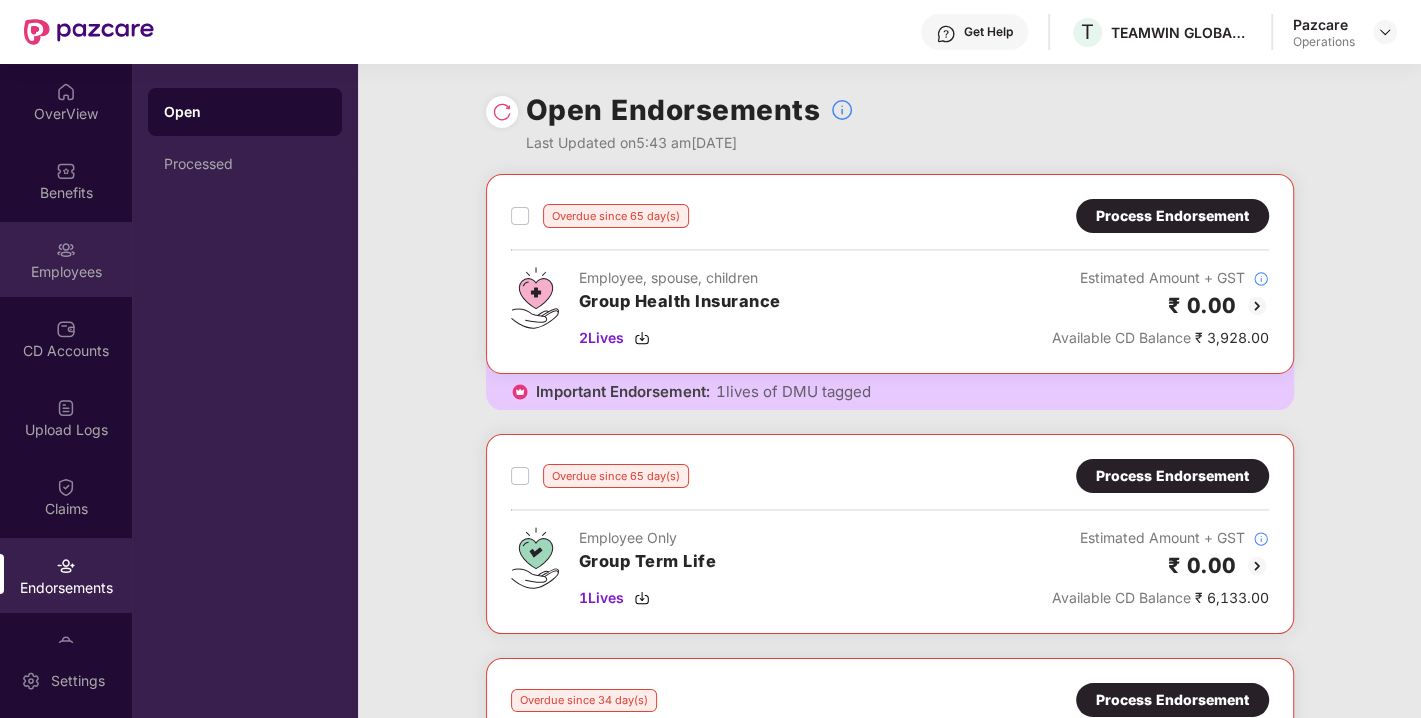 click on "Employees" at bounding box center [66, 272] 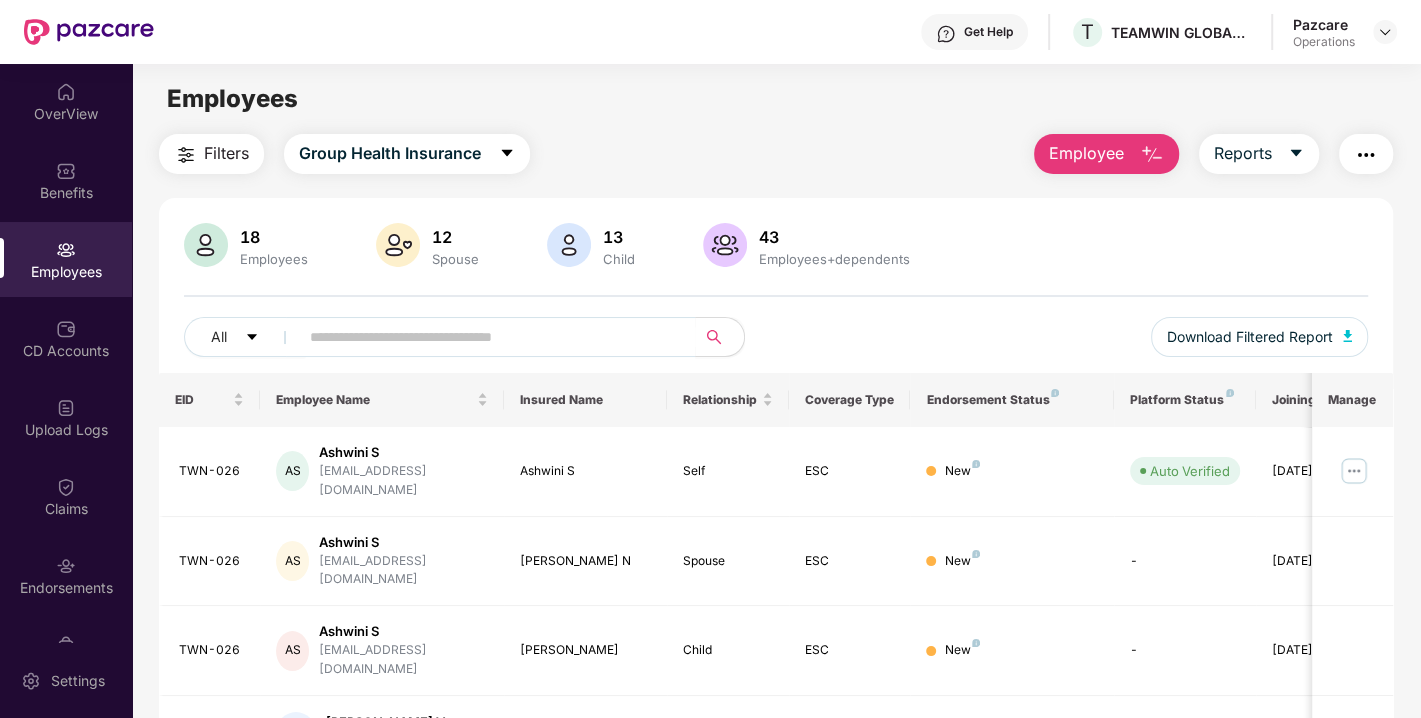 click on "Filters" at bounding box center [211, 154] 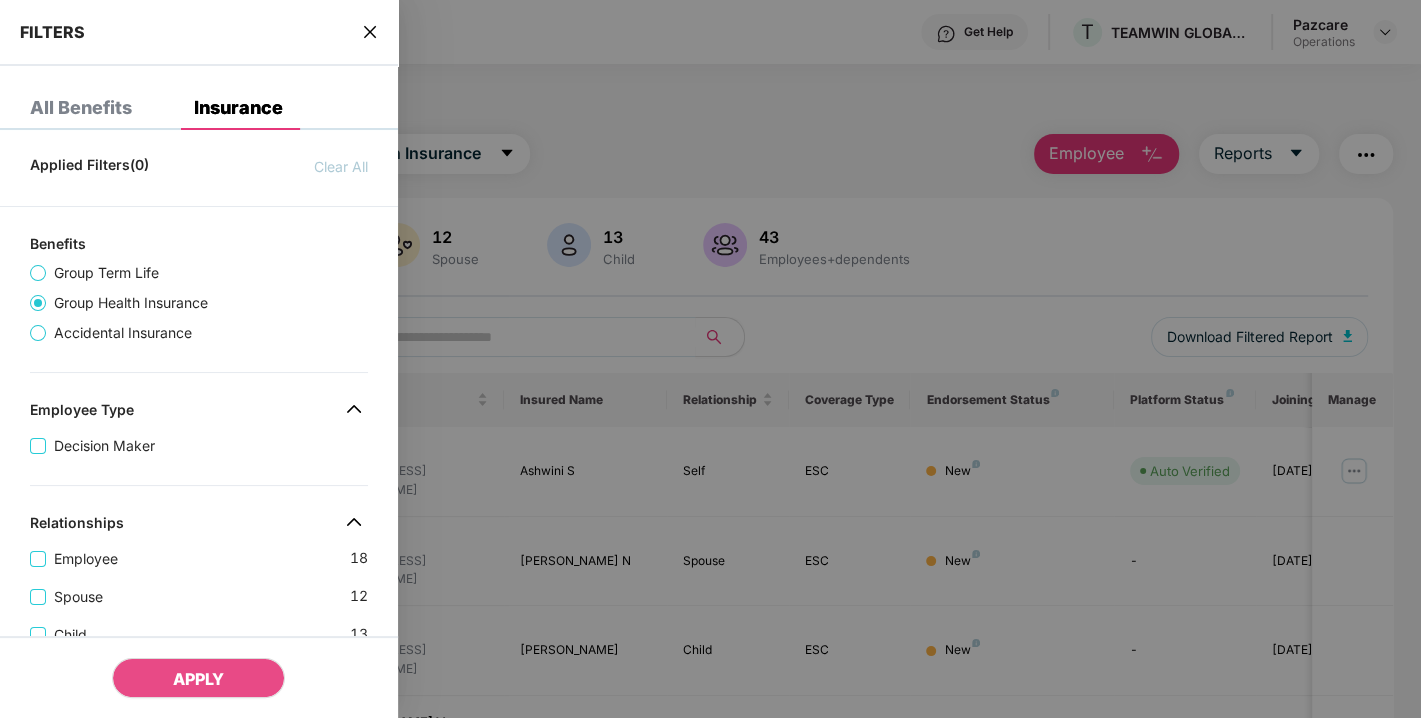 scroll, scrollTop: 614, scrollLeft: 0, axis: vertical 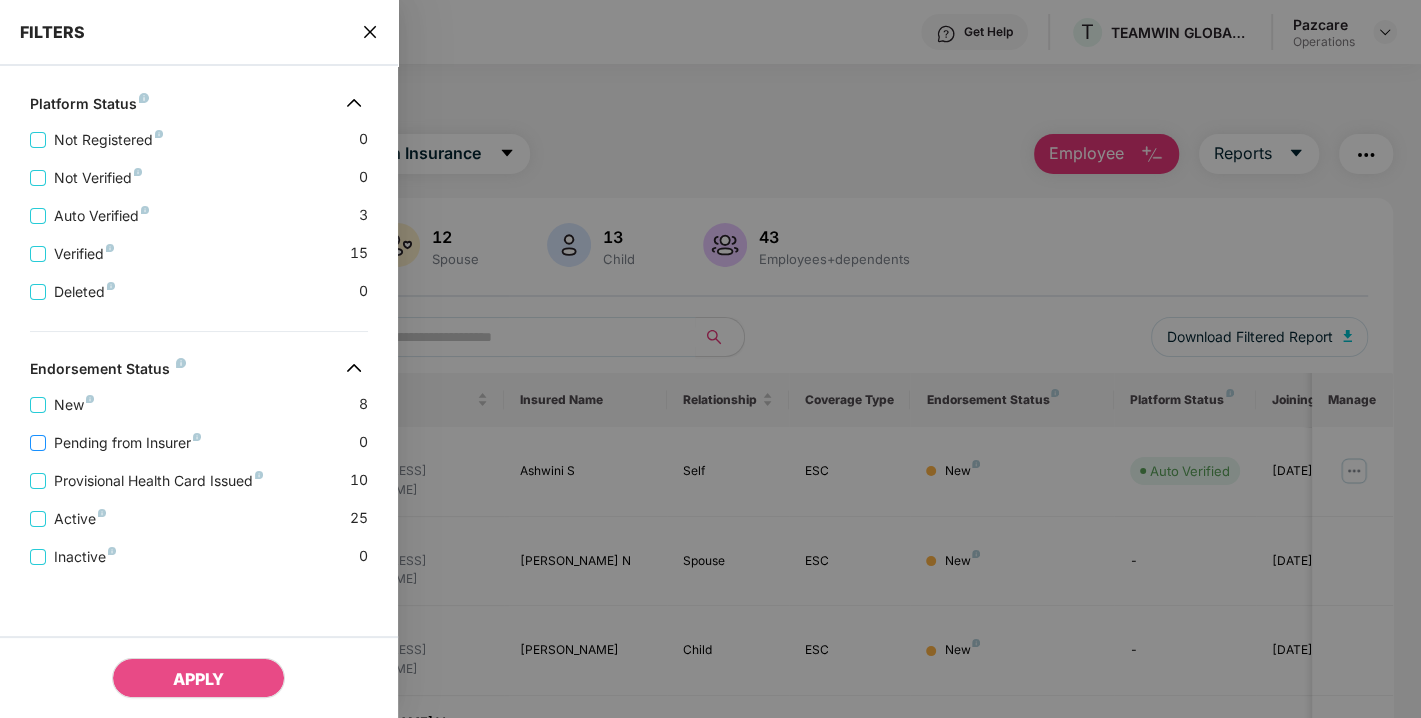 click on "Pending from Insurer" at bounding box center (127, 443) 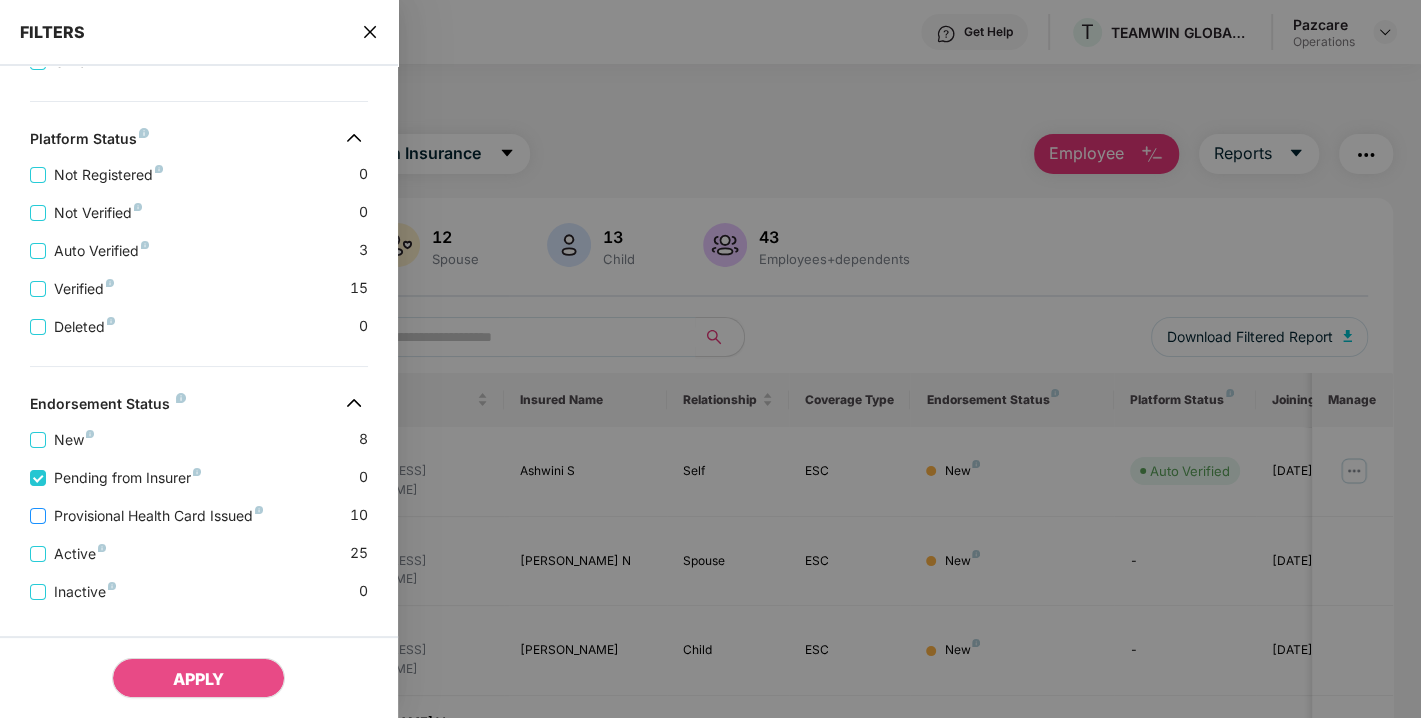 click on "Provisional Health Card Issued" at bounding box center (158, 516) 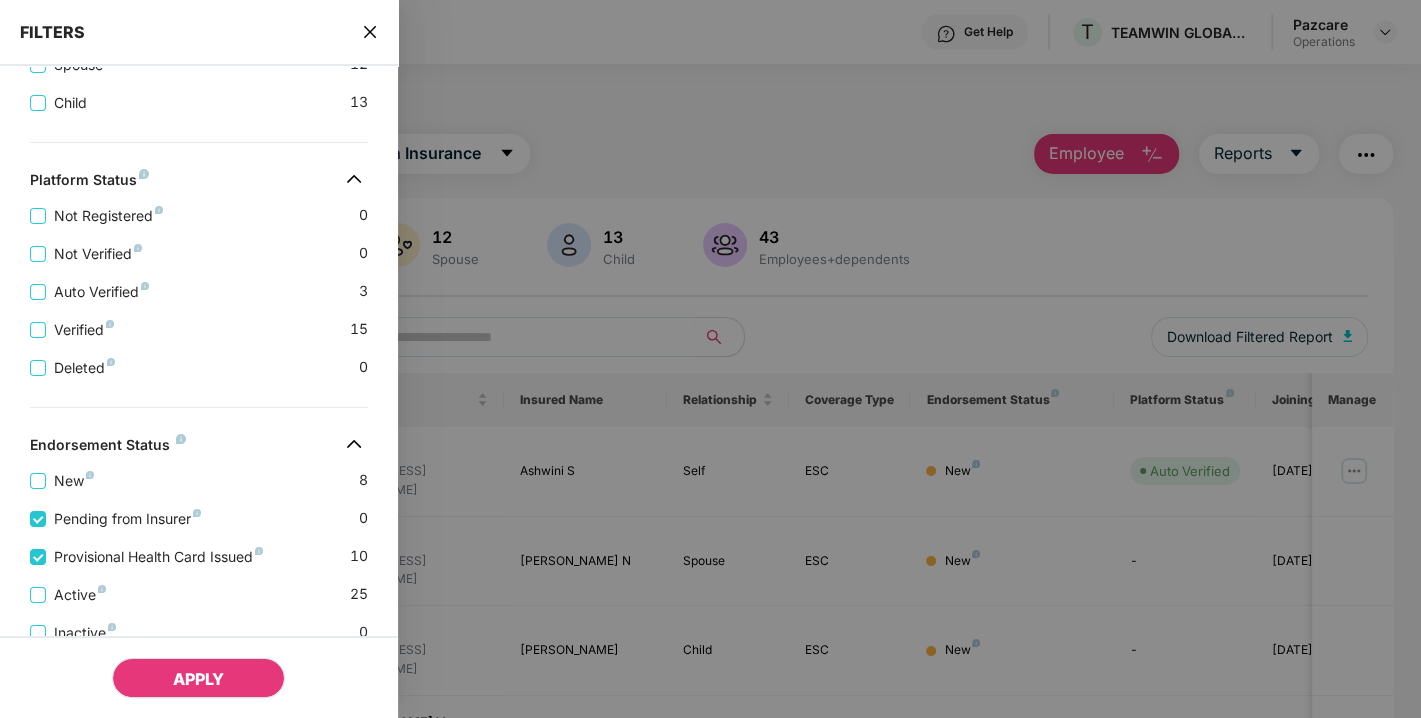 click on "APPLY" at bounding box center (198, 678) 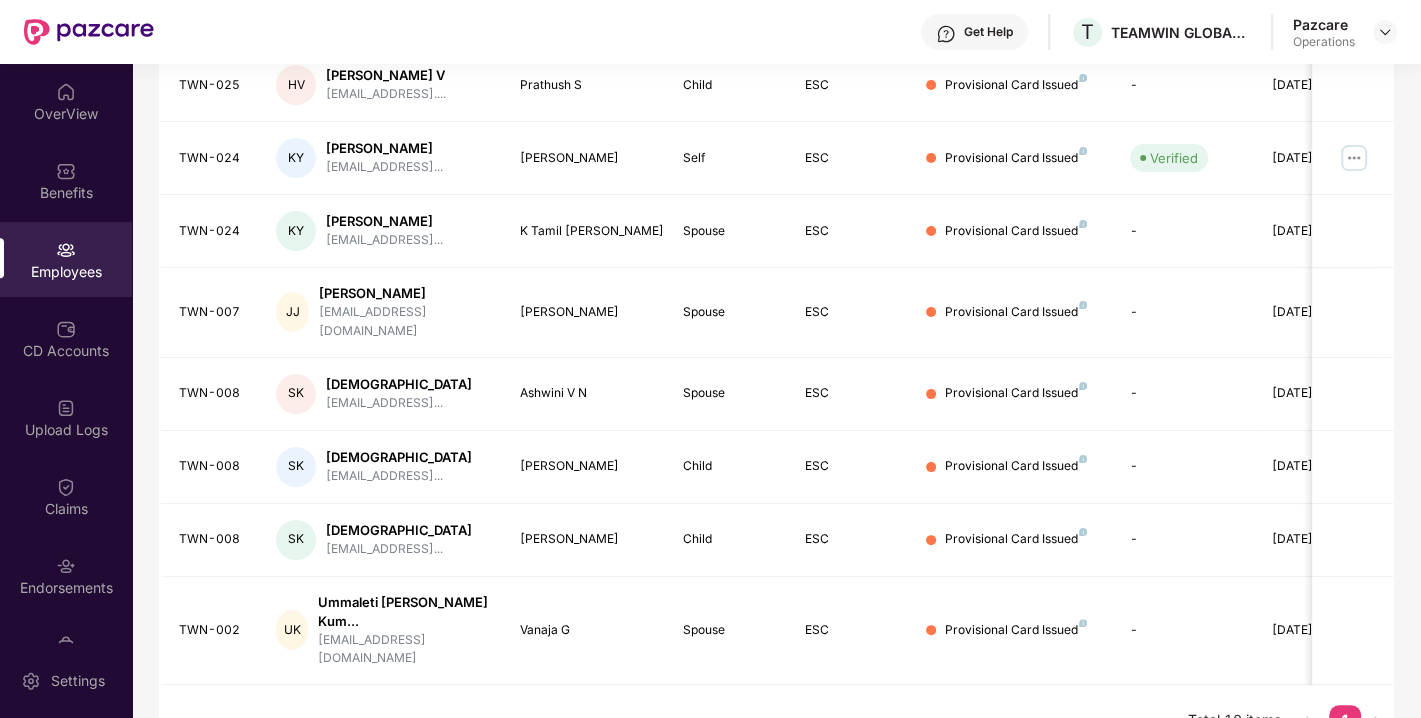 scroll, scrollTop: 0, scrollLeft: 0, axis: both 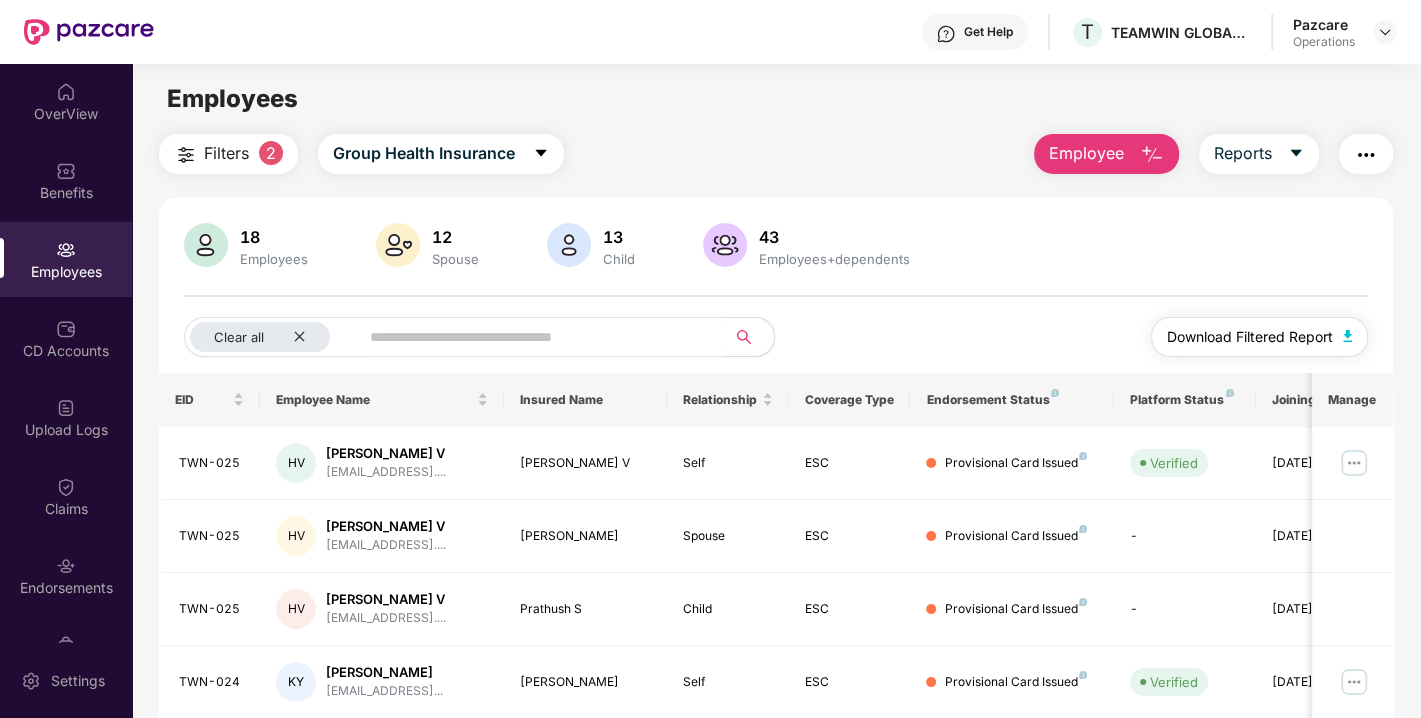click on "Download Filtered Report" at bounding box center (1260, 337) 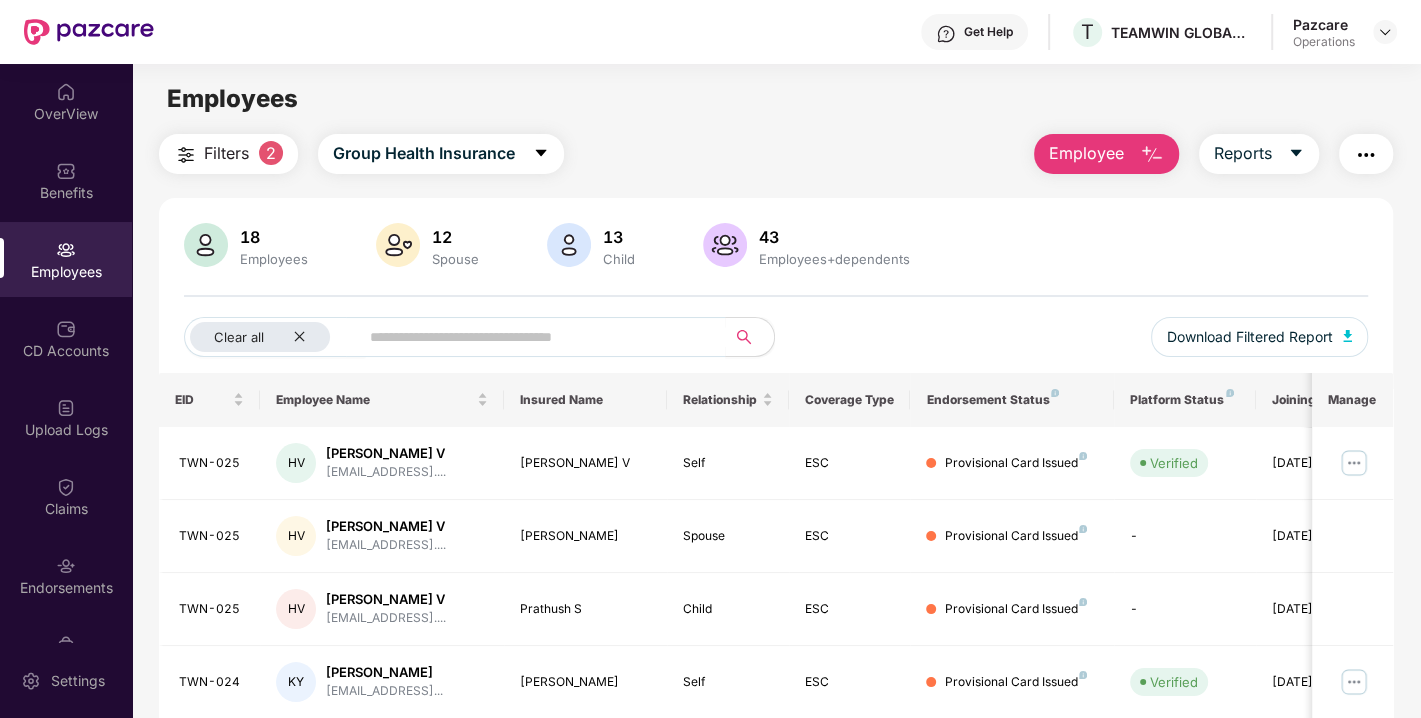 click at bounding box center (1366, 155) 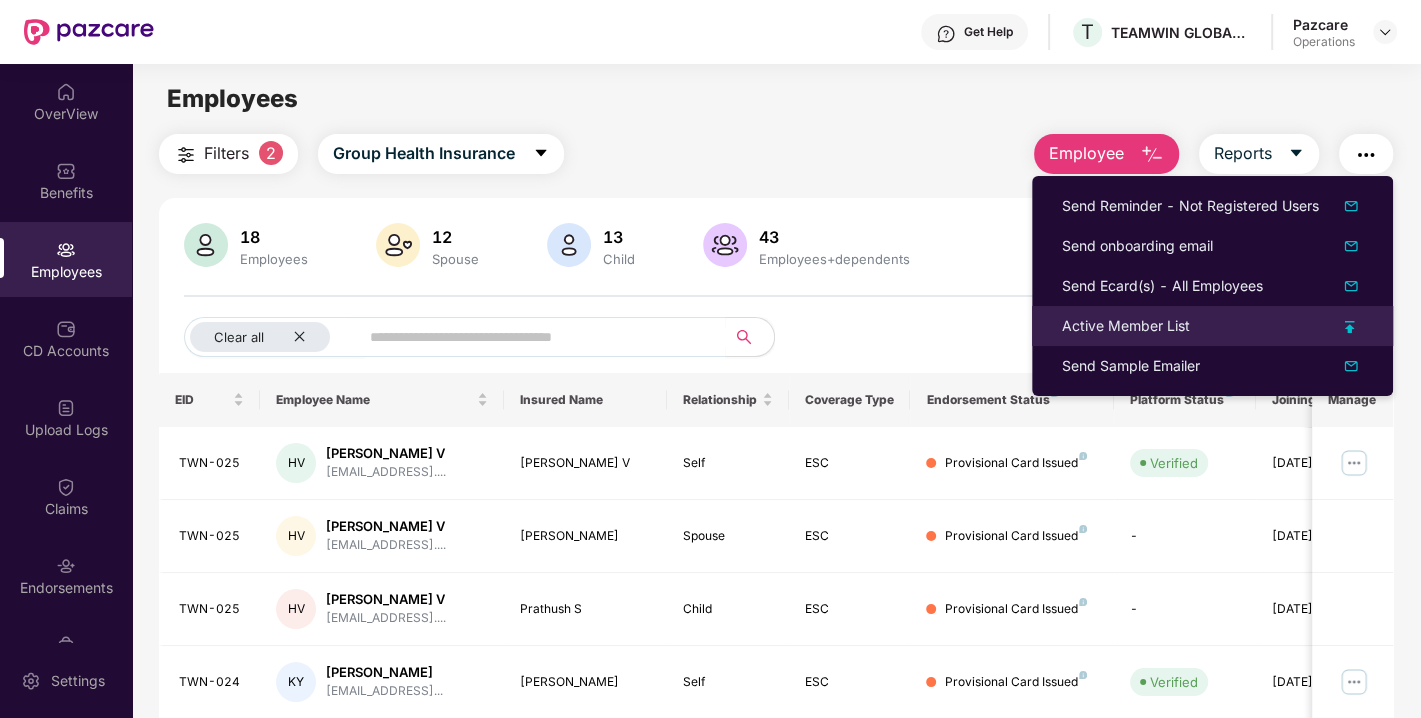 click on "Active Member List" at bounding box center (1126, 326) 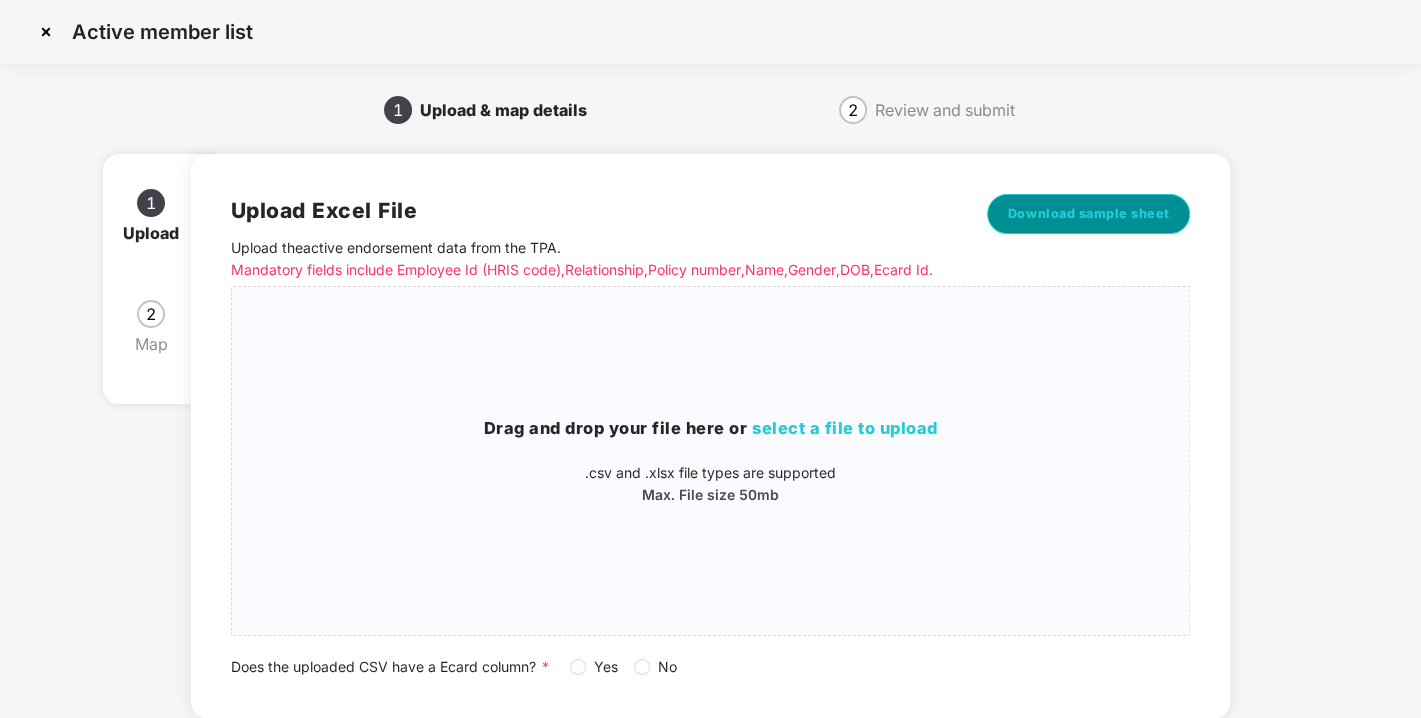 click on "Download sample sheet" at bounding box center (1089, 214) 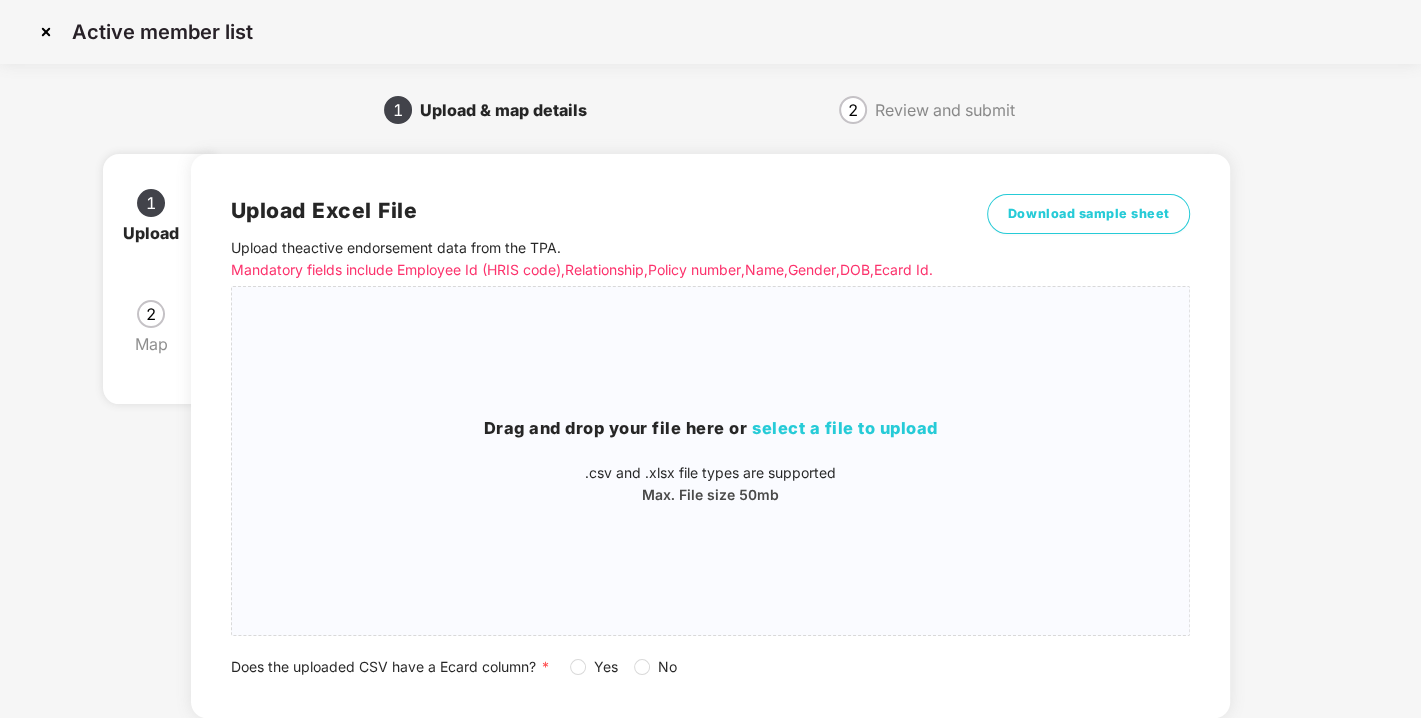 click at bounding box center (46, 32) 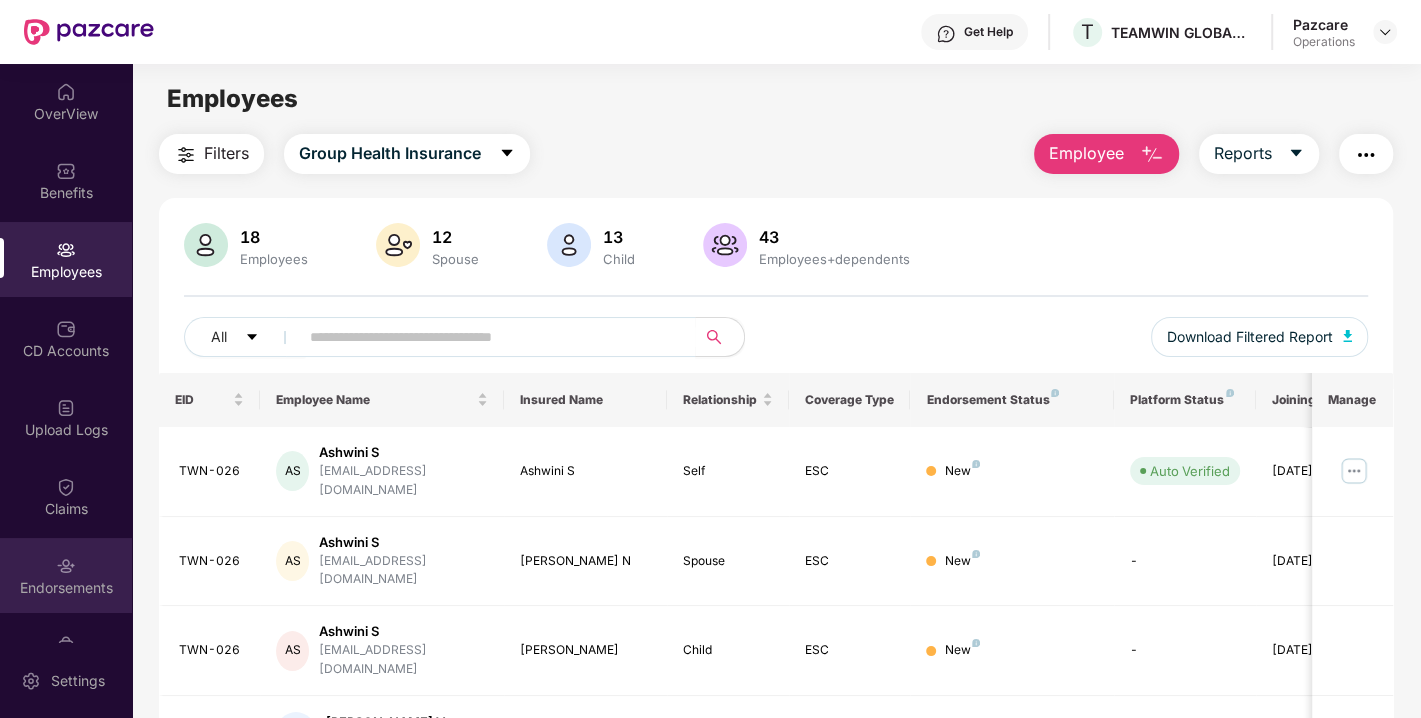 click at bounding box center (66, 566) 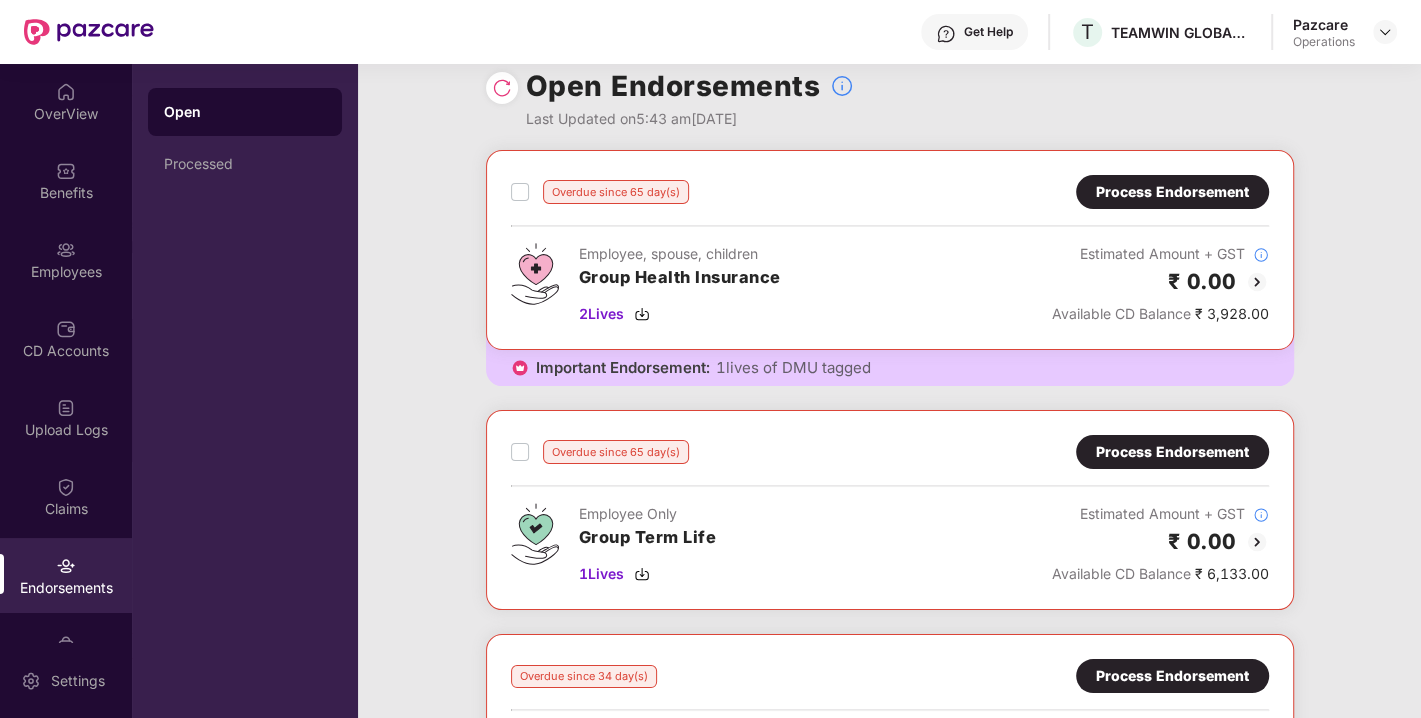 scroll, scrollTop: 0, scrollLeft: 0, axis: both 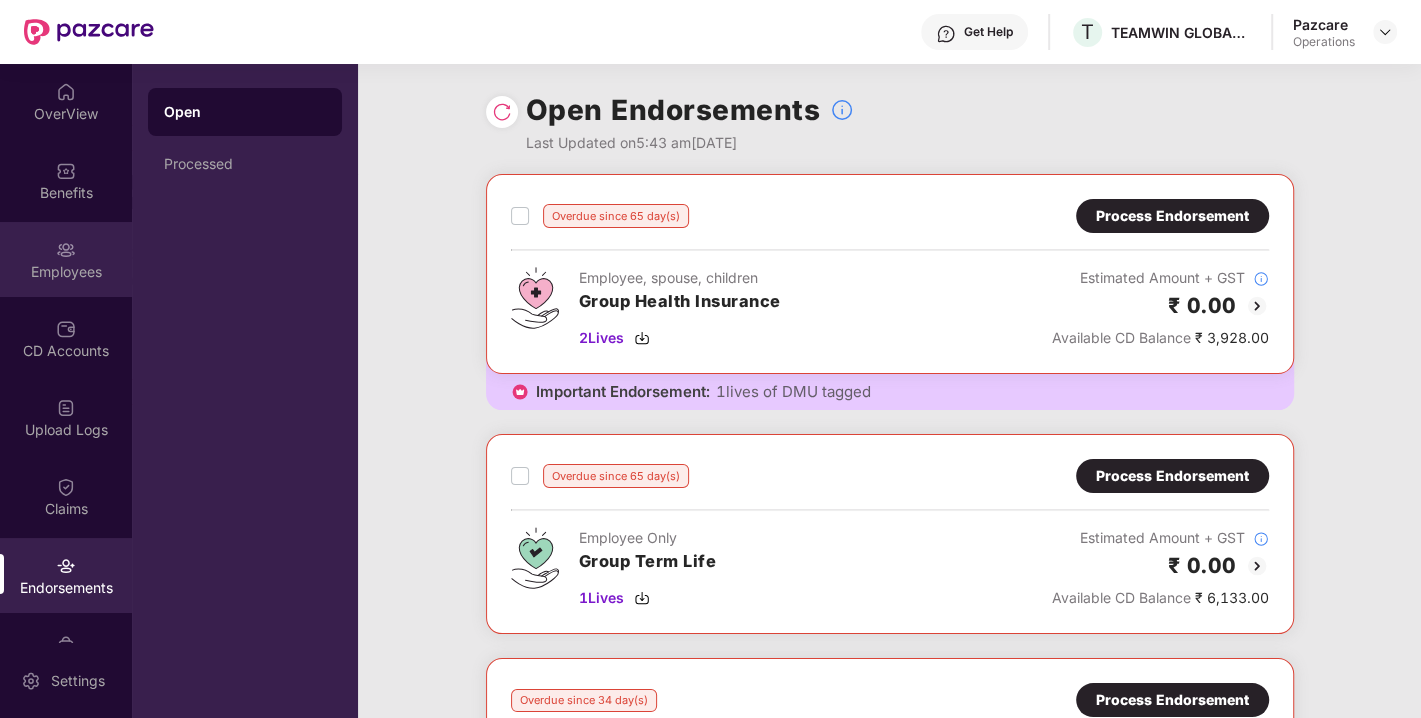 click on "Employees" at bounding box center [66, 272] 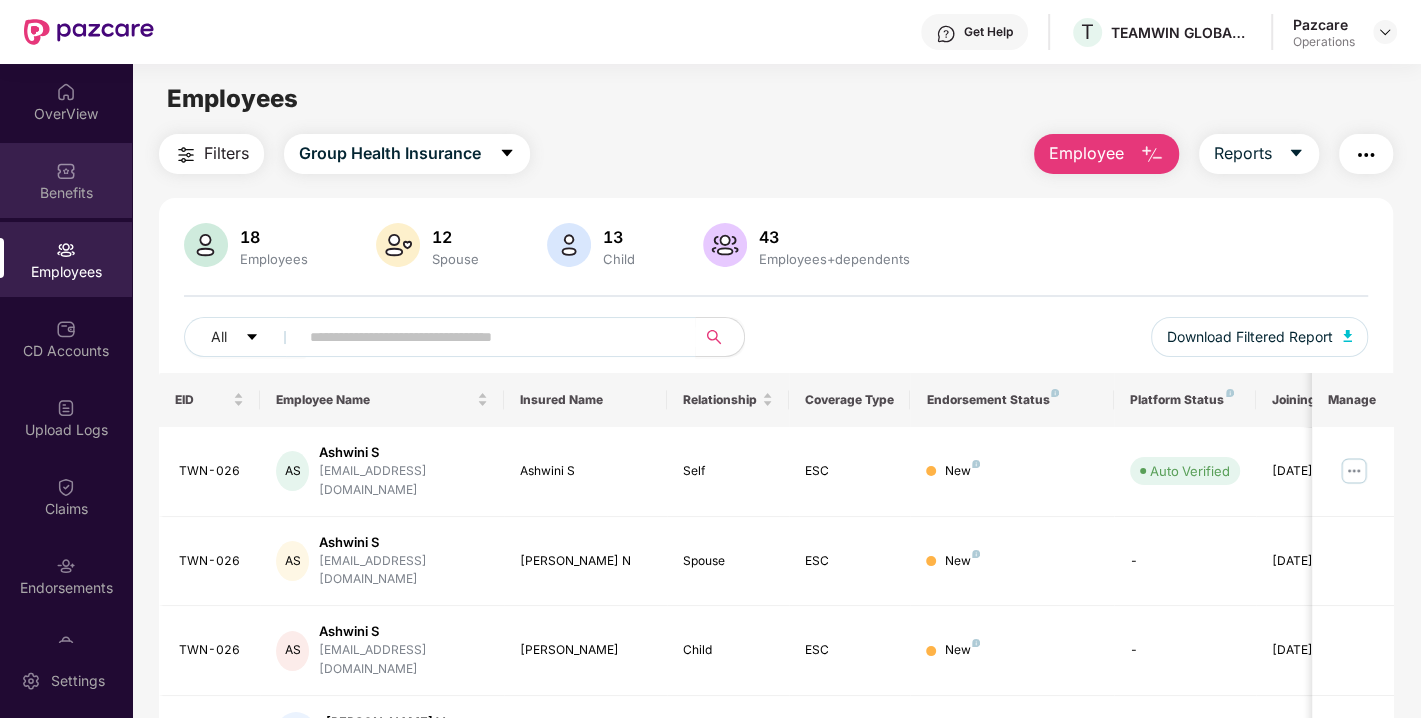 click at bounding box center [66, 171] 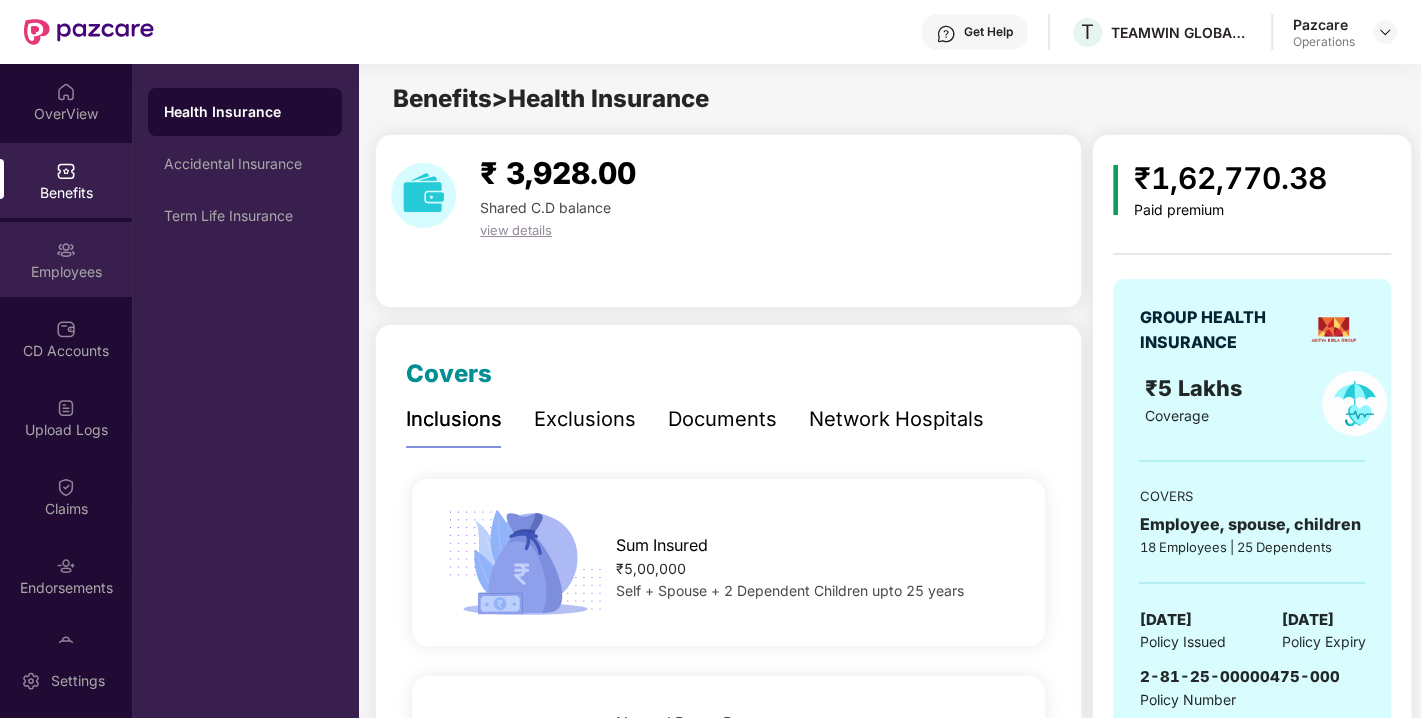 click on "Employees" at bounding box center [66, 272] 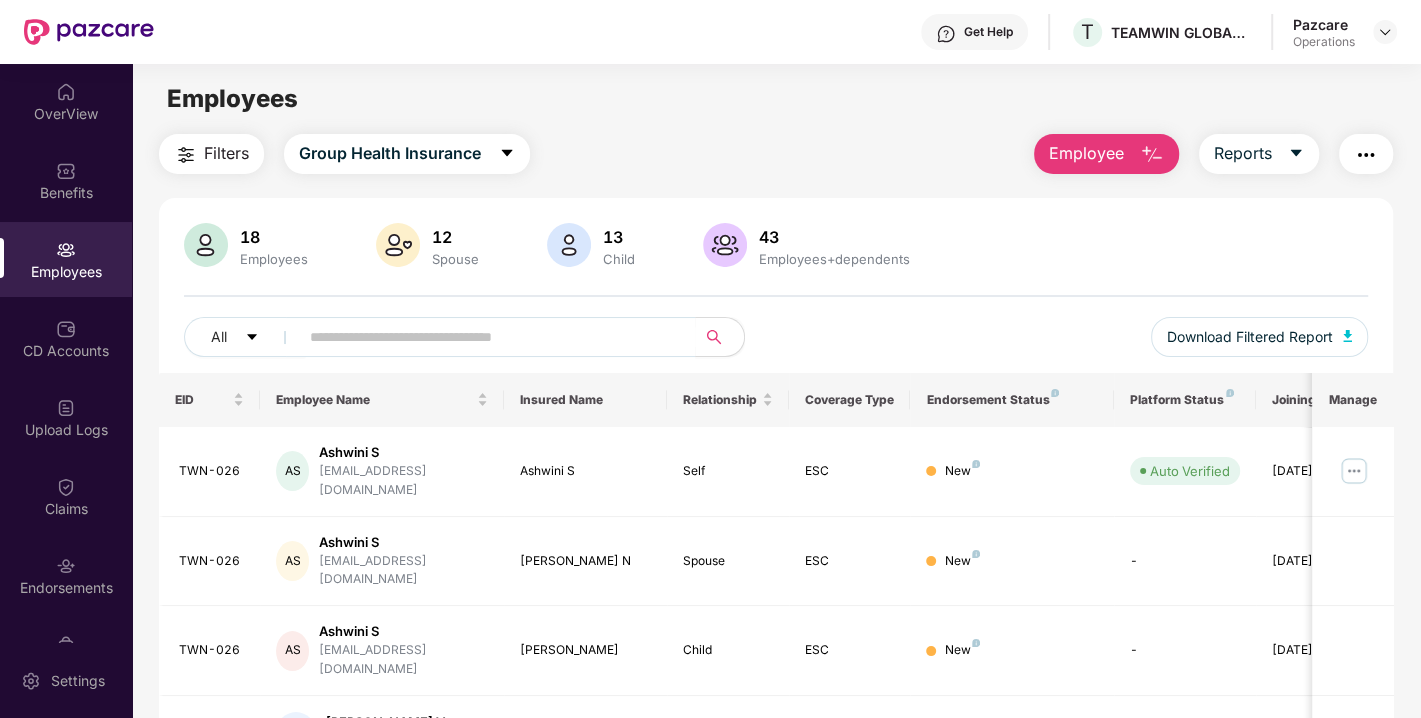 click on "Filters" at bounding box center [211, 154] 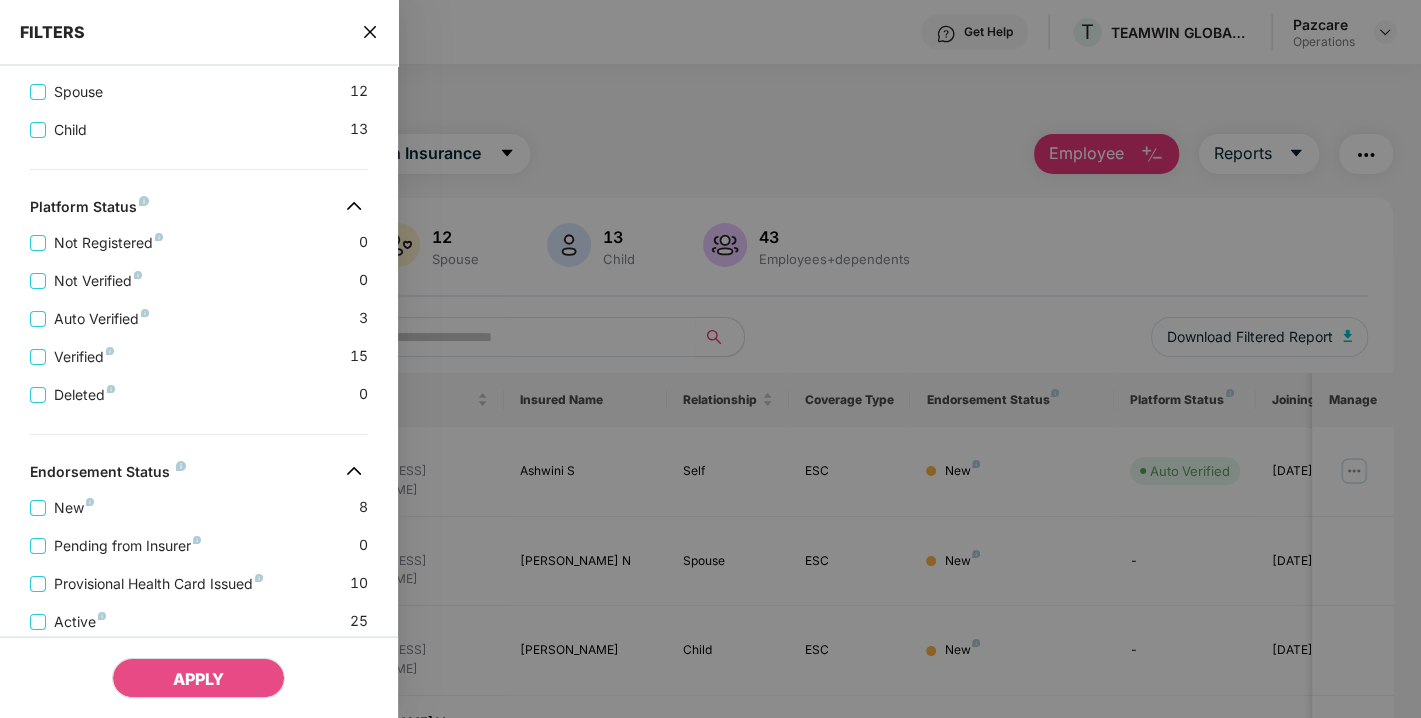 scroll, scrollTop: 614, scrollLeft: 0, axis: vertical 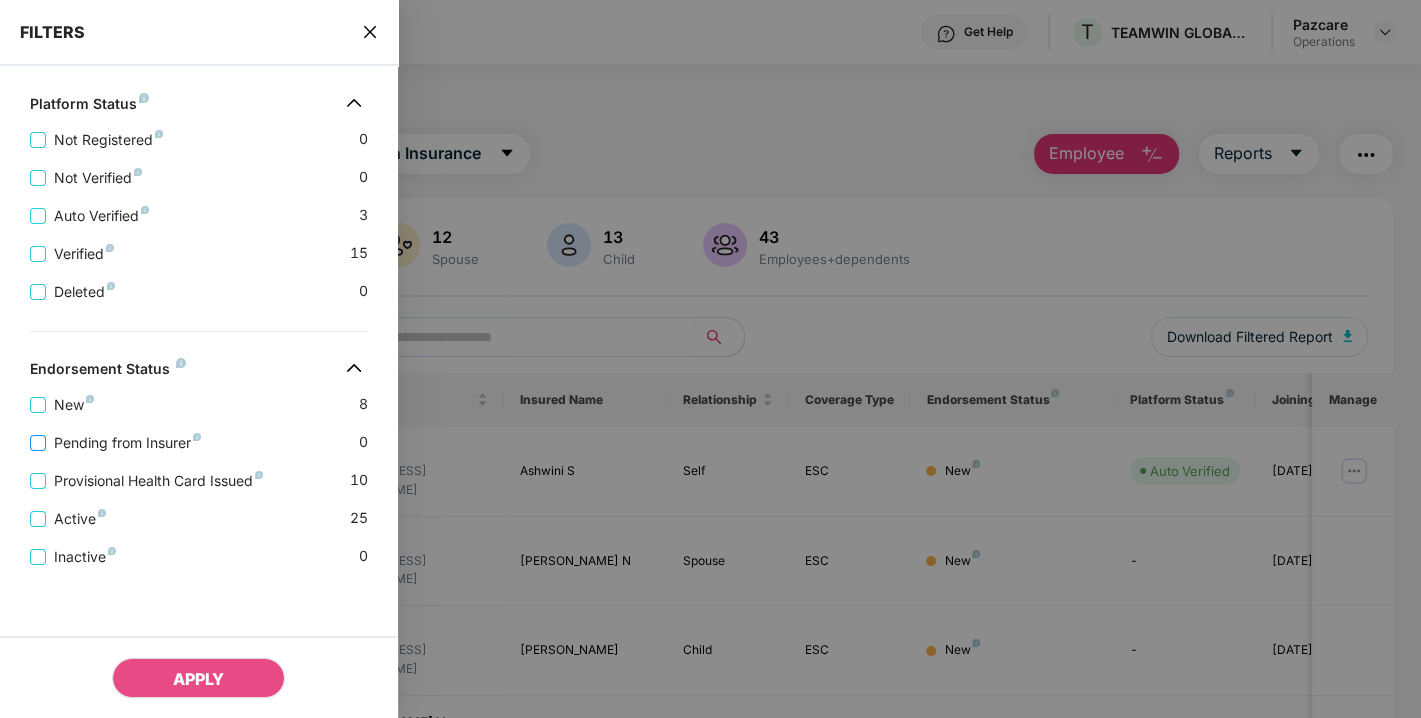 click on "Pending from Insurer" at bounding box center [127, 443] 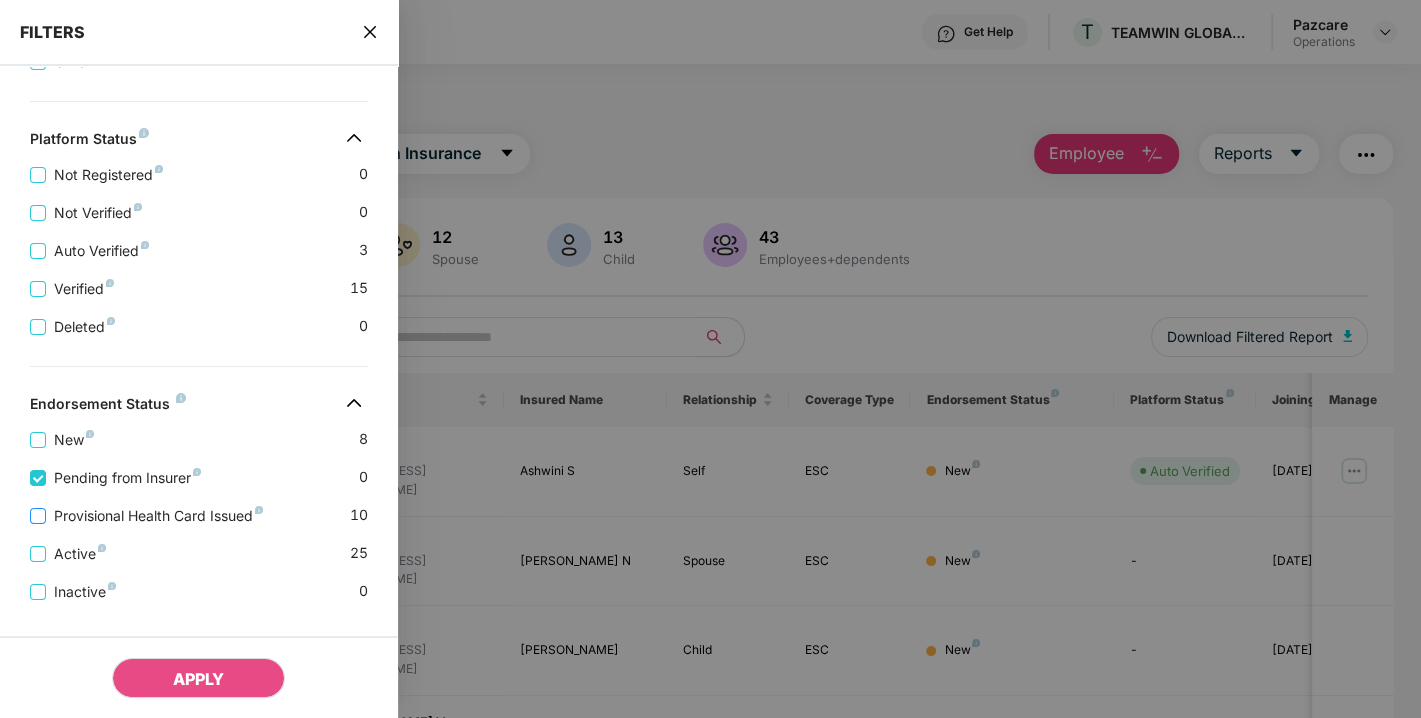 click on "Provisional Health Card Issued" at bounding box center [158, 516] 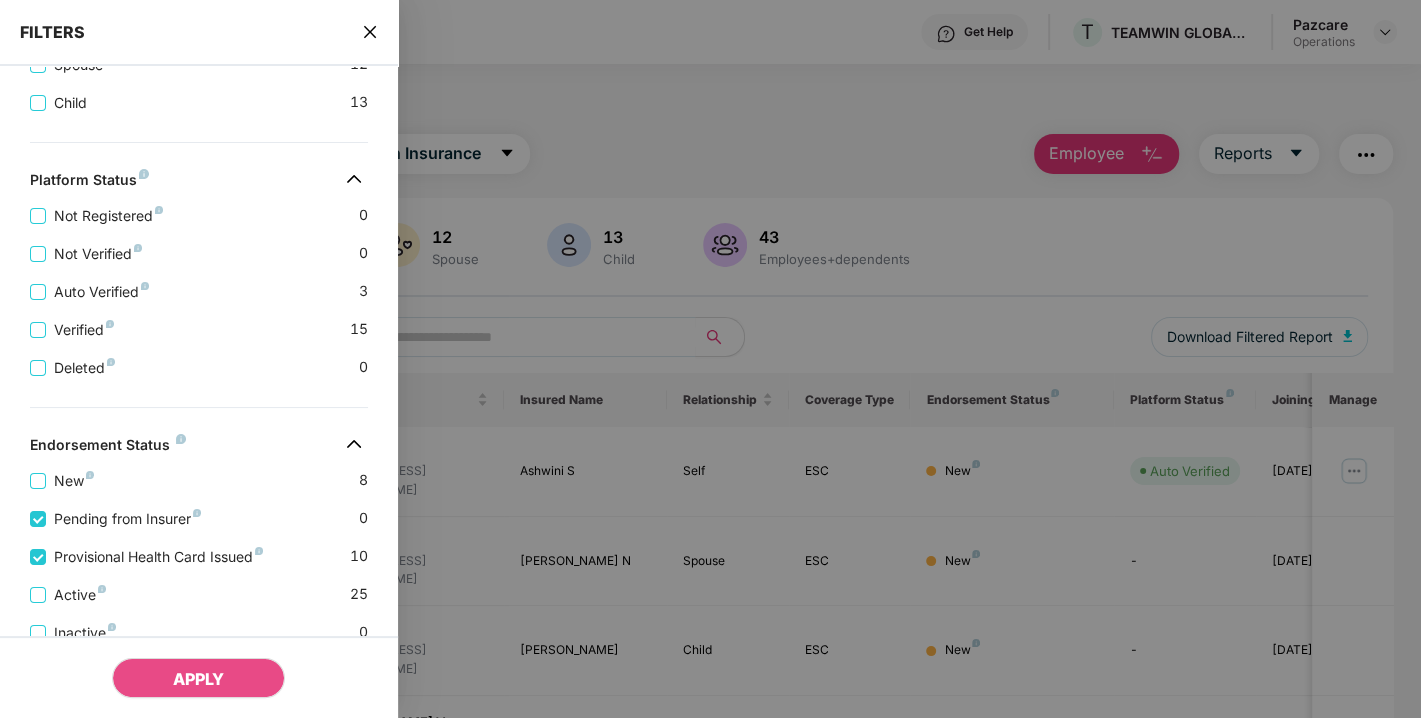 drag, startPoint x: 155, startPoint y: 655, endPoint x: 245, endPoint y: 705, distance: 102.9563 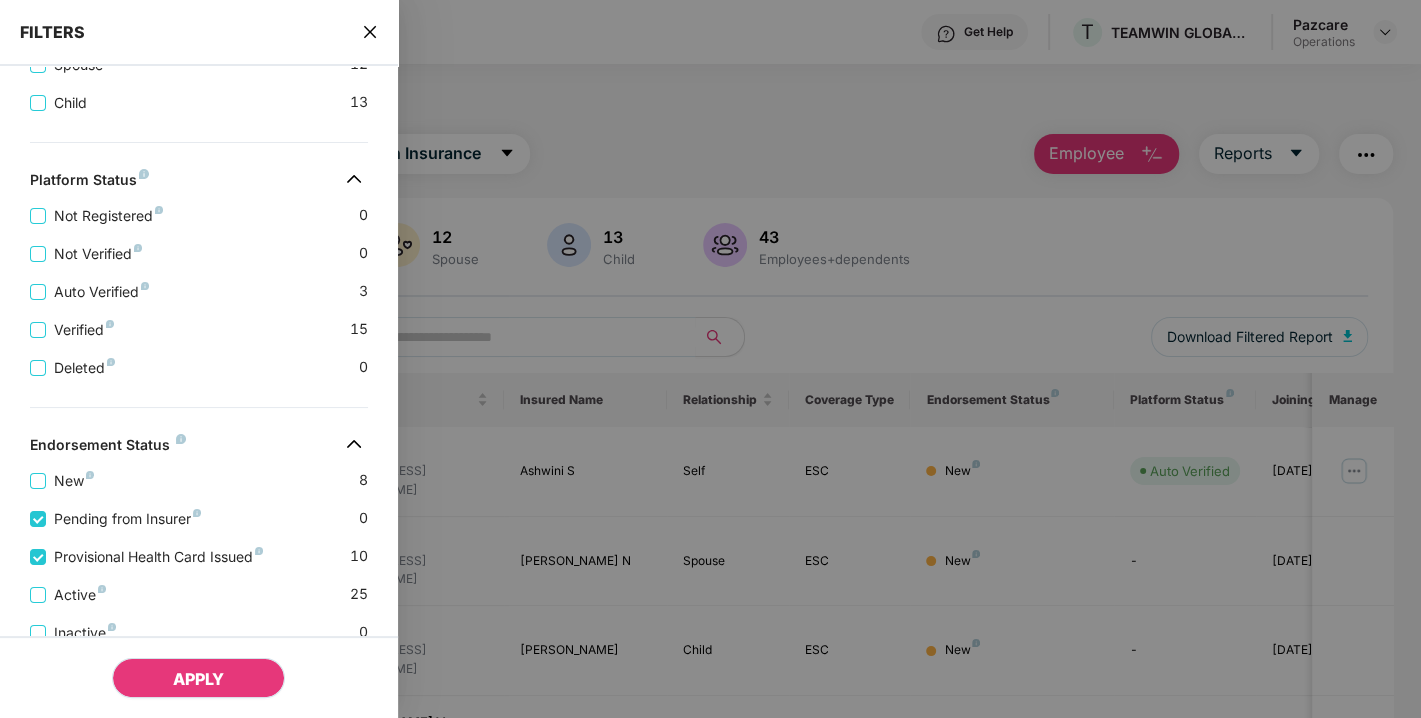 click on "APPLY" at bounding box center (198, 679) 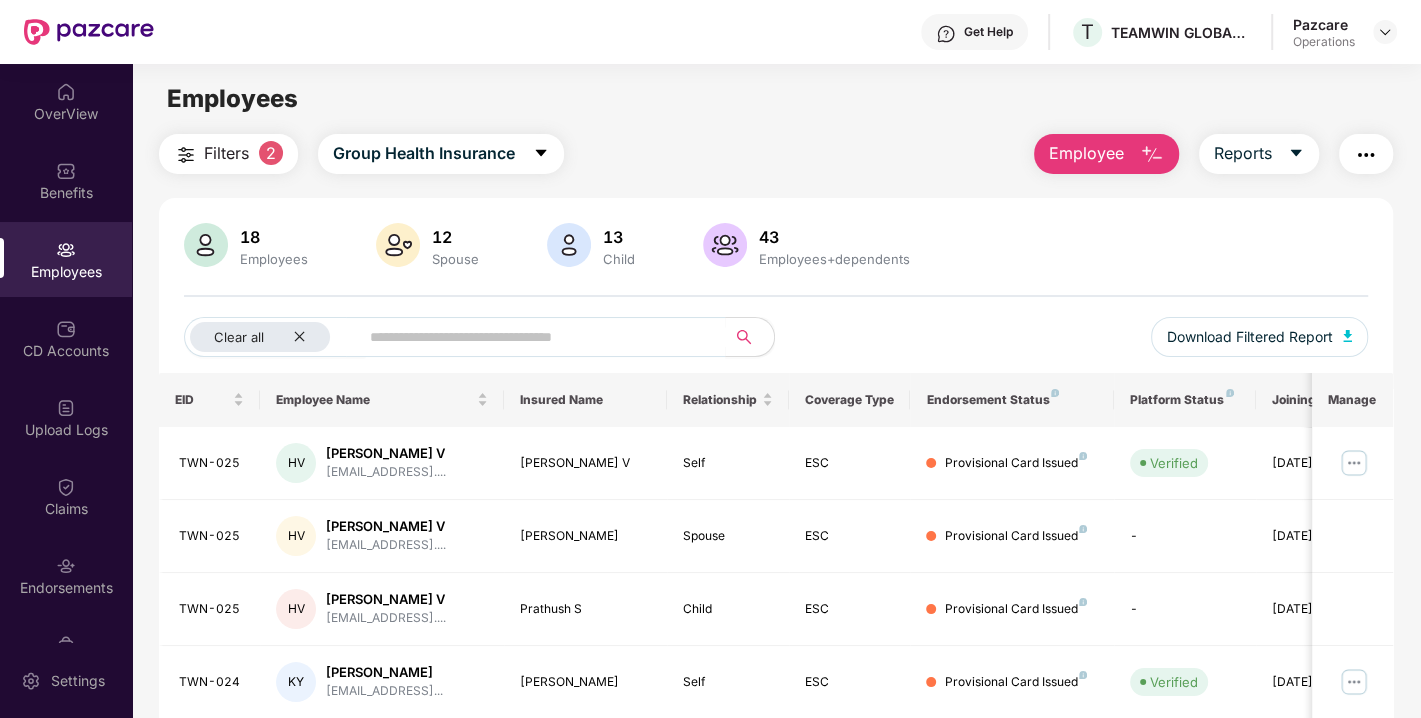 click at bounding box center (1366, 155) 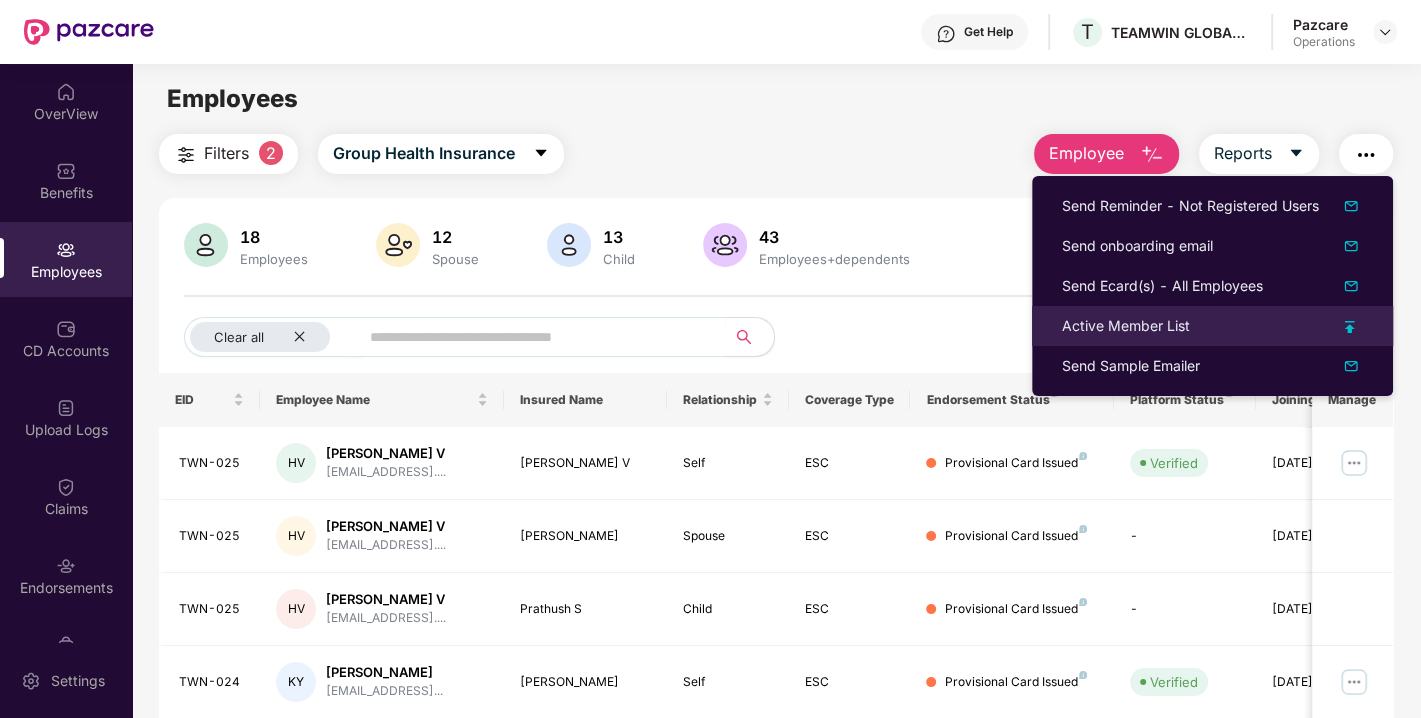 click on "Active Member List" at bounding box center [1126, 326] 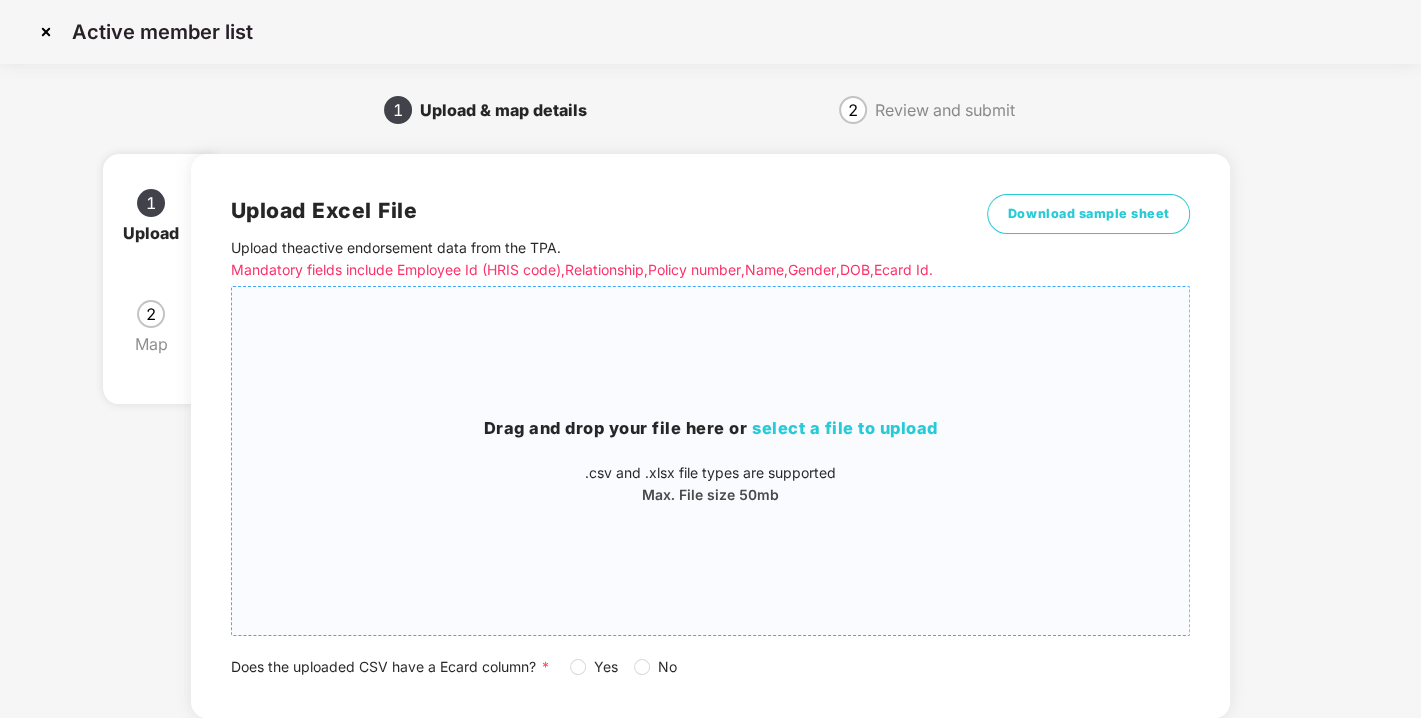 click on "select a file to upload" at bounding box center [845, 428] 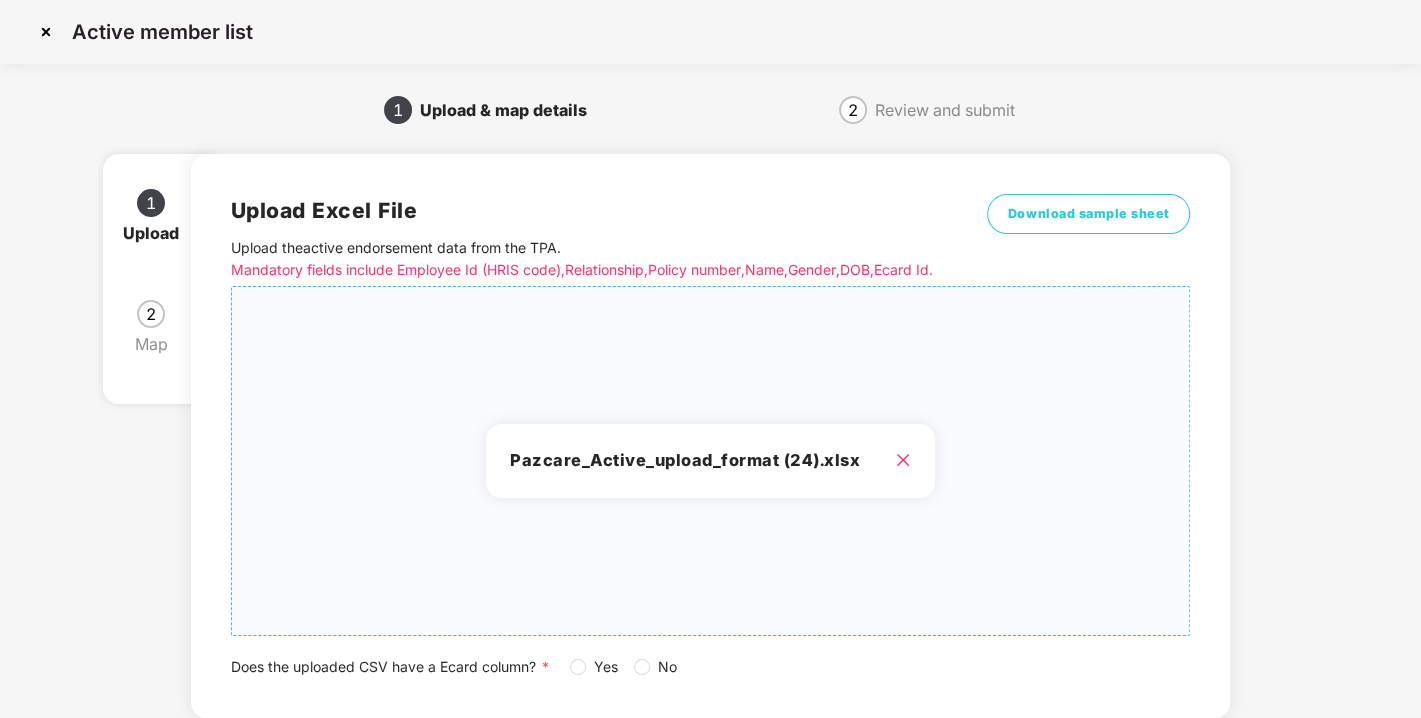 scroll, scrollTop: 147, scrollLeft: 0, axis: vertical 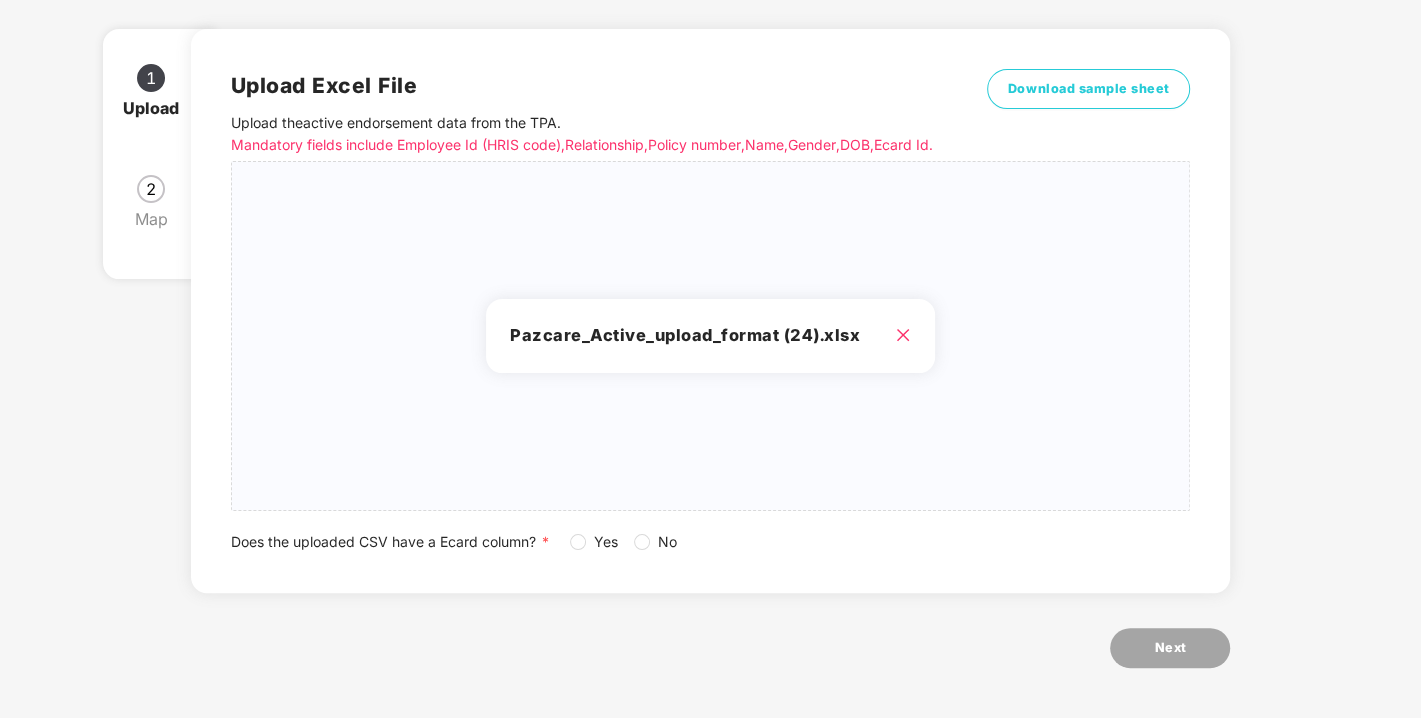 click on "Yes" at bounding box center [606, 542] 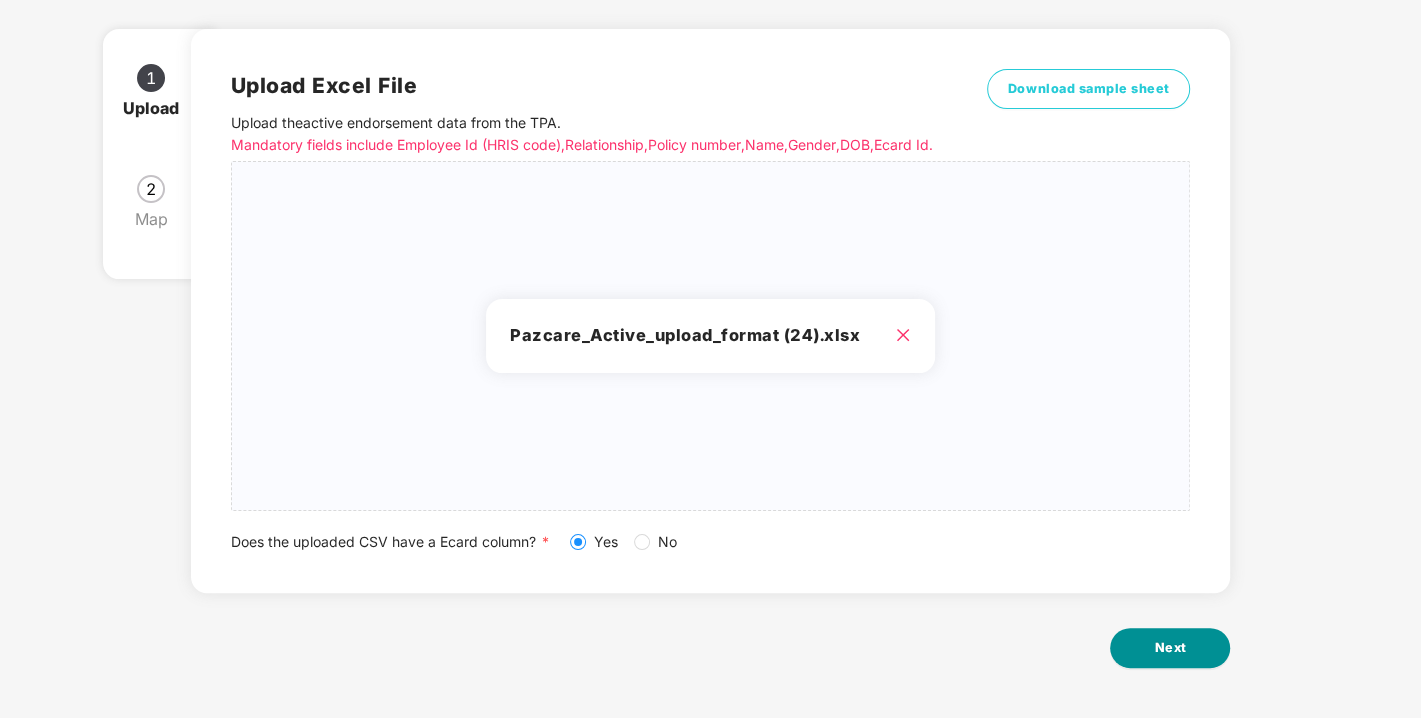 click on "Next" at bounding box center [1170, 648] 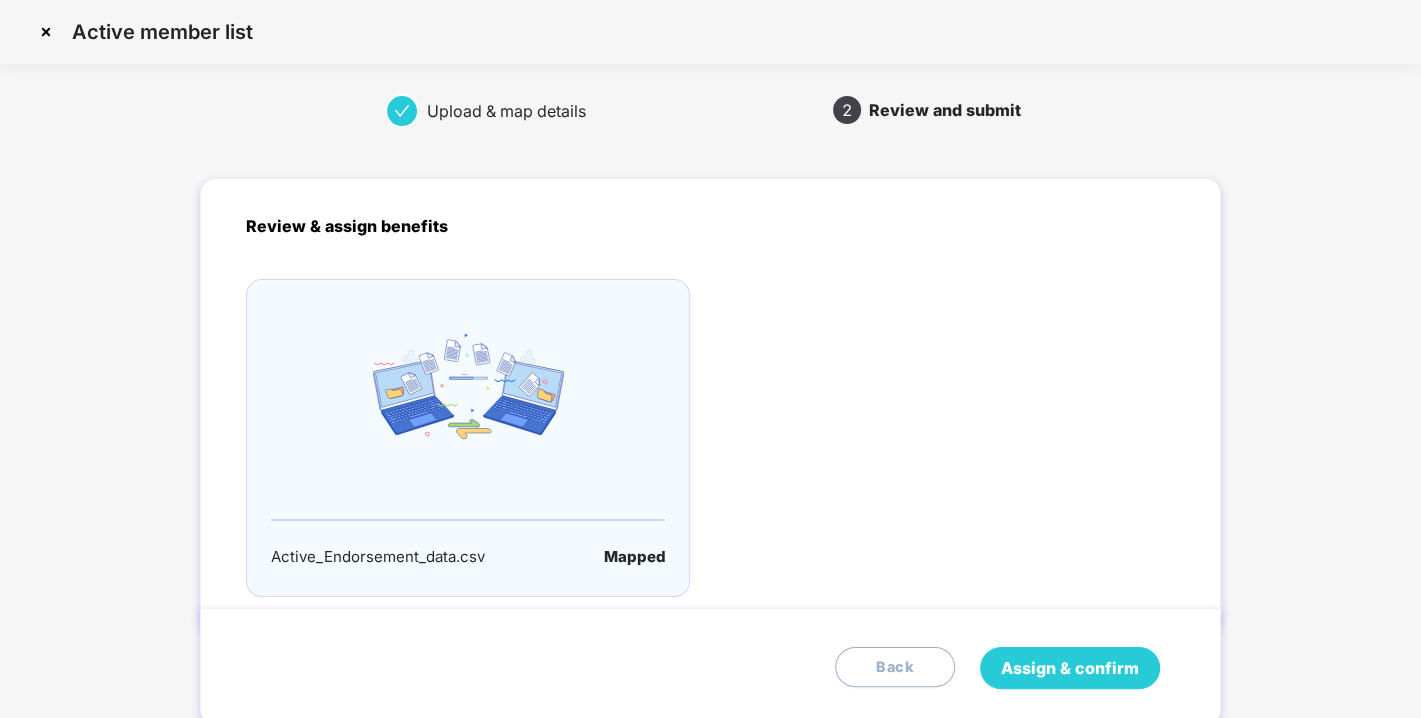 click on "Assign & confirm" at bounding box center [1070, 668] 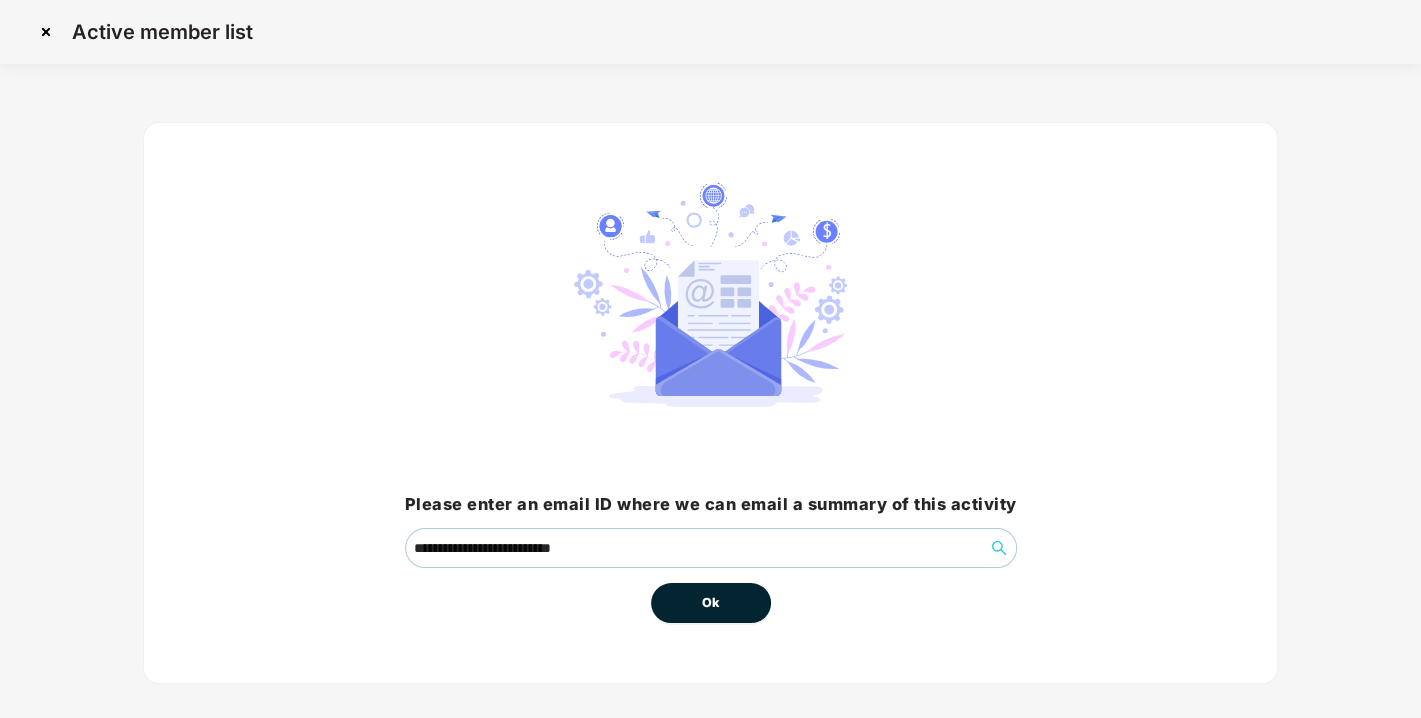 click on "Ok" at bounding box center [711, 603] 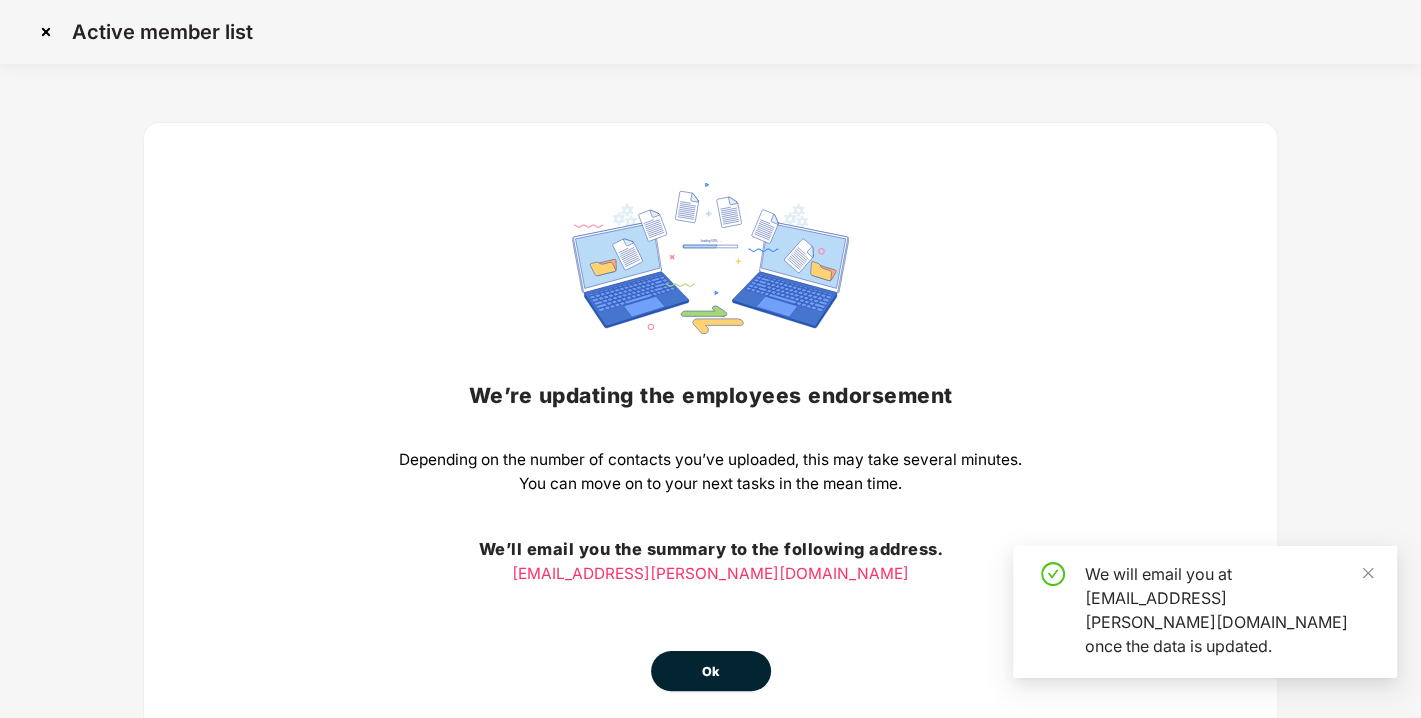 scroll, scrollTop: 88, scrollLeft: 0, axis: vertical 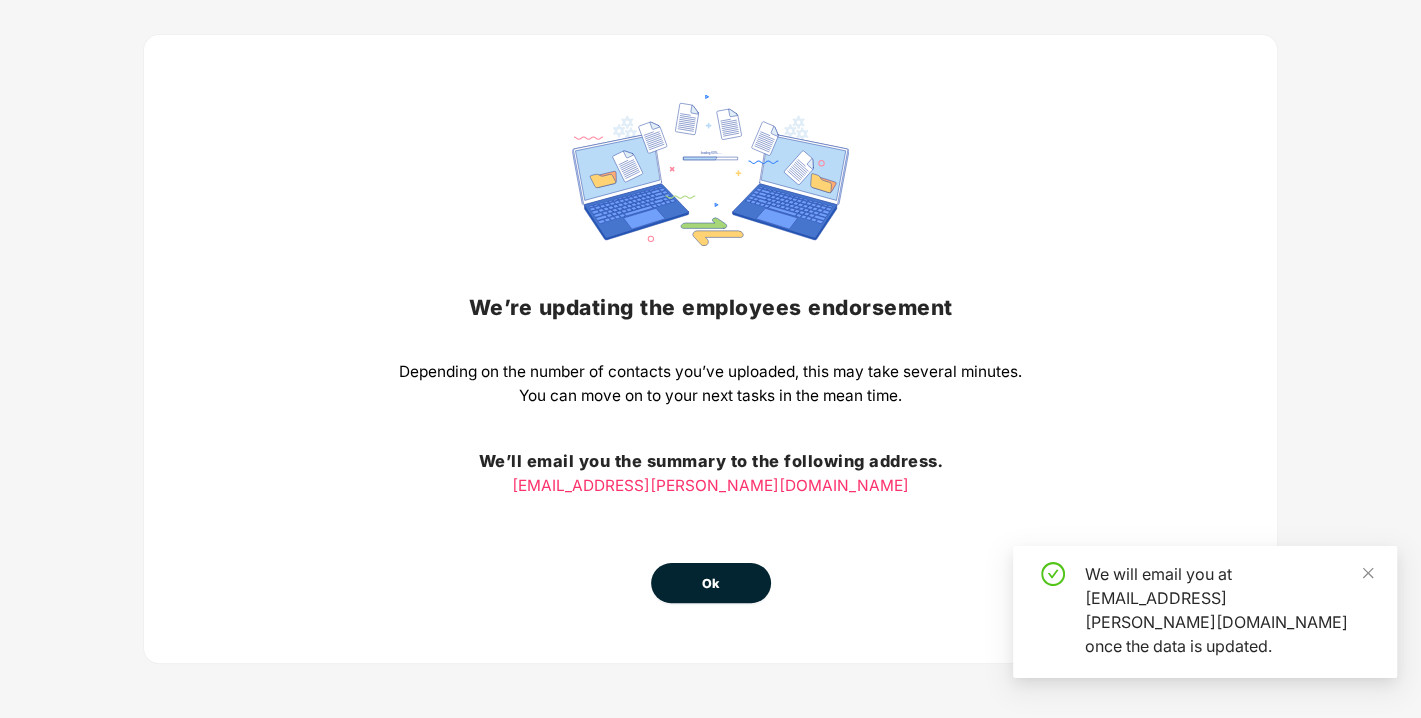 click on "Ok" at bounding box center (711, 583) 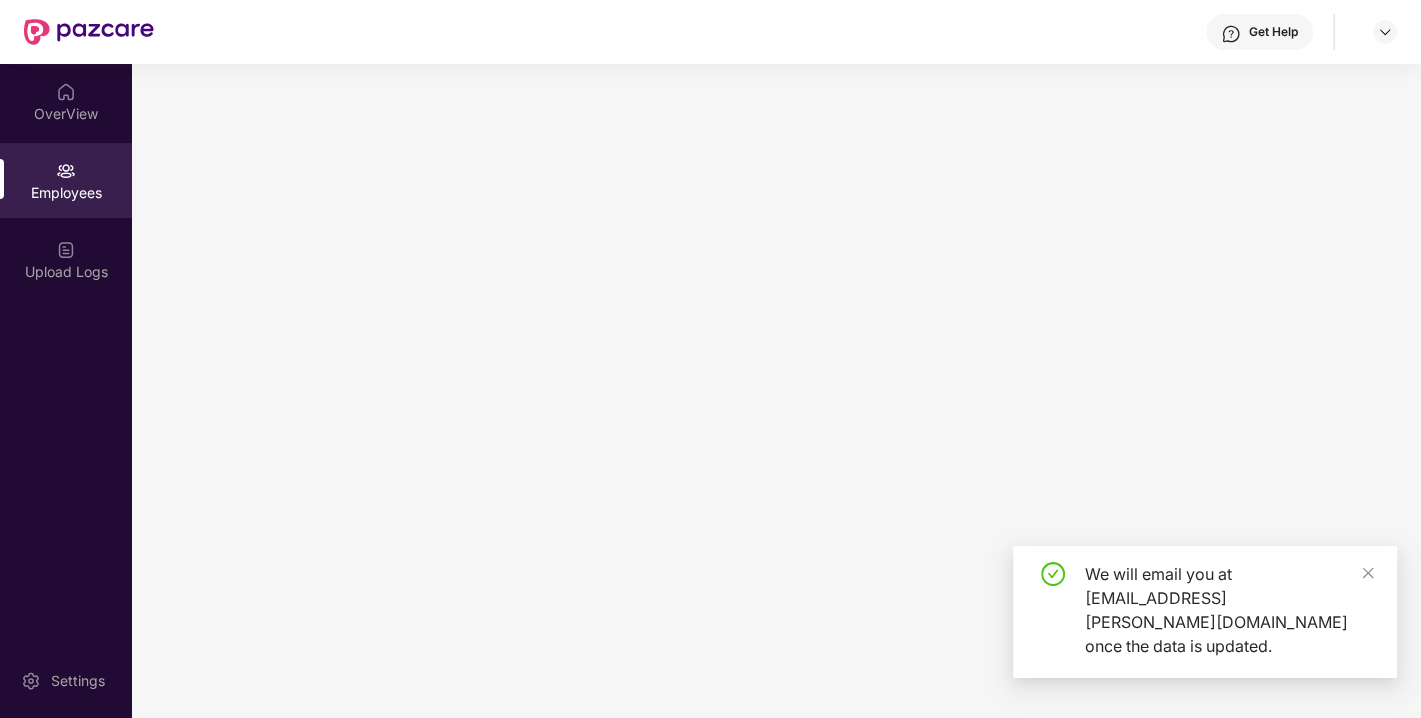 scroll, scrollTop: 0, scrollLeft: 0, axis: both 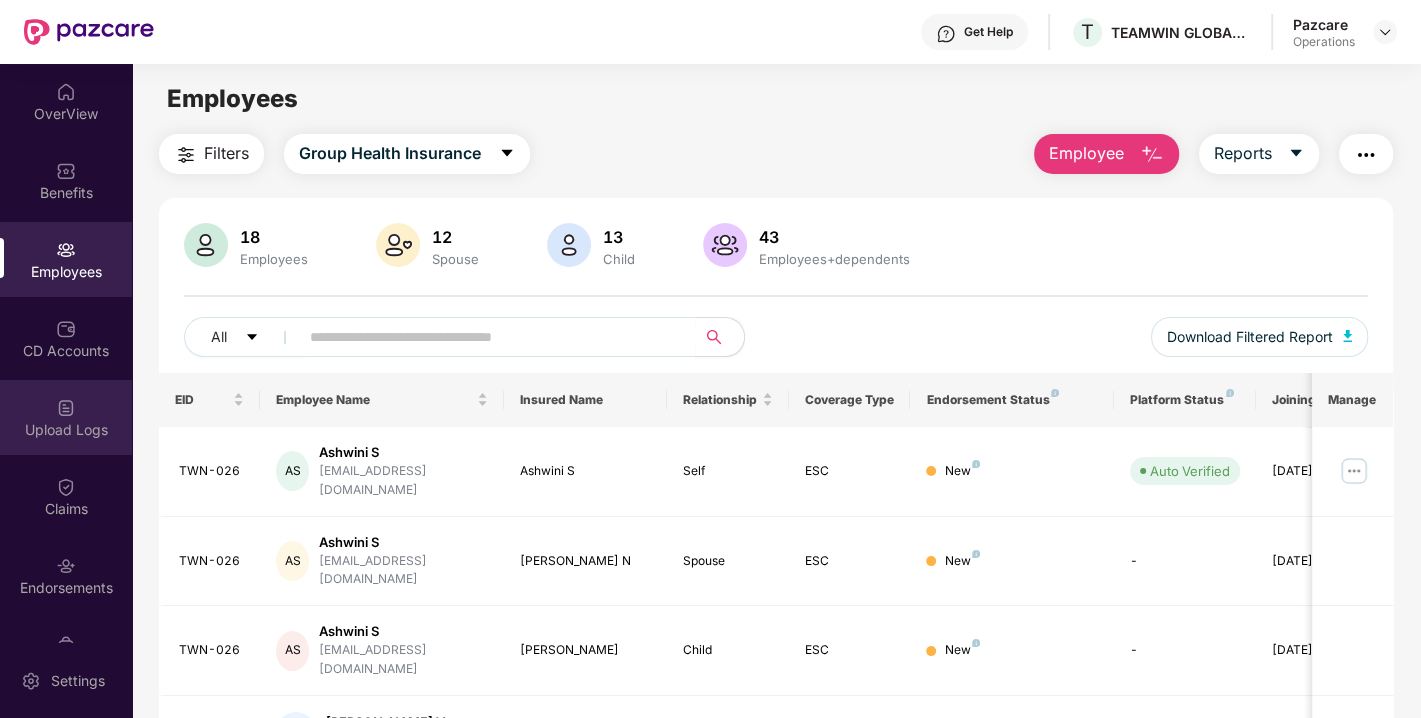 click on "Upload Logs" at bounding box center (66, 417) 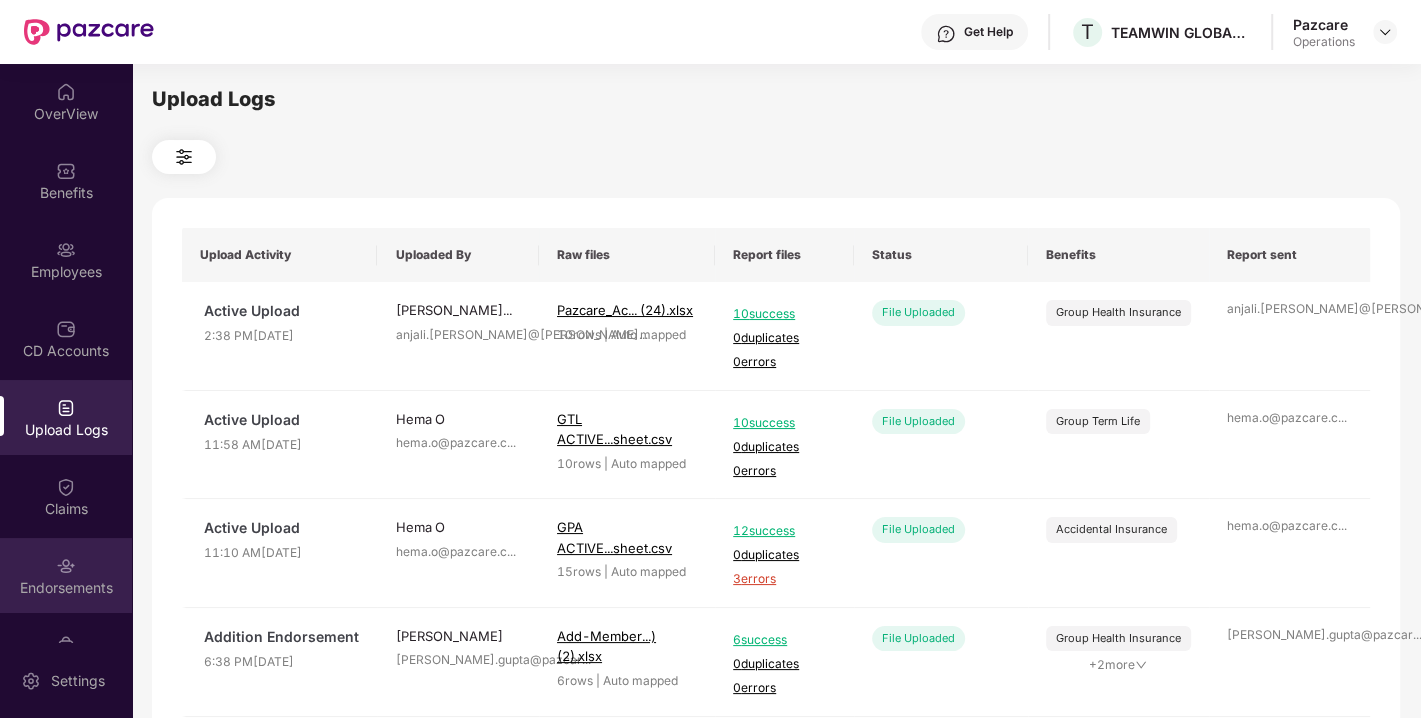 click at bounding box center [66, 566] 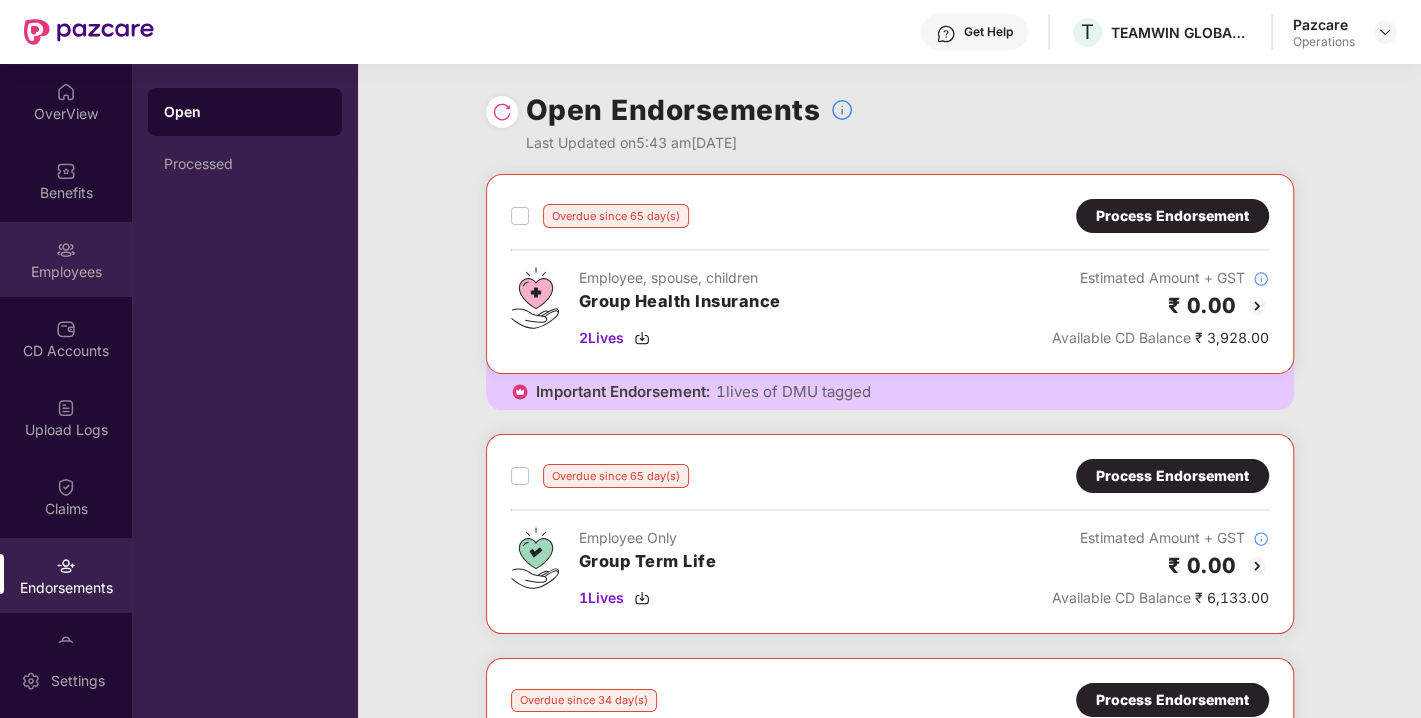 click on "Employees" at bounding box center (66, 272) 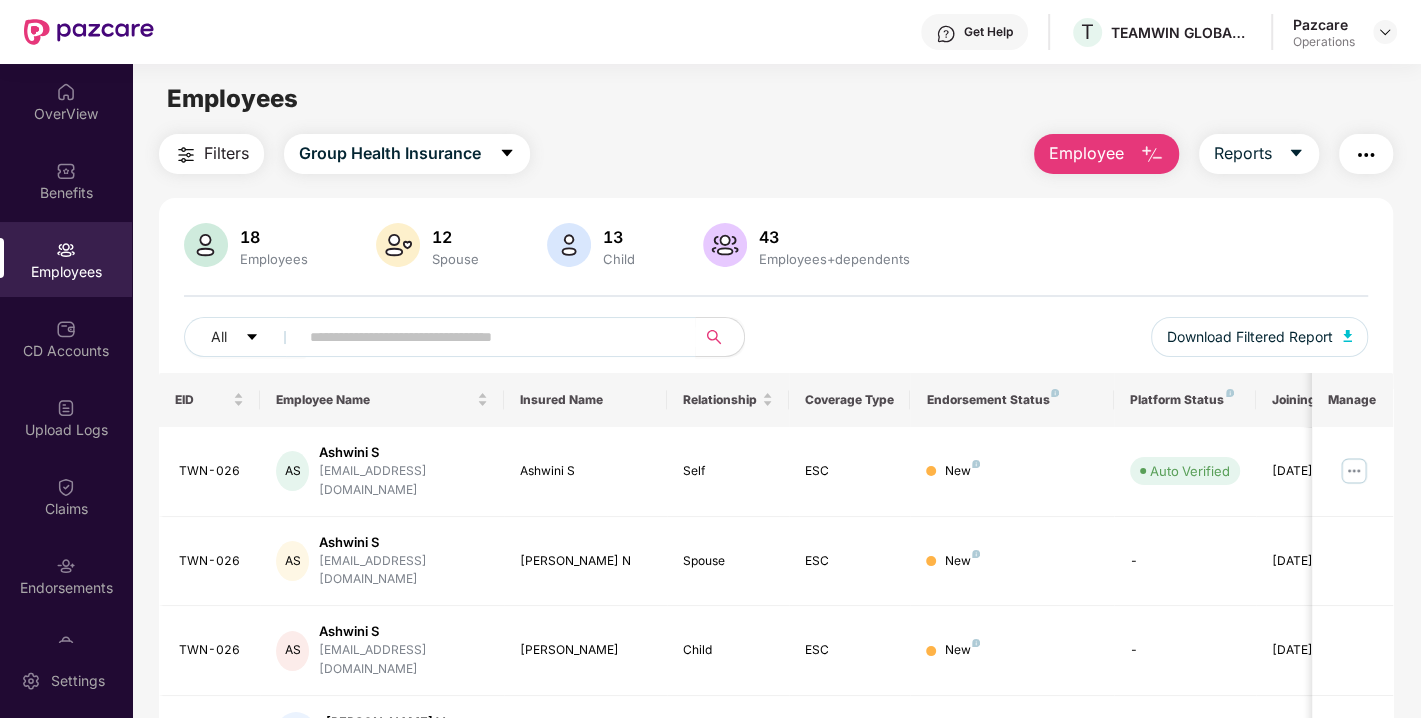 click on "Filters" at bounding box center [226, 153] 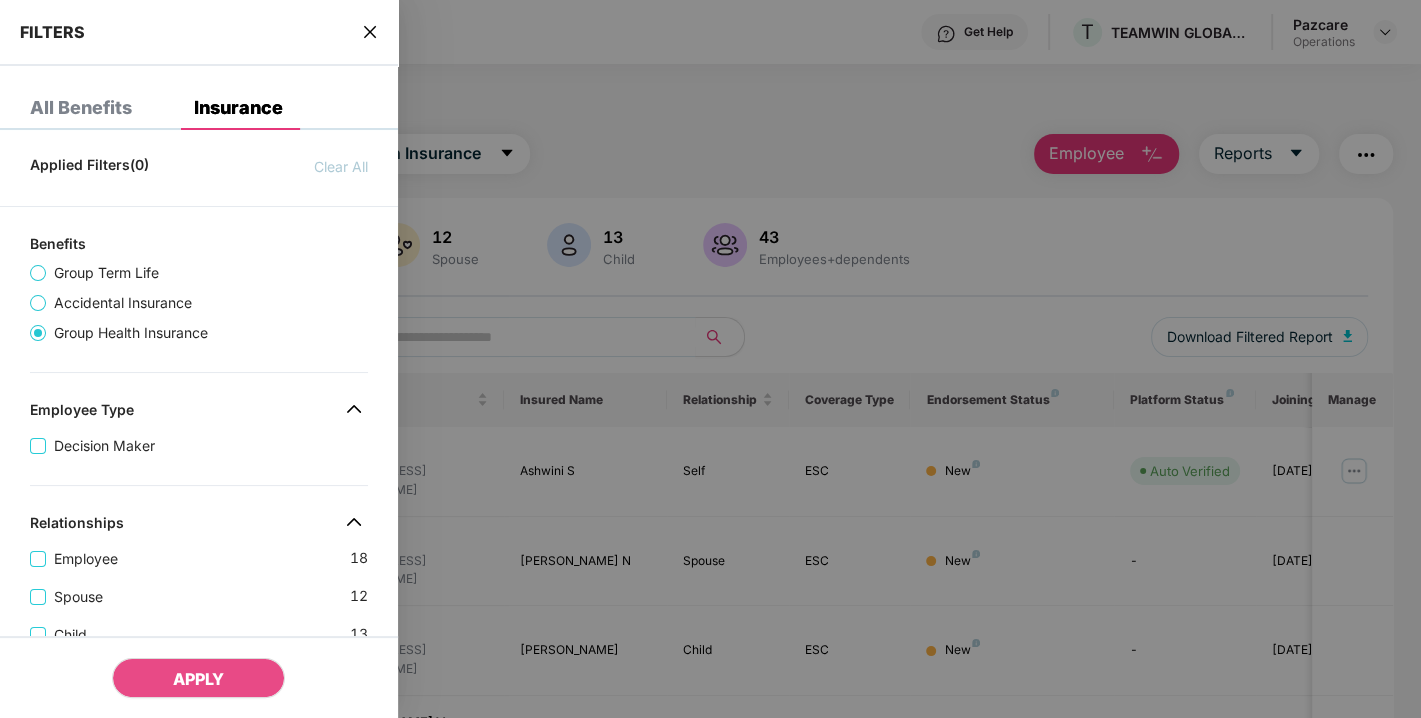scroll, scrollTop: 614, scrollLeft: 0, axis: vertical 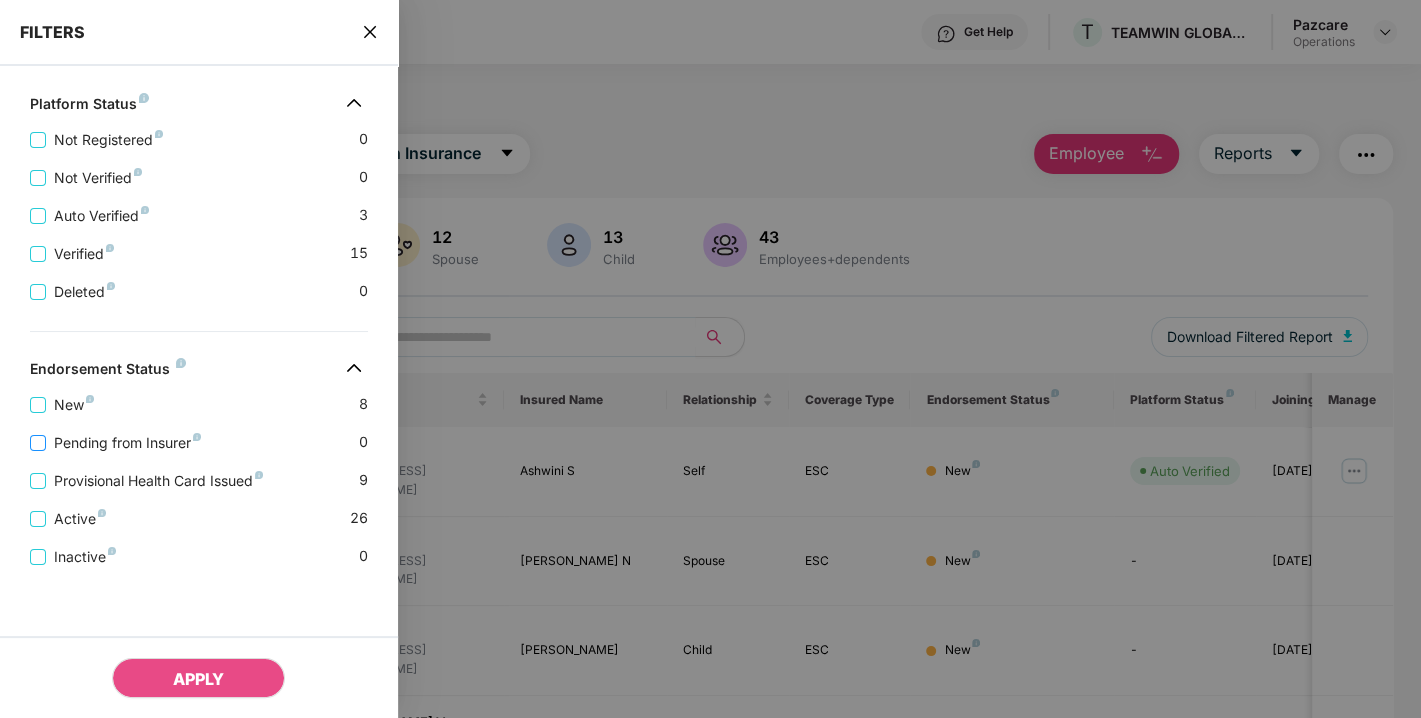 click on "Pending from Insurer" at bounding box center (127, 443) 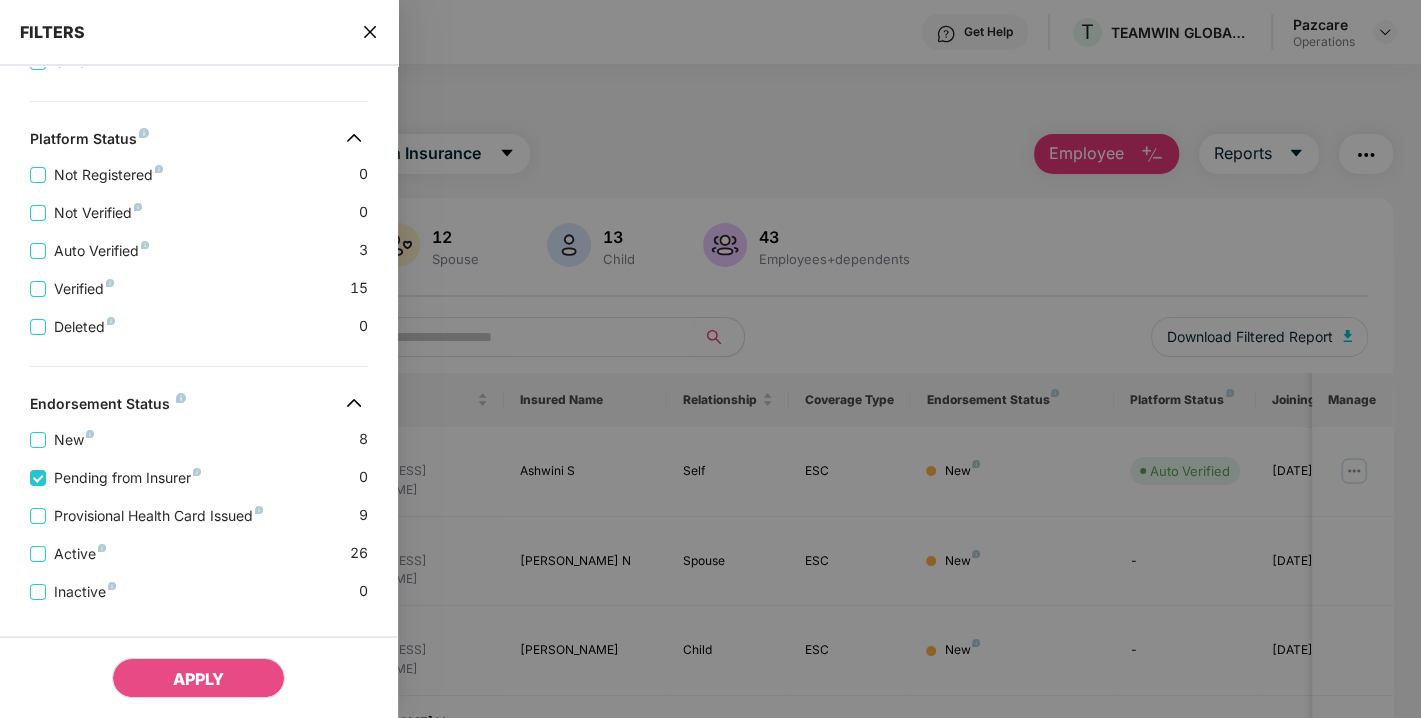 click on "Active 26" at bounding box center [199, 546] 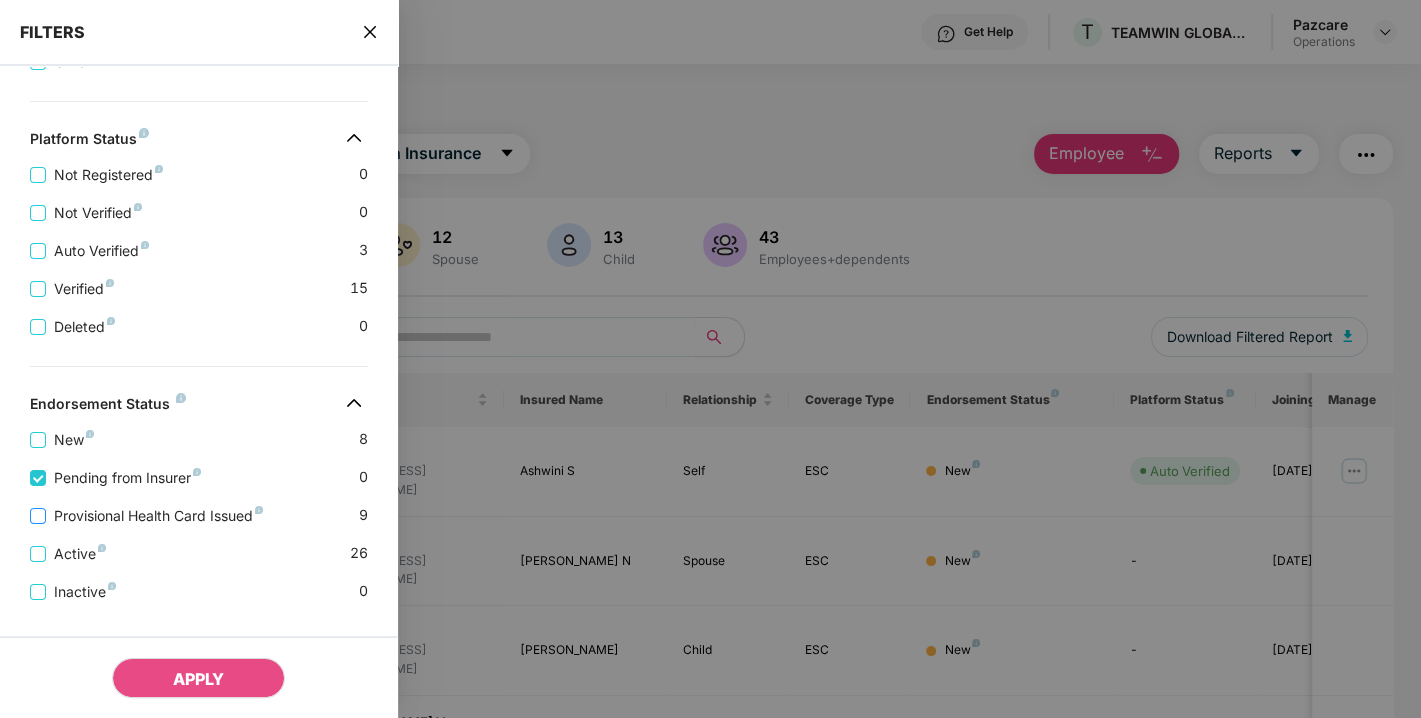 click on "Provisional Health Card Issued" at bounding box center (158, 516) 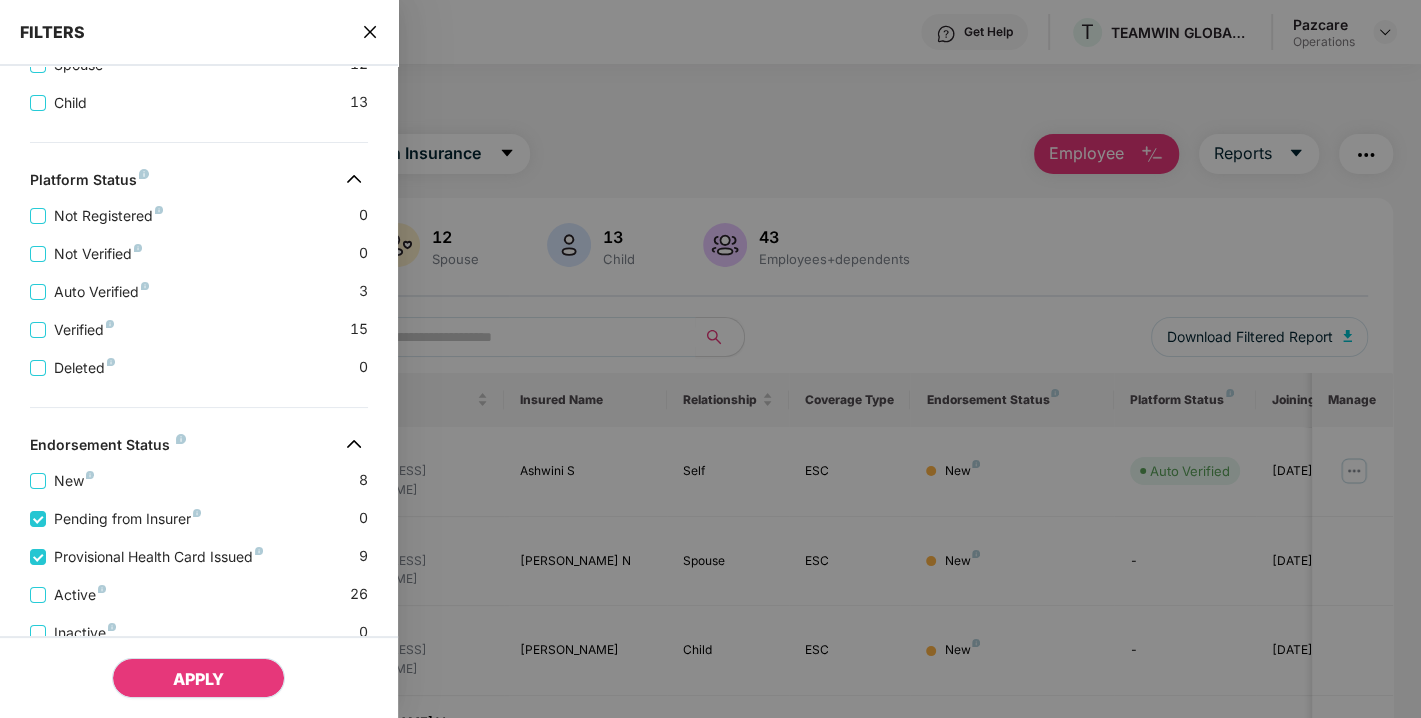 click on "APPLY" at bounding box center [198, 679] 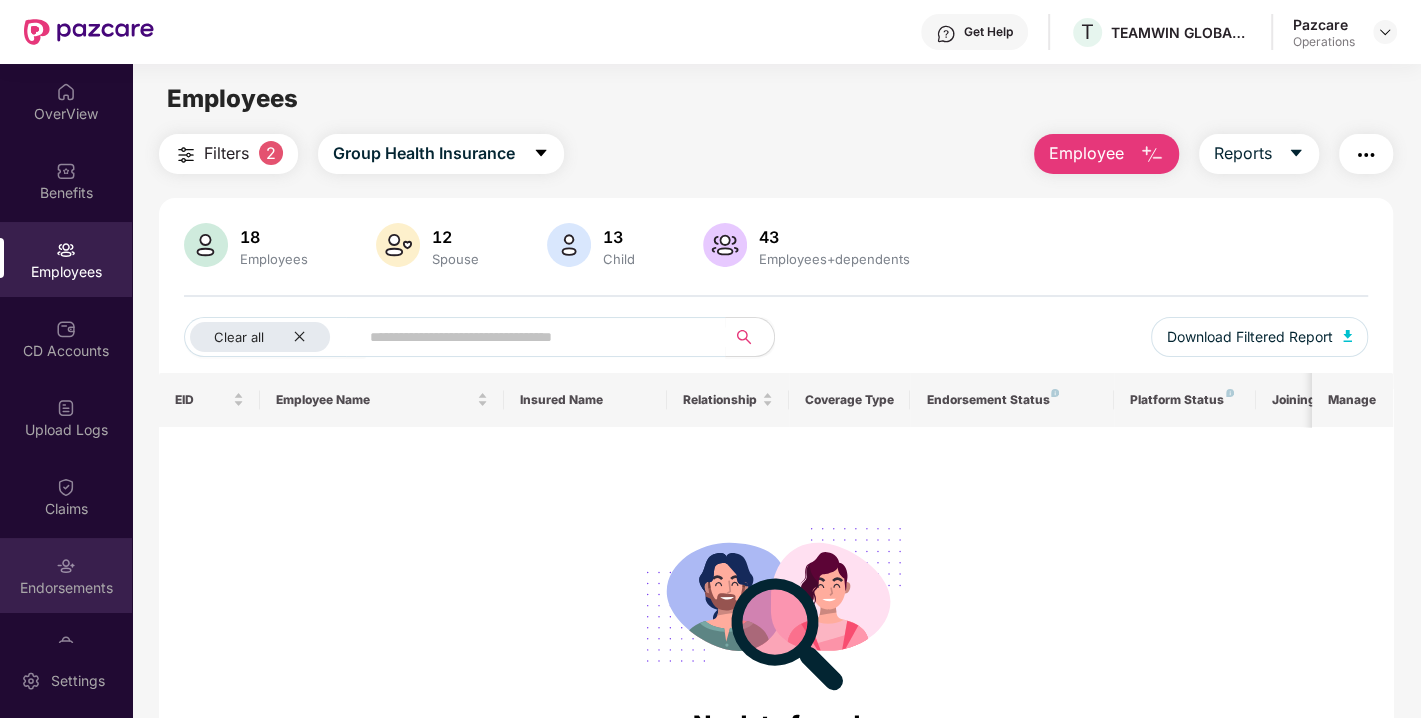 click on "Endorsements" at bounding box center (66, 575) 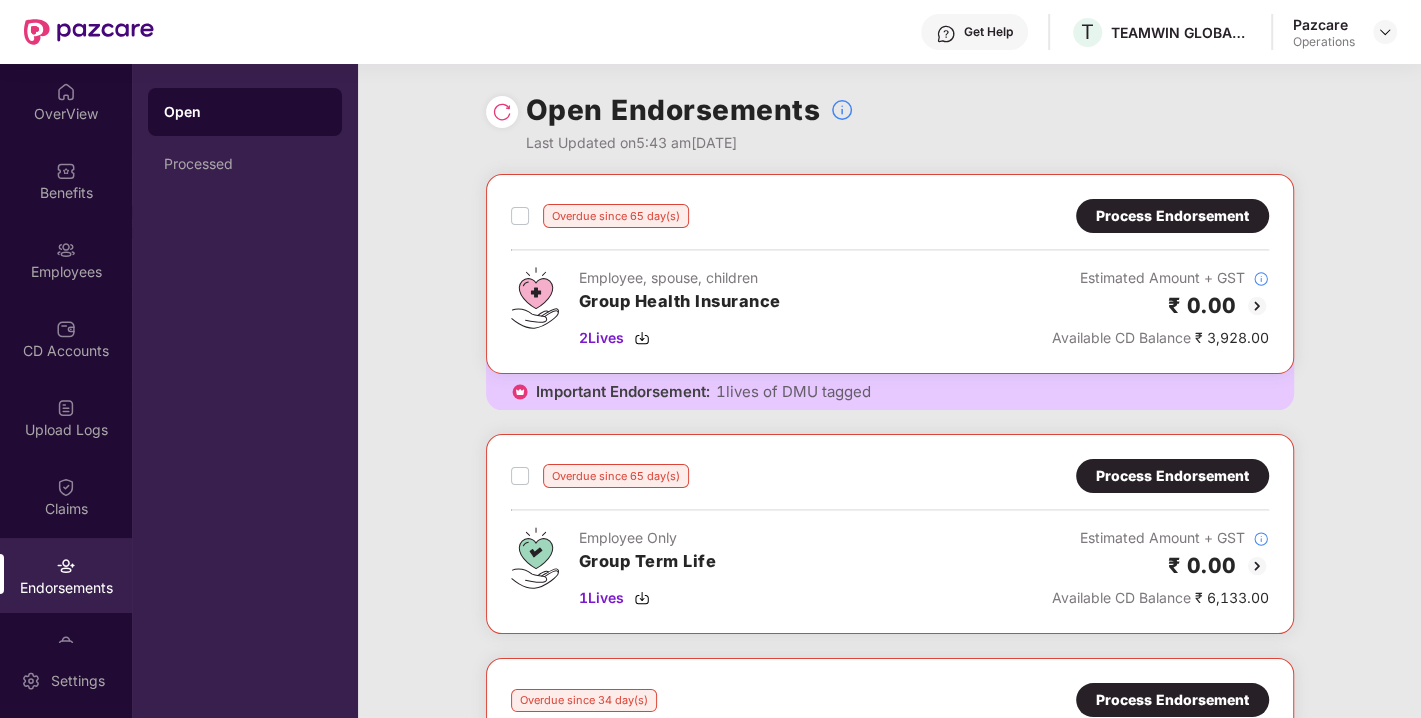 click on "Endorsements" at bounding box center (66, 575) 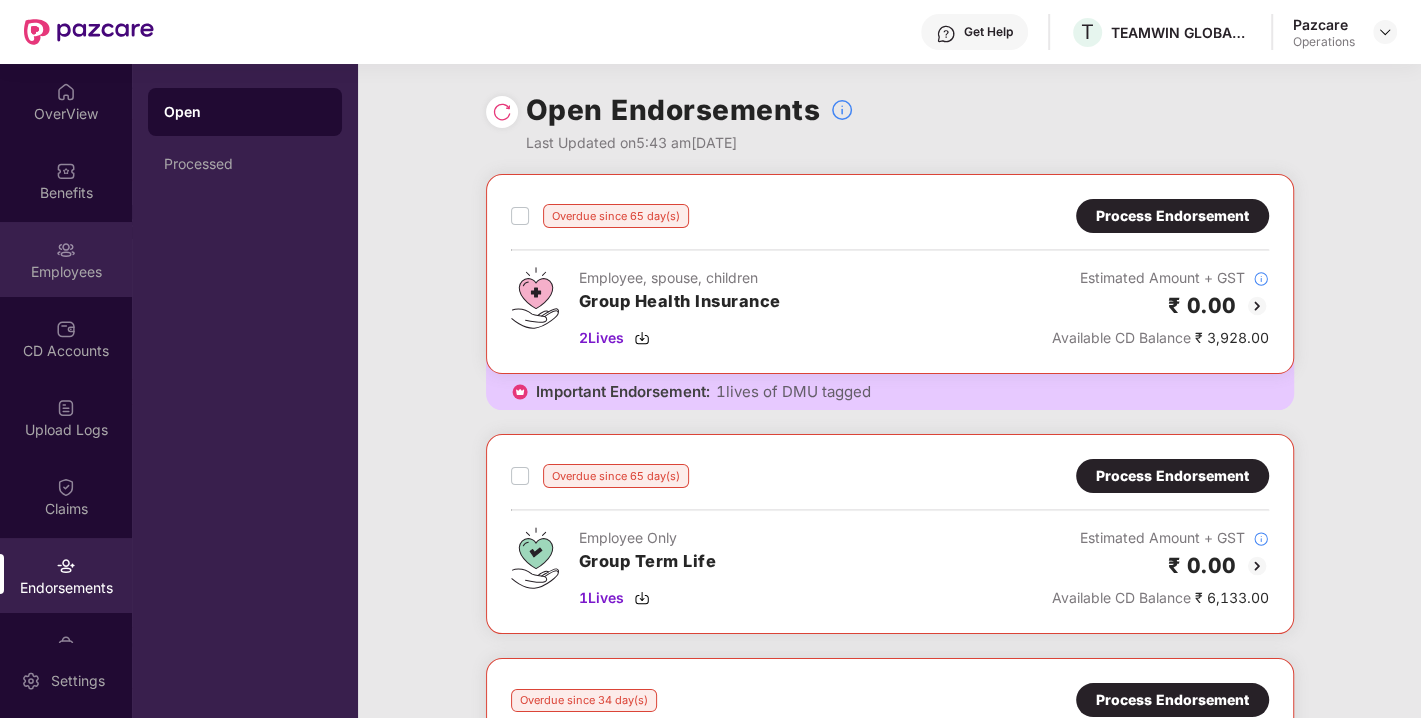 click at bounding box center [66, 250] 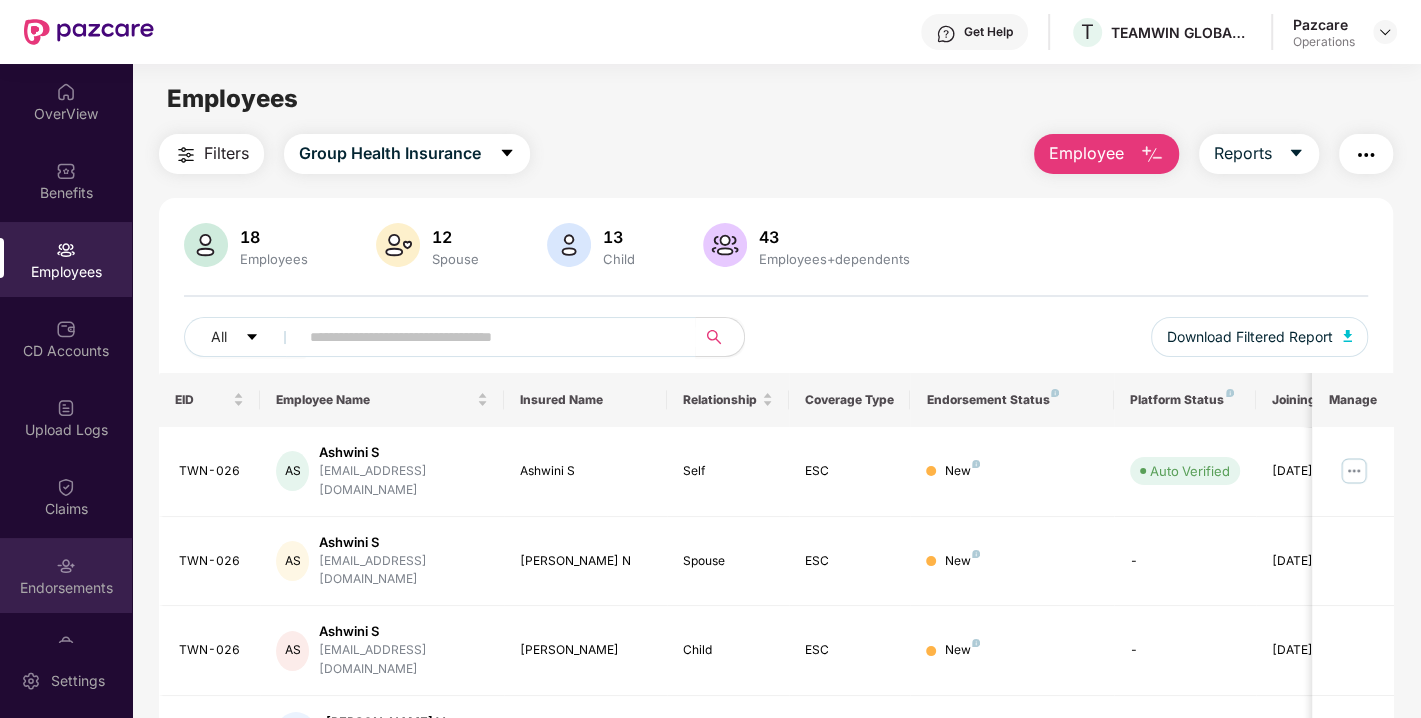 click at bounding box center [66, 566] 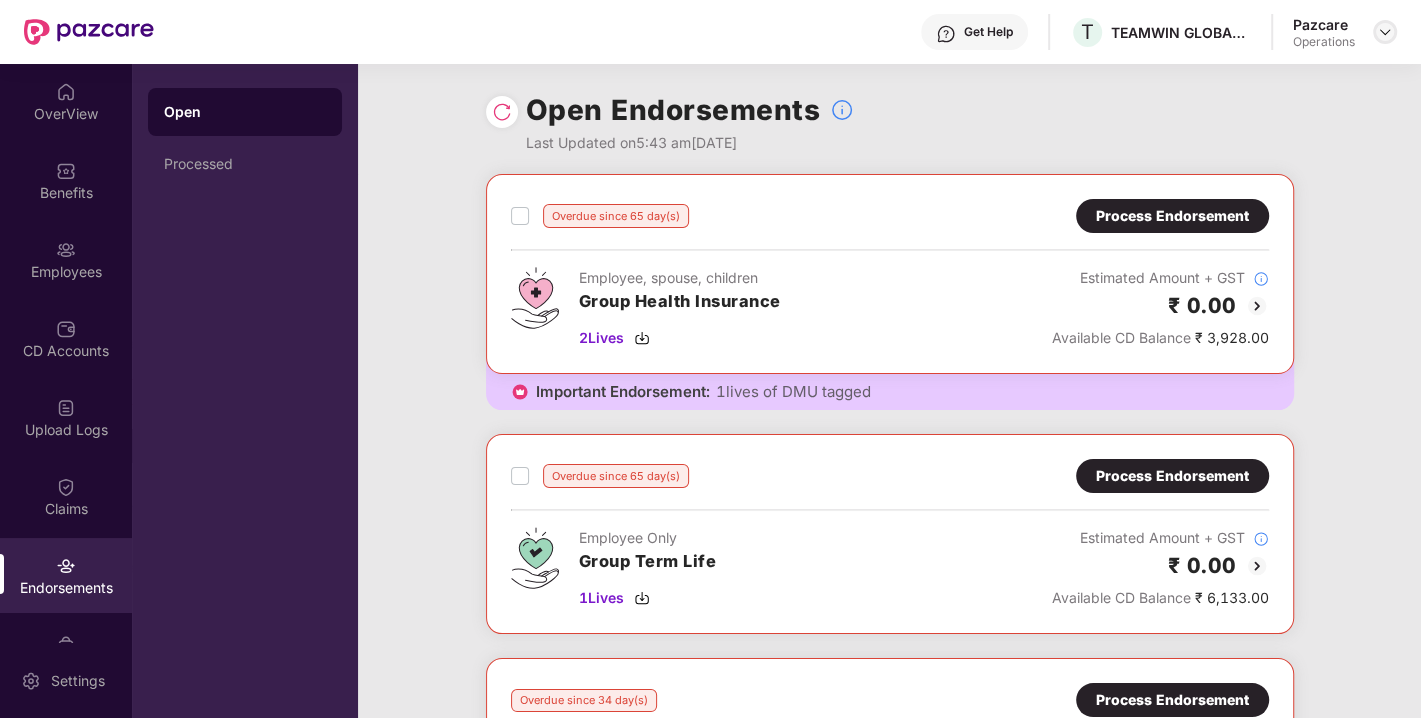 click at bounding box center [1385, 32] 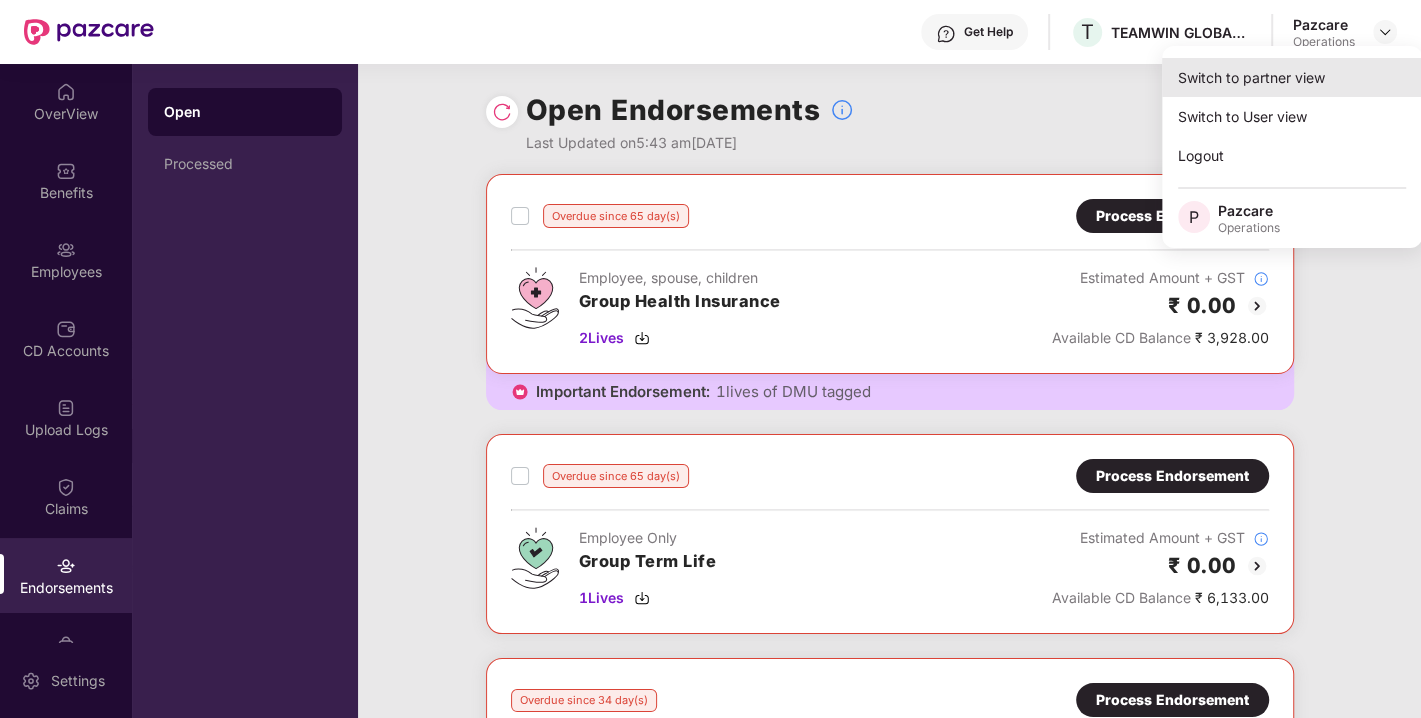 click on "Switch to partner view" at bounding box center [1292, 77] 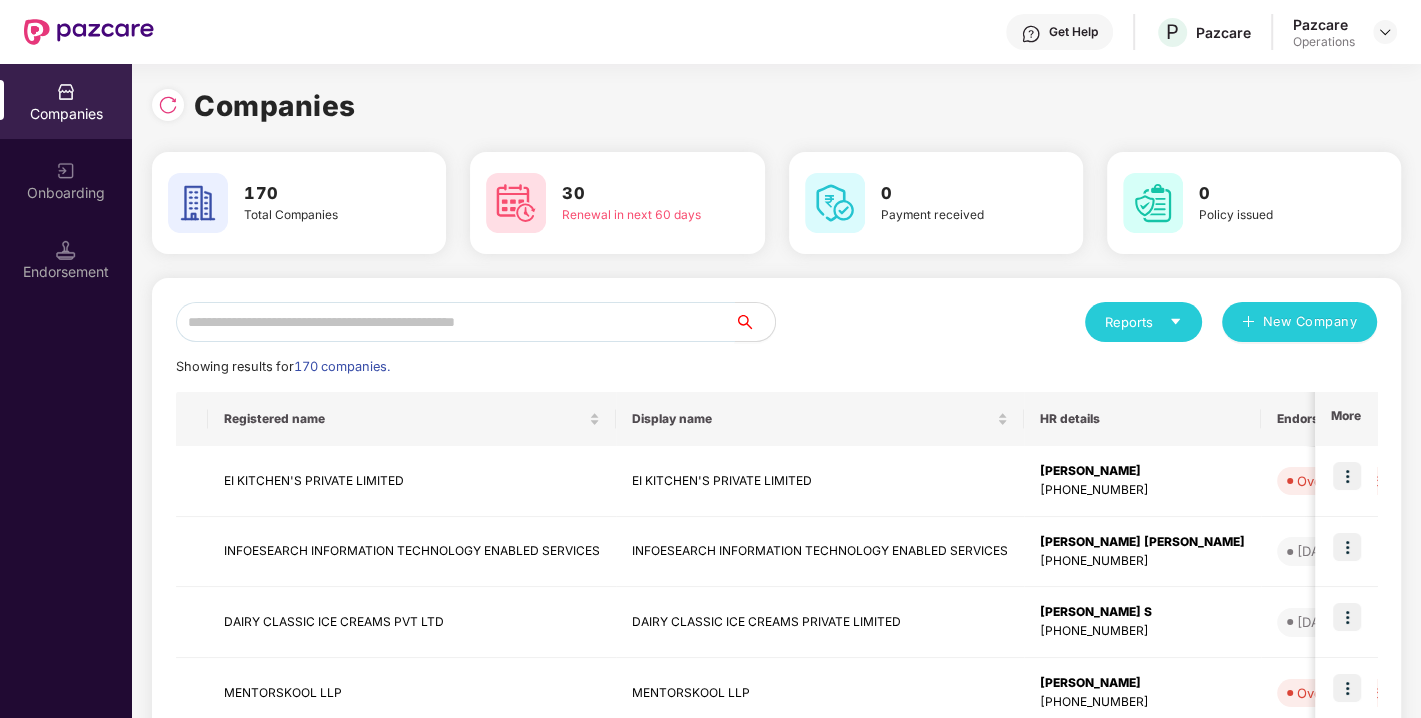 click at bounding box center [455, 322] 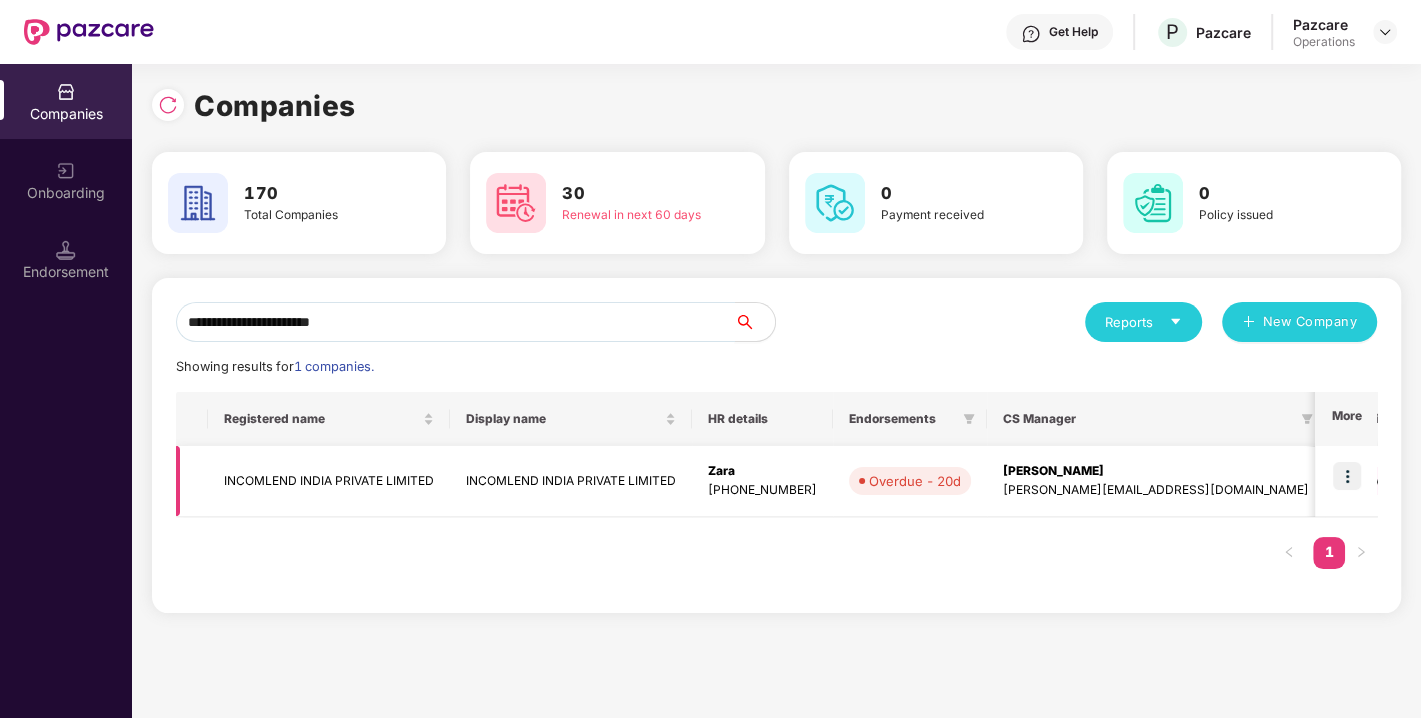 type on "**********" 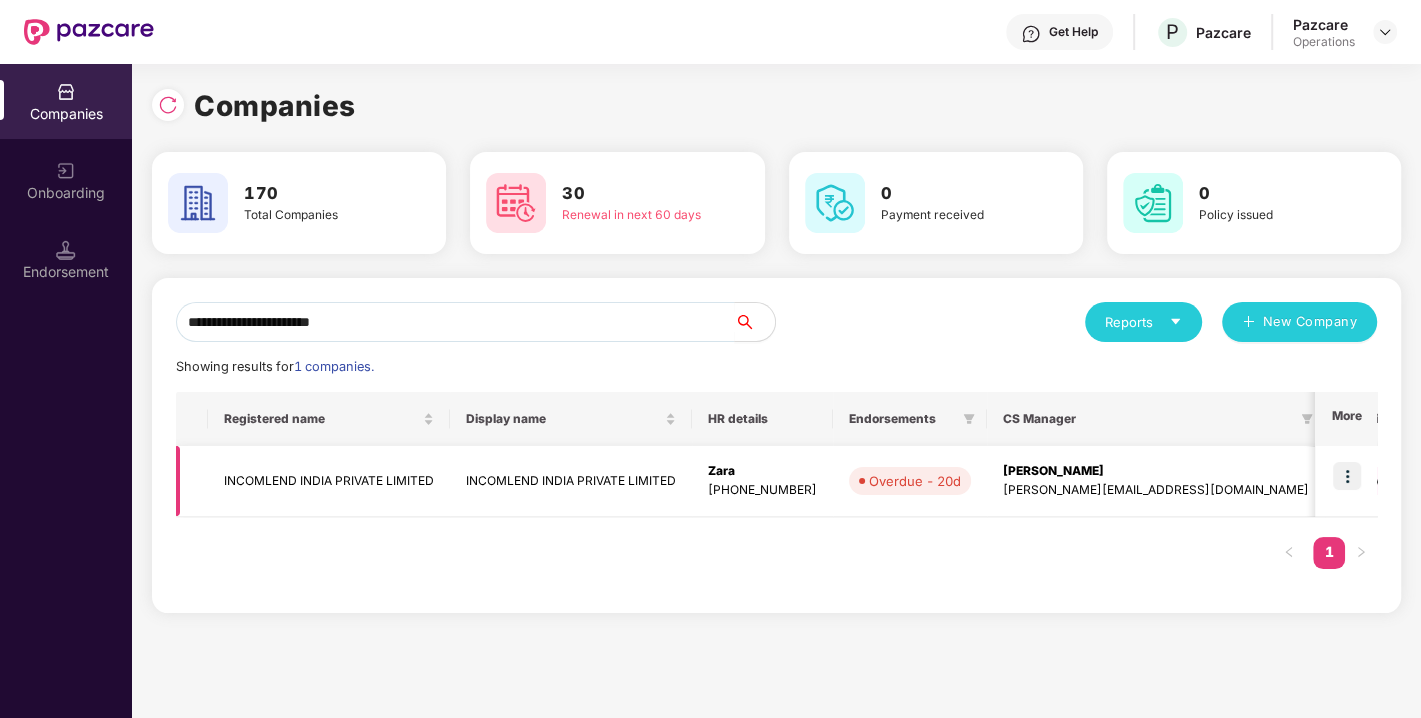 click on "INCOMLEND INDIA PRIVATE LIMITED" at bounding box center [329, 481] 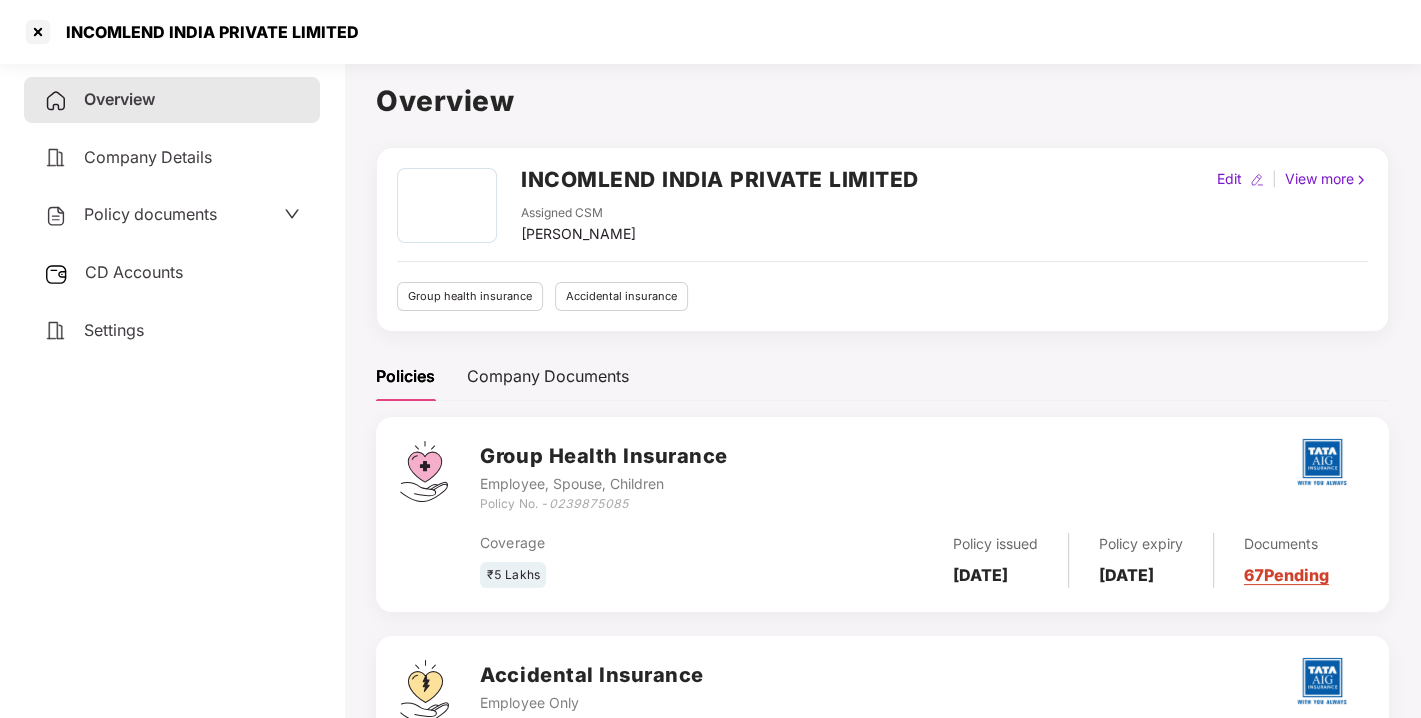click on "INCOMLEND INDIA PRIVATE LIMITED" at bounding box center (720, 179) 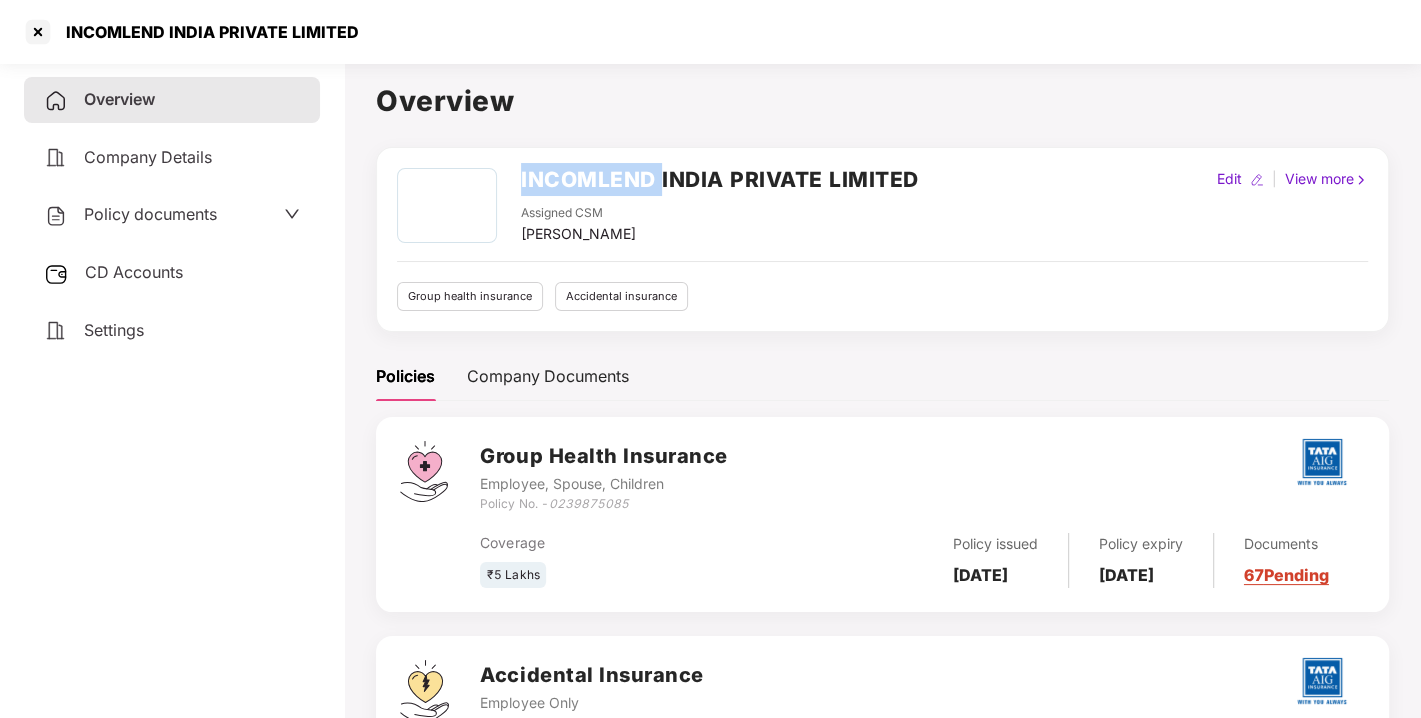 click on "INCOMLEND INDIA PRIVATE LIMITED" at bounding box center (720, 179) 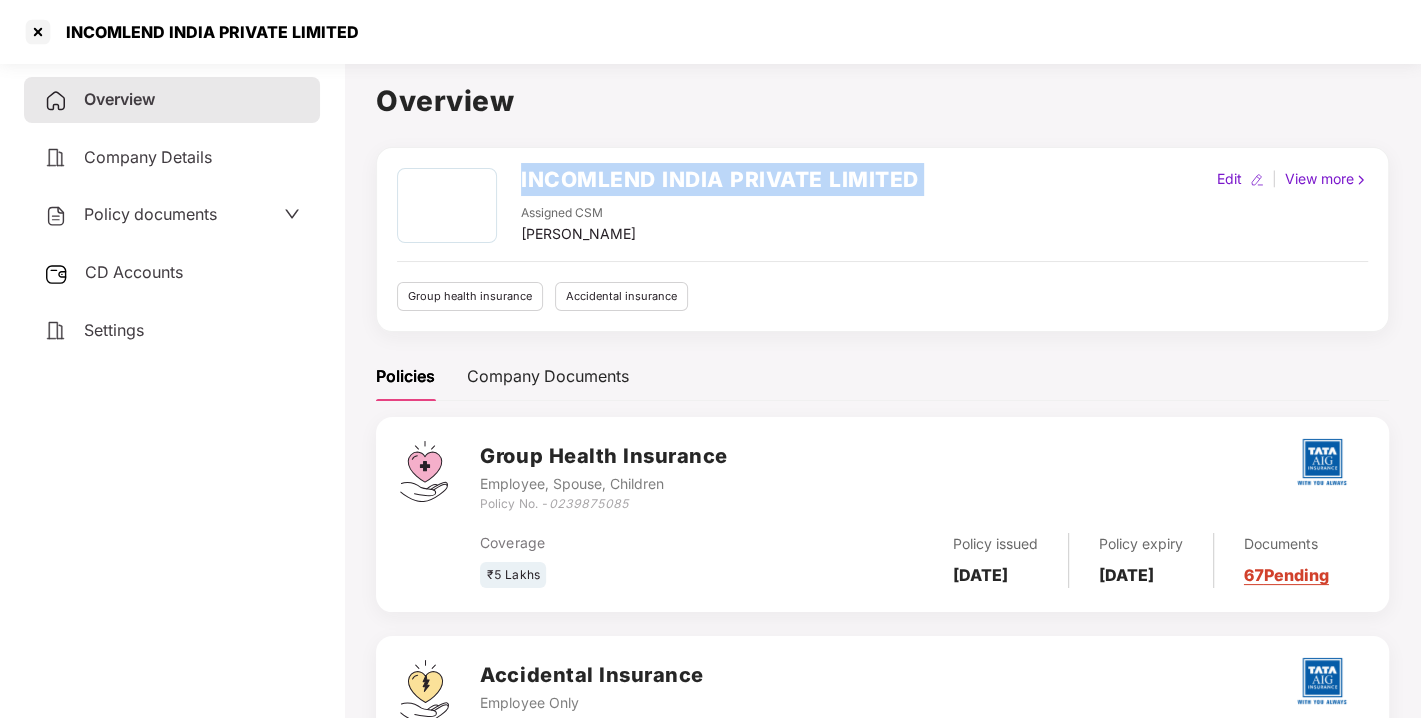 click on "INCOMLEND INDIA PRIVATE LIMITED" at bounding box center [720, 179] 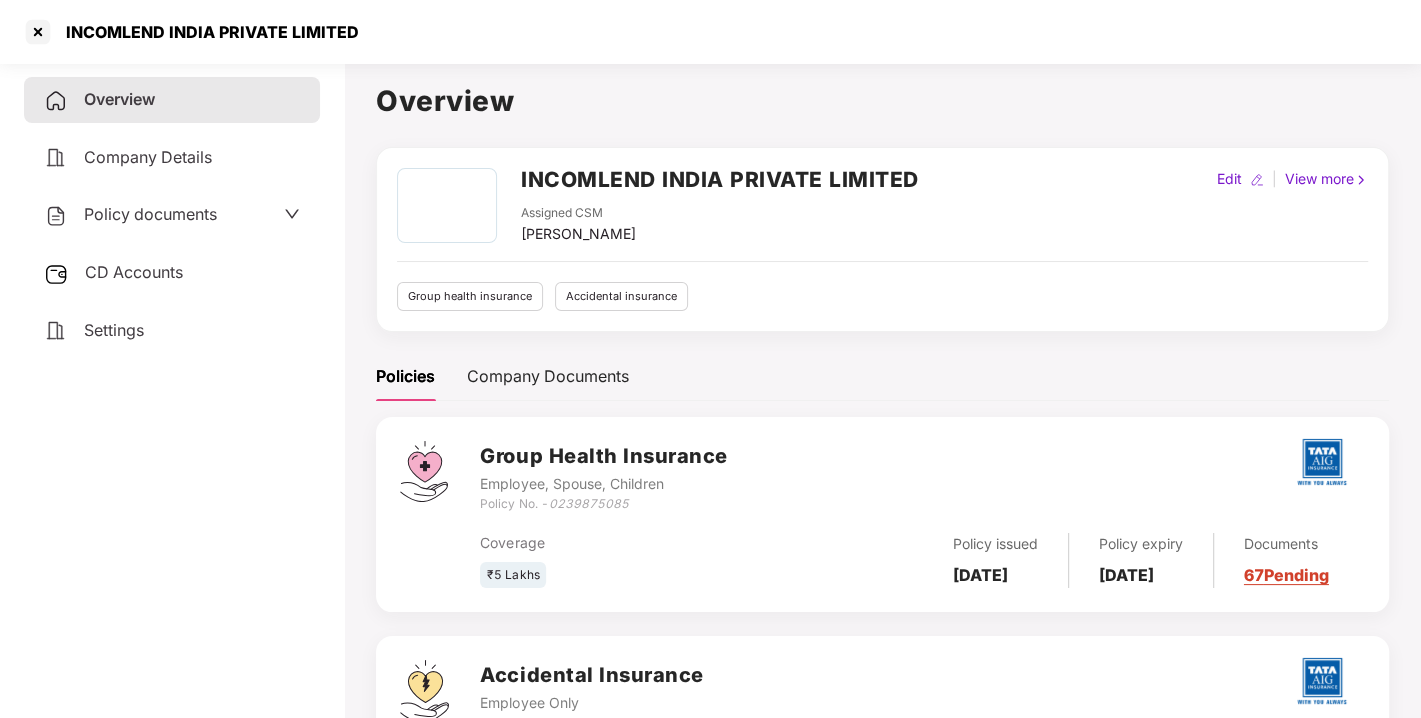 click on "Assigned CSM Rajul Gupta" at bounding box center (720, 224) 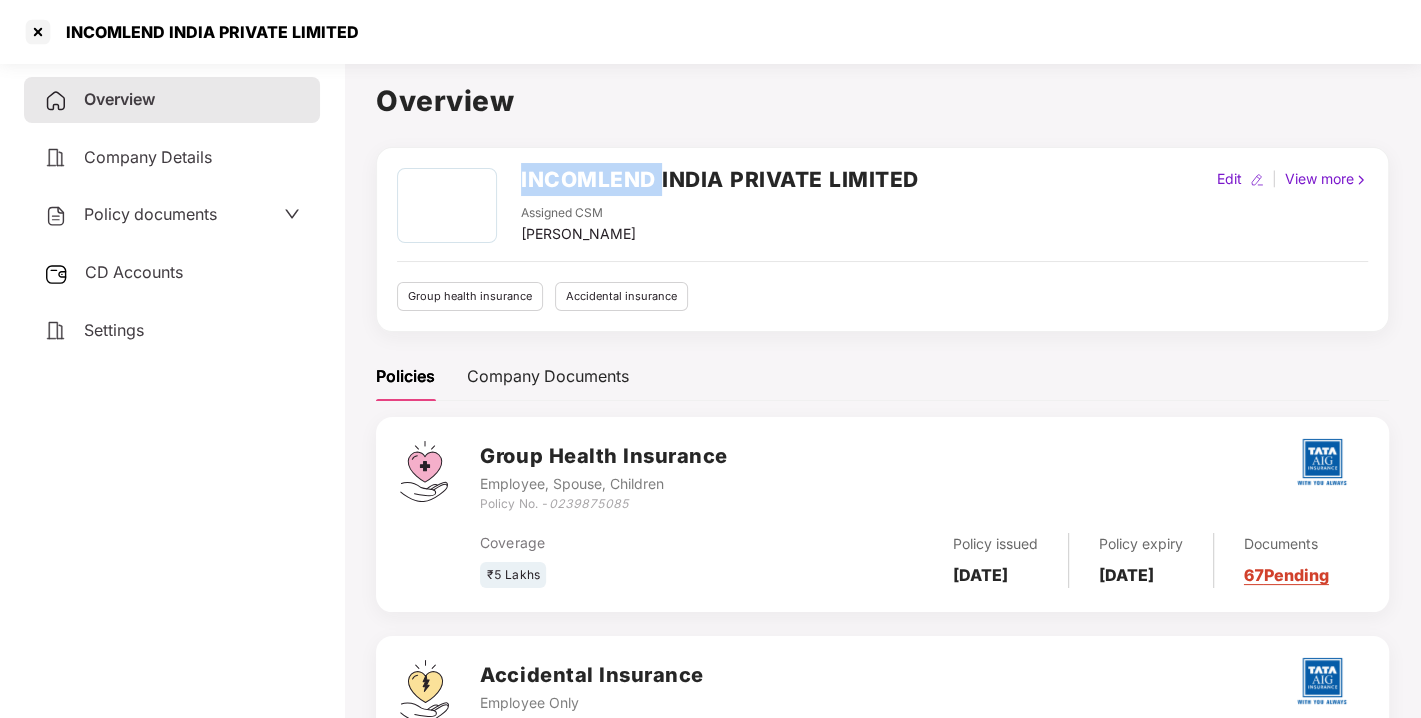 click on "INCOMLEND INDIA PRIVATE LIMITED" at bounding box center (720, 179) 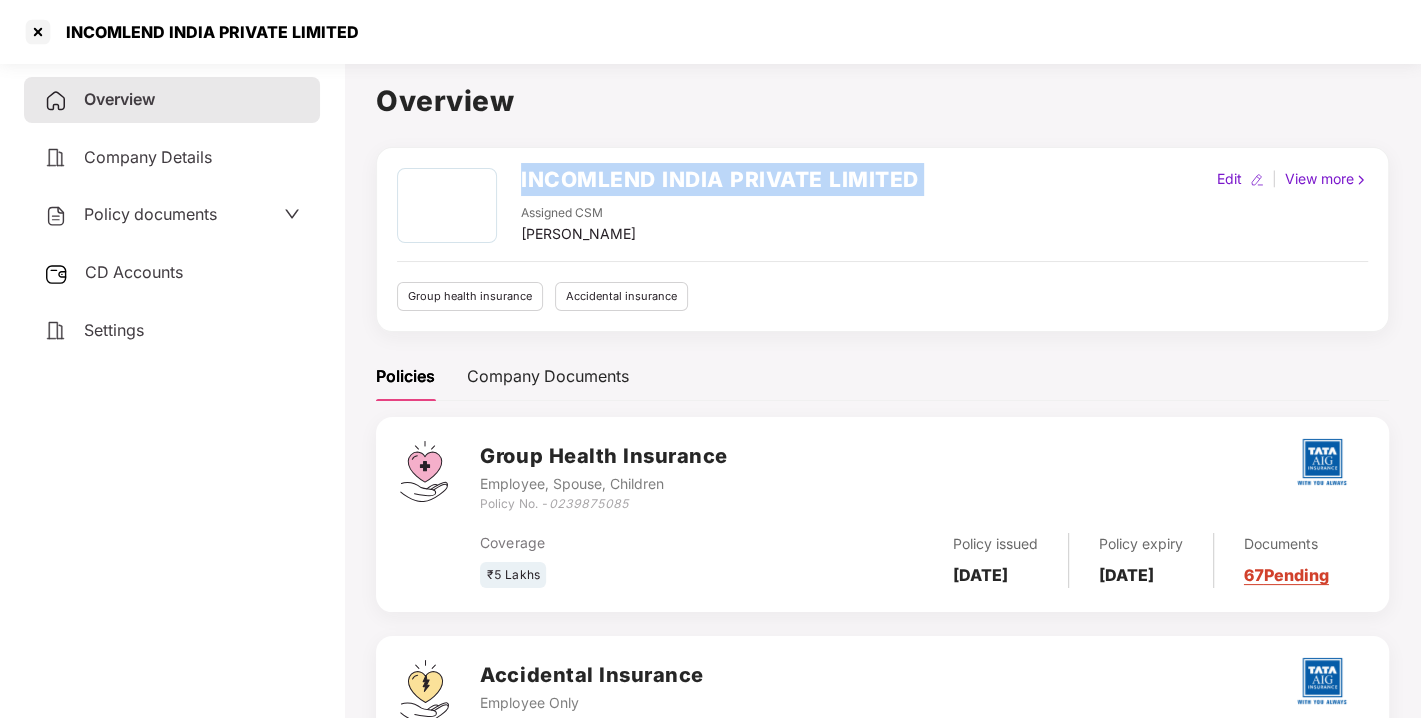 click on "INCOMLEND INDIA PRIVATE LIMITED" at bounding box center [720, 179] 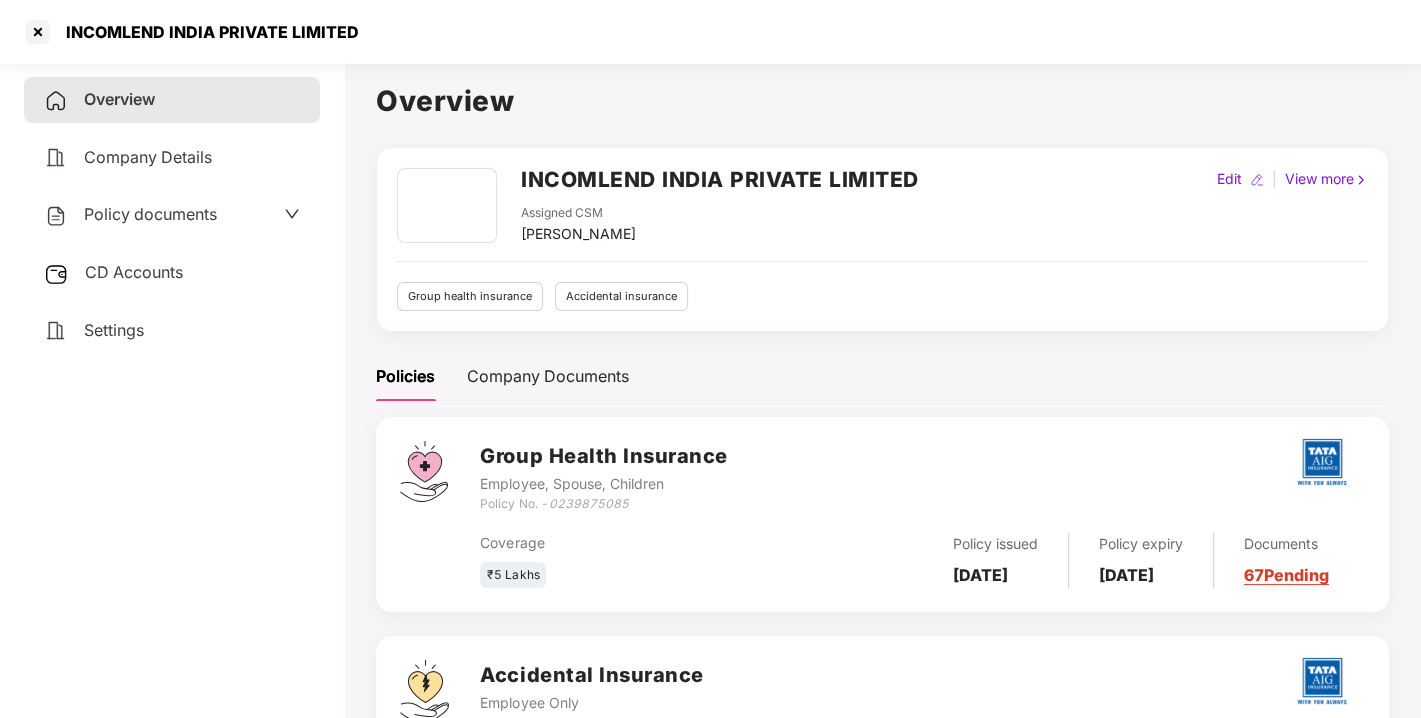 click on "0239875085" at bounding box center (588, 503) 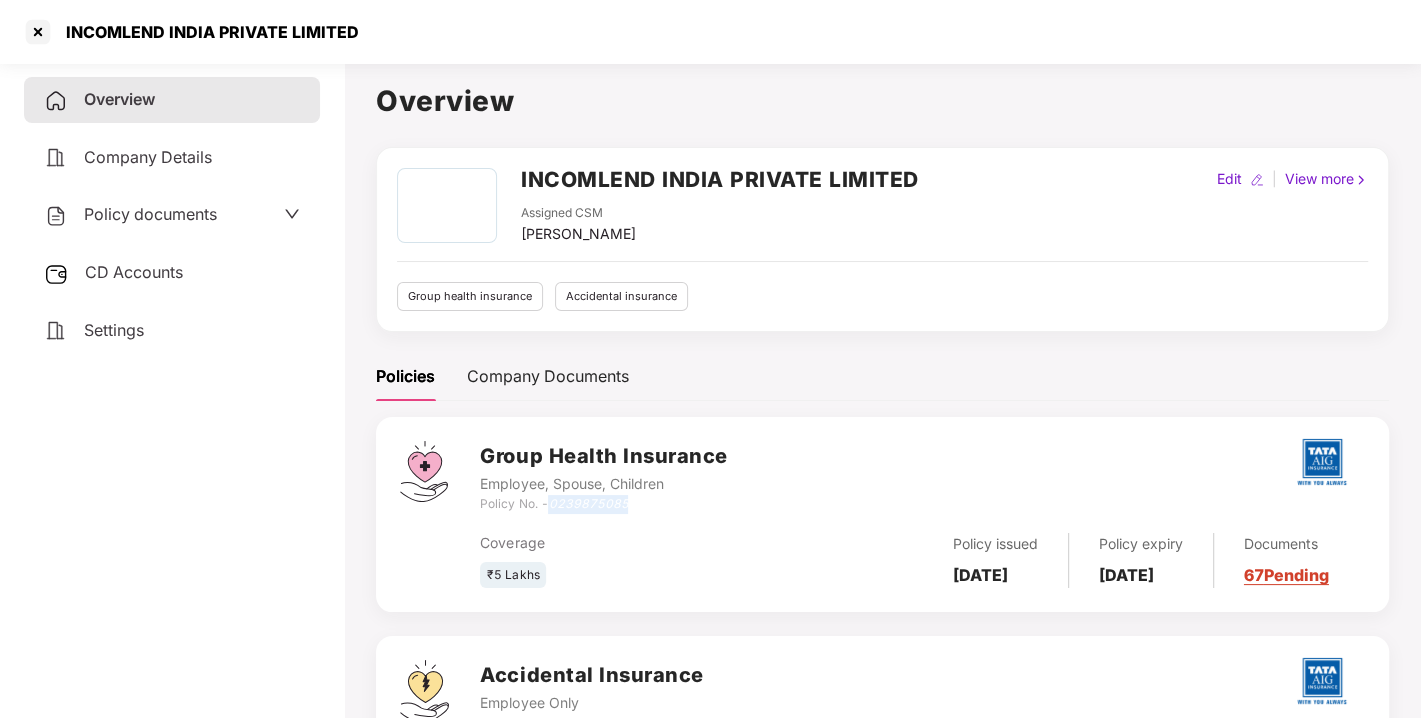 click on "0239875085" at bounding box center [588, 503] 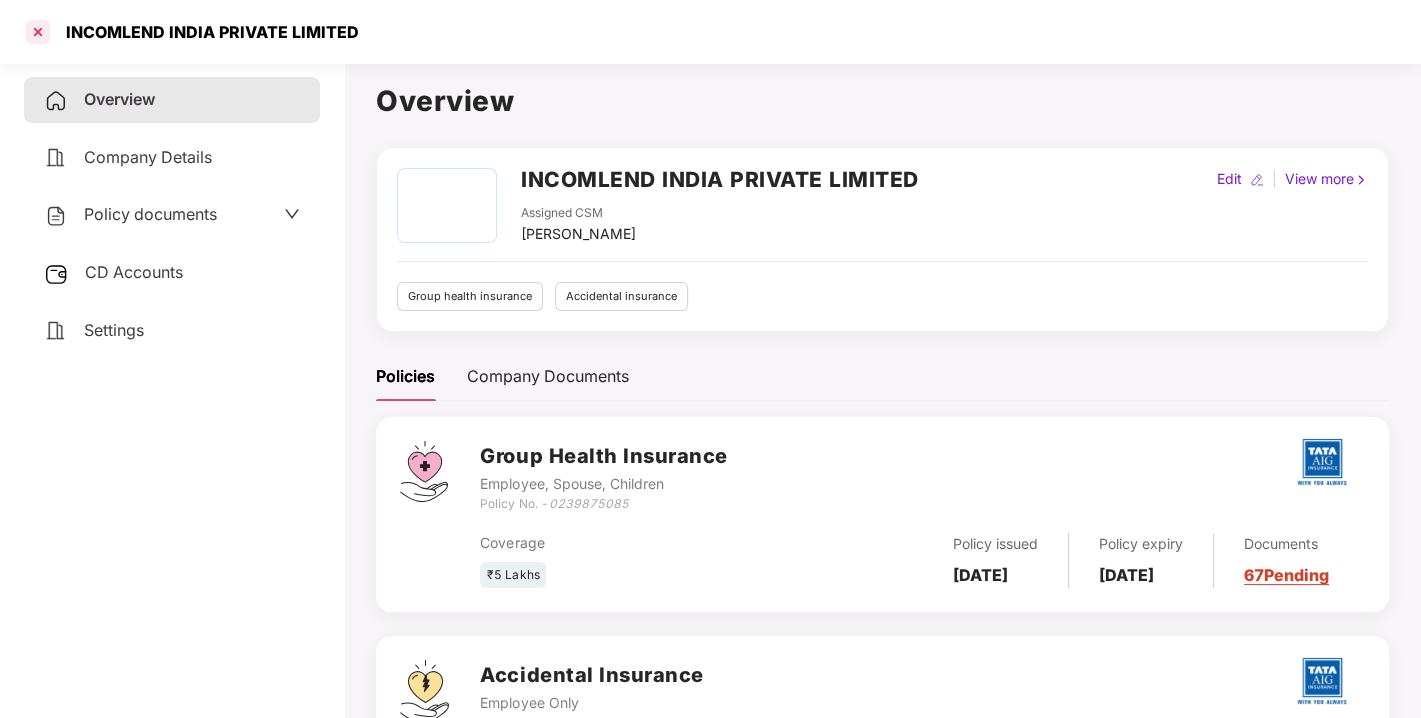 click at bounding box center [38, 32] 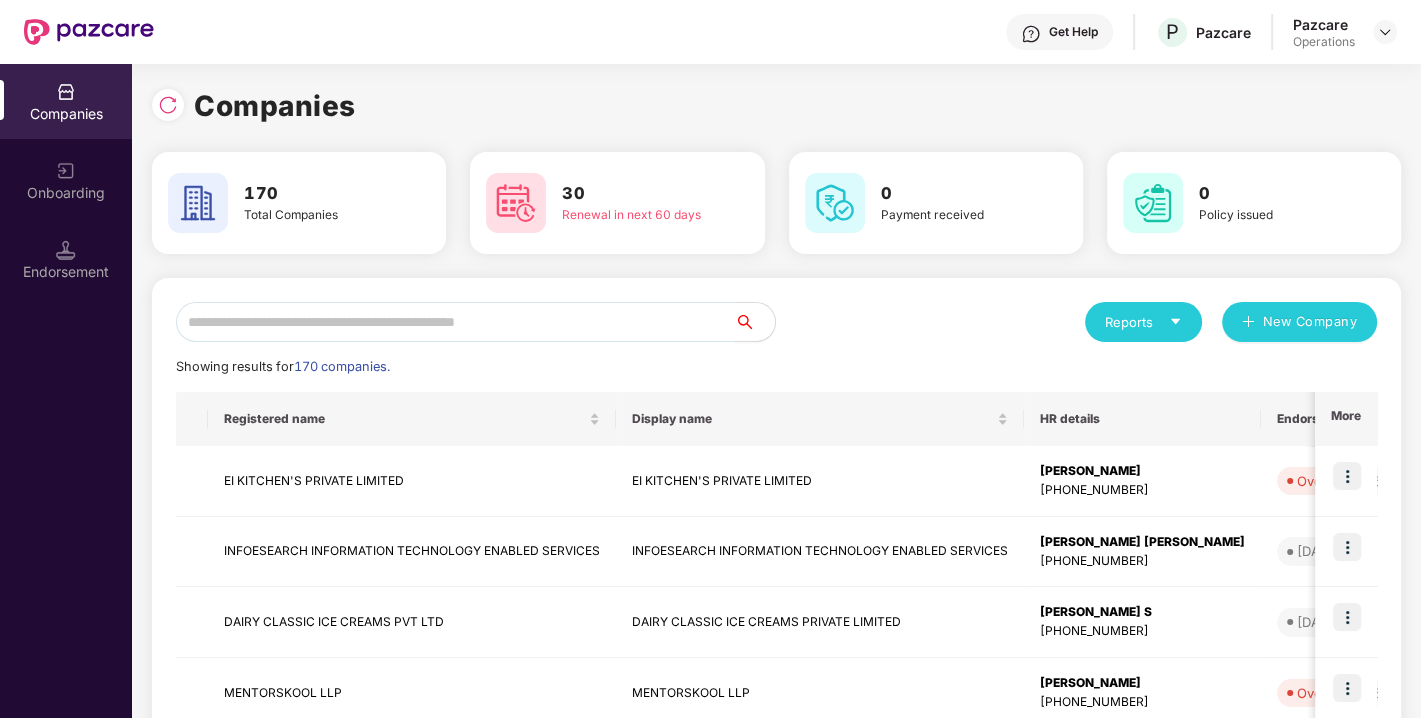 click at bounding box center [455, 322] 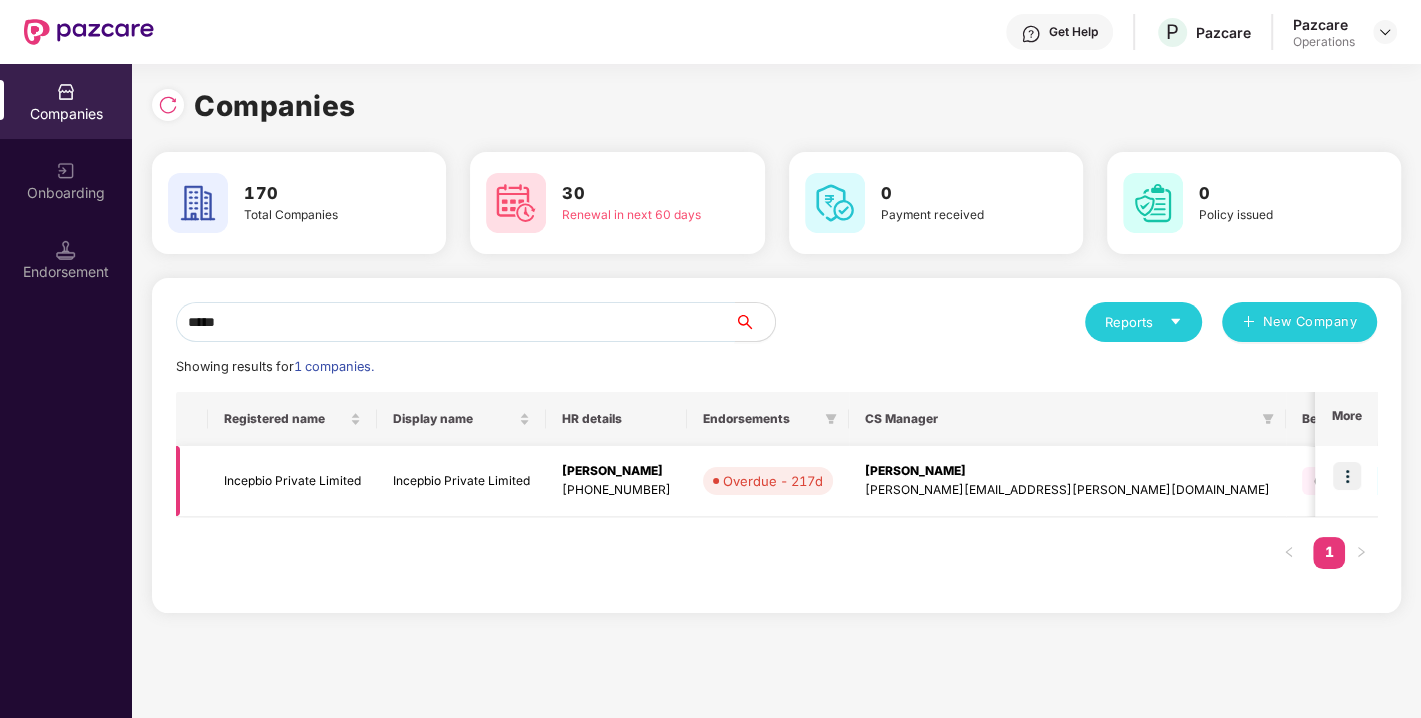 type on "*****" 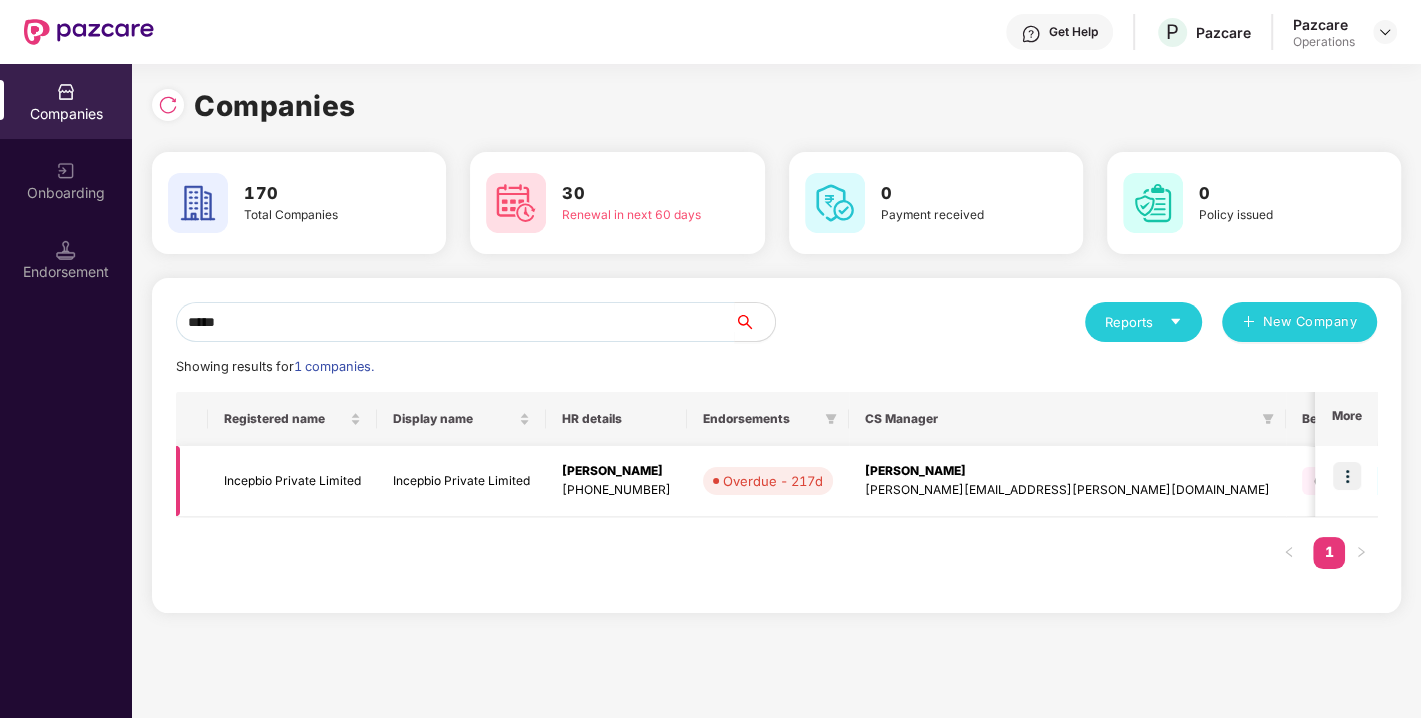 click on "Incepbio Private Limited" at bounding box center (292, 481) 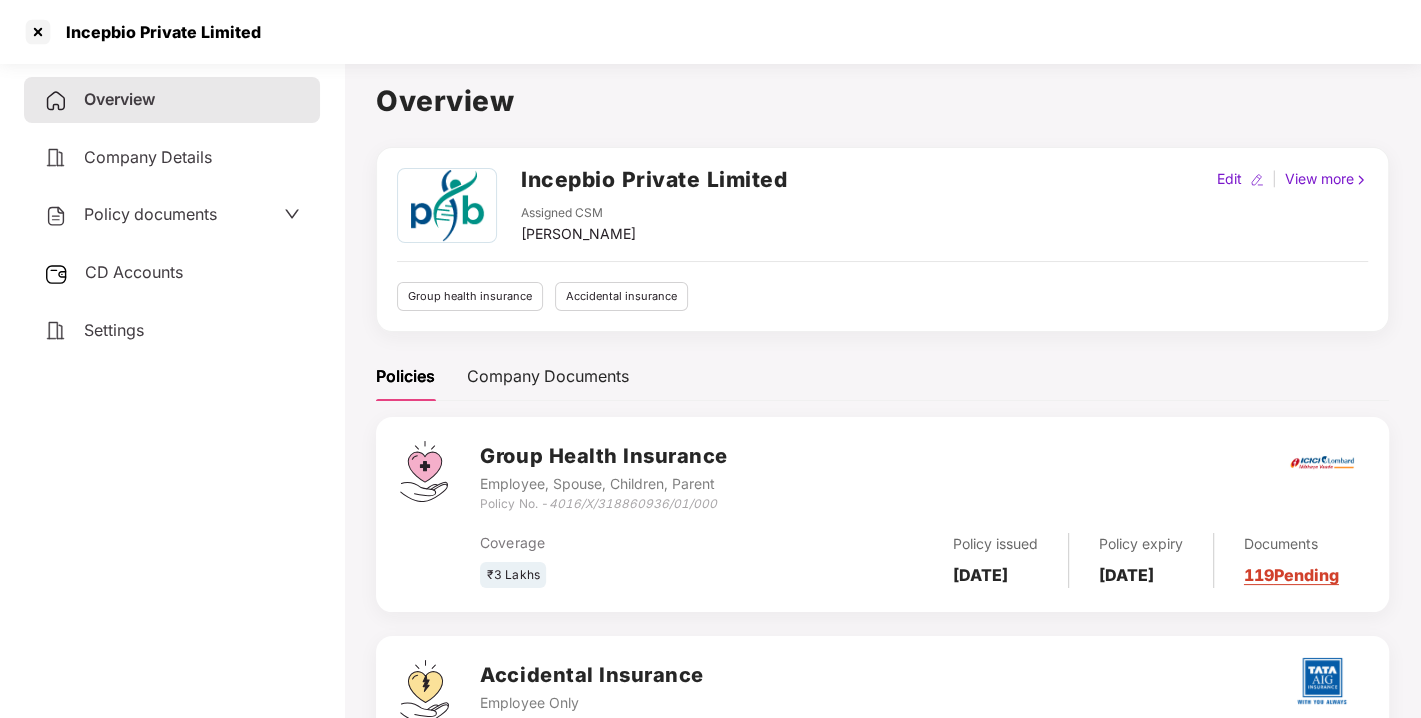 click on "Policy documents" at bounding box center [150, 214] 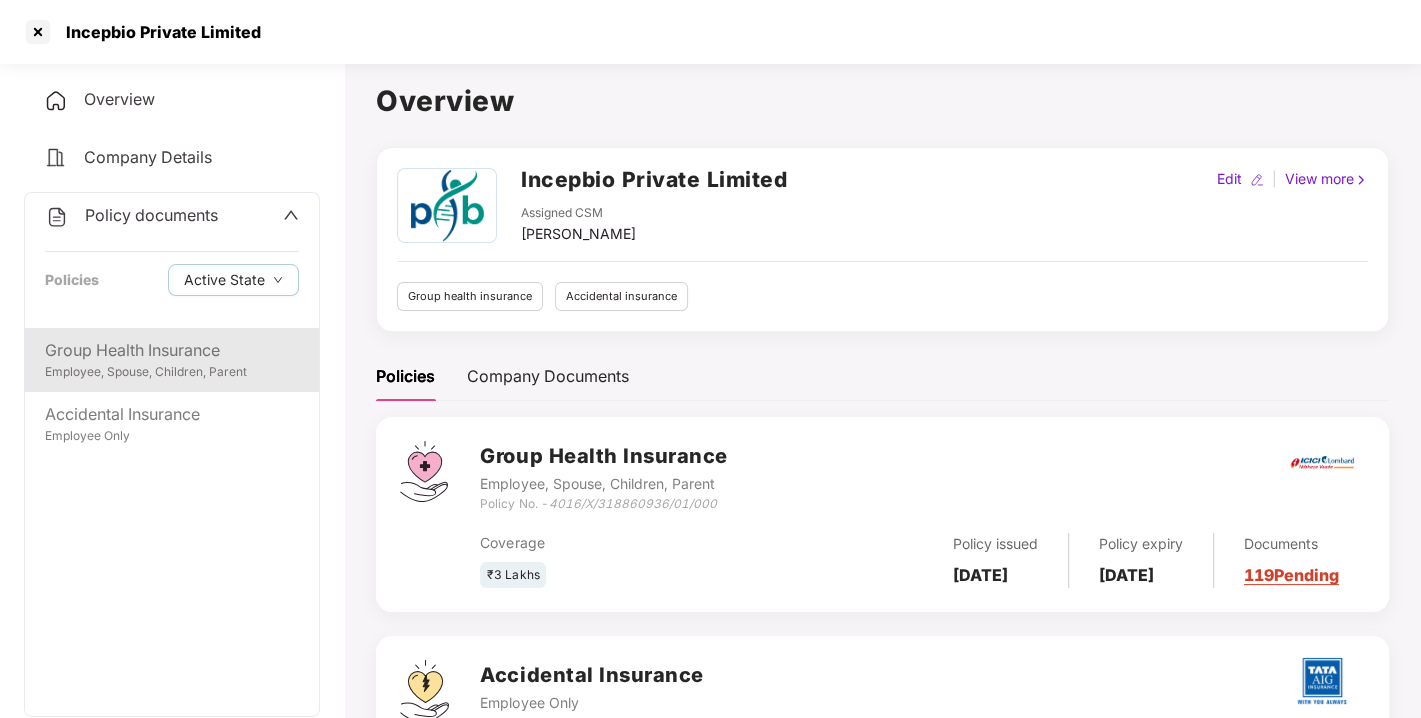 click on "Group Health Insurance" at bounding box center [172, 350] 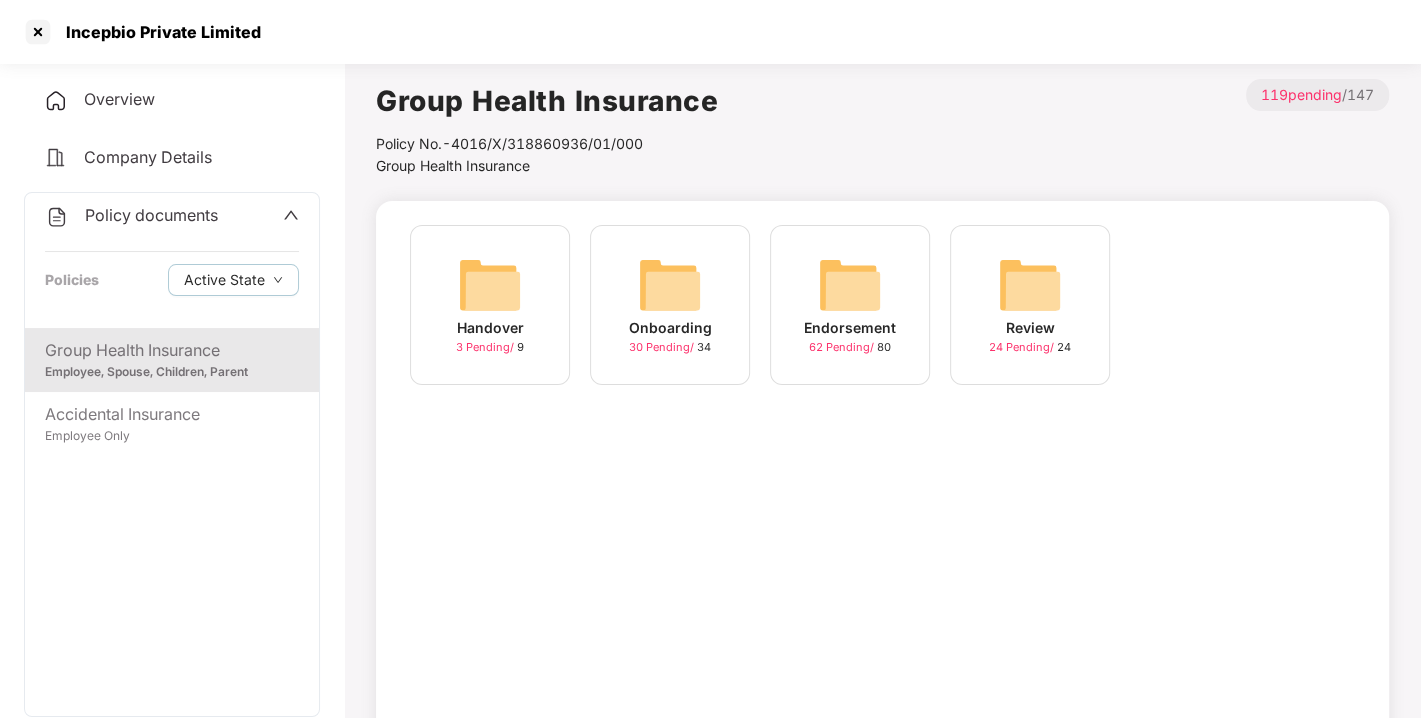 click at bounding box center (850, 285) 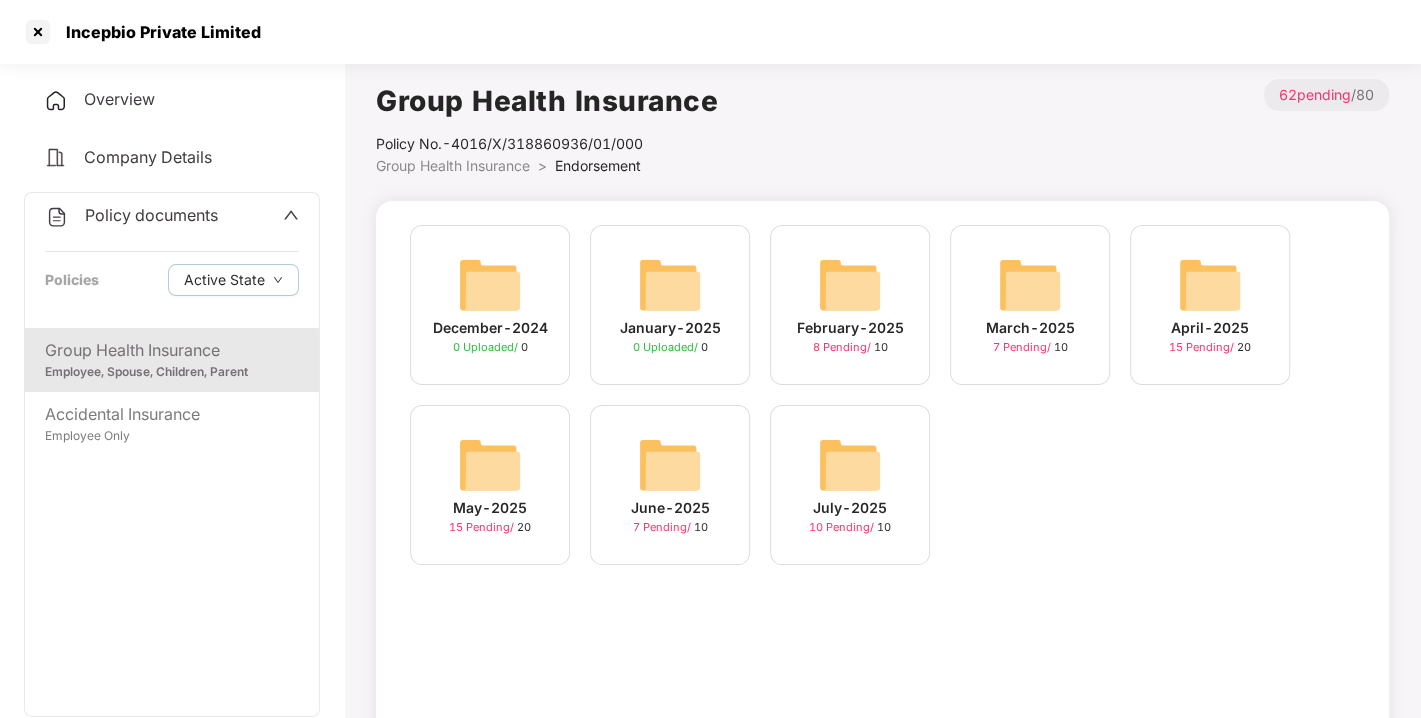 click at bounding box center [850, 465] 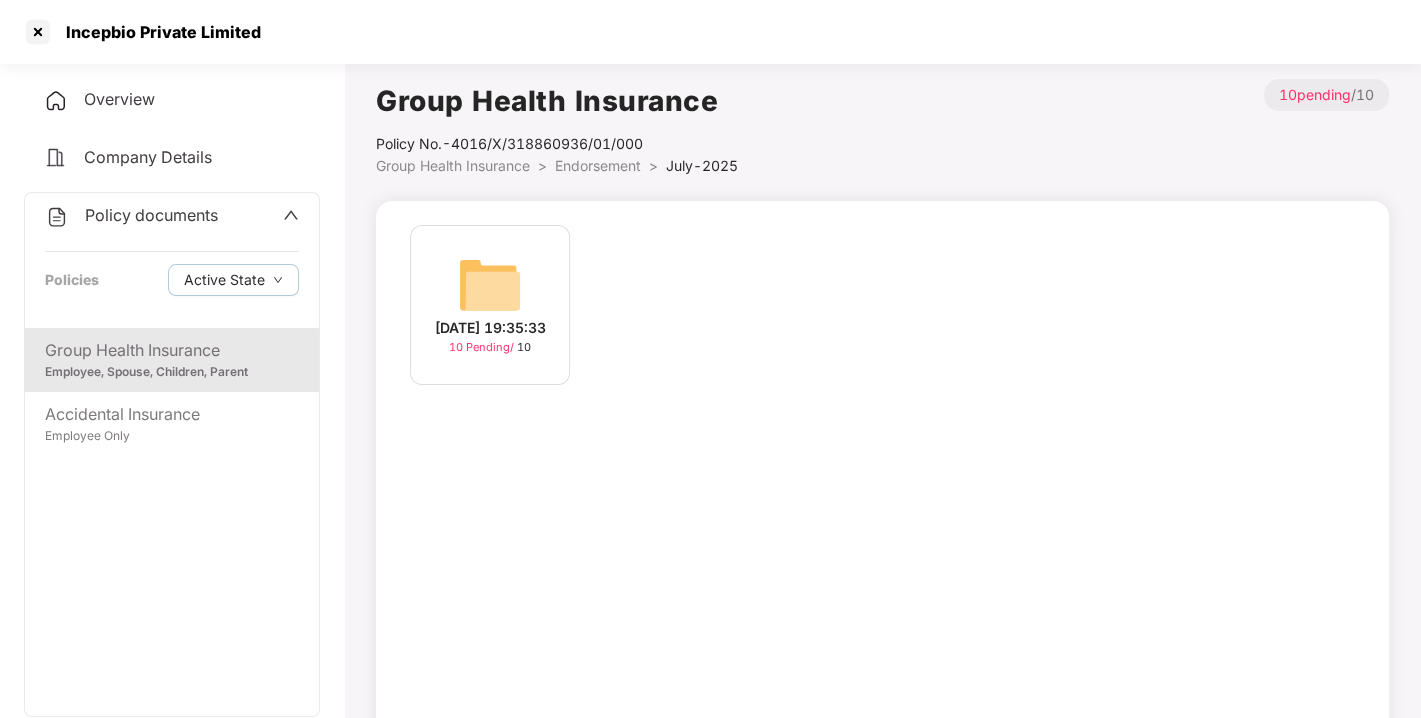 click at bounding box center [490, 285] 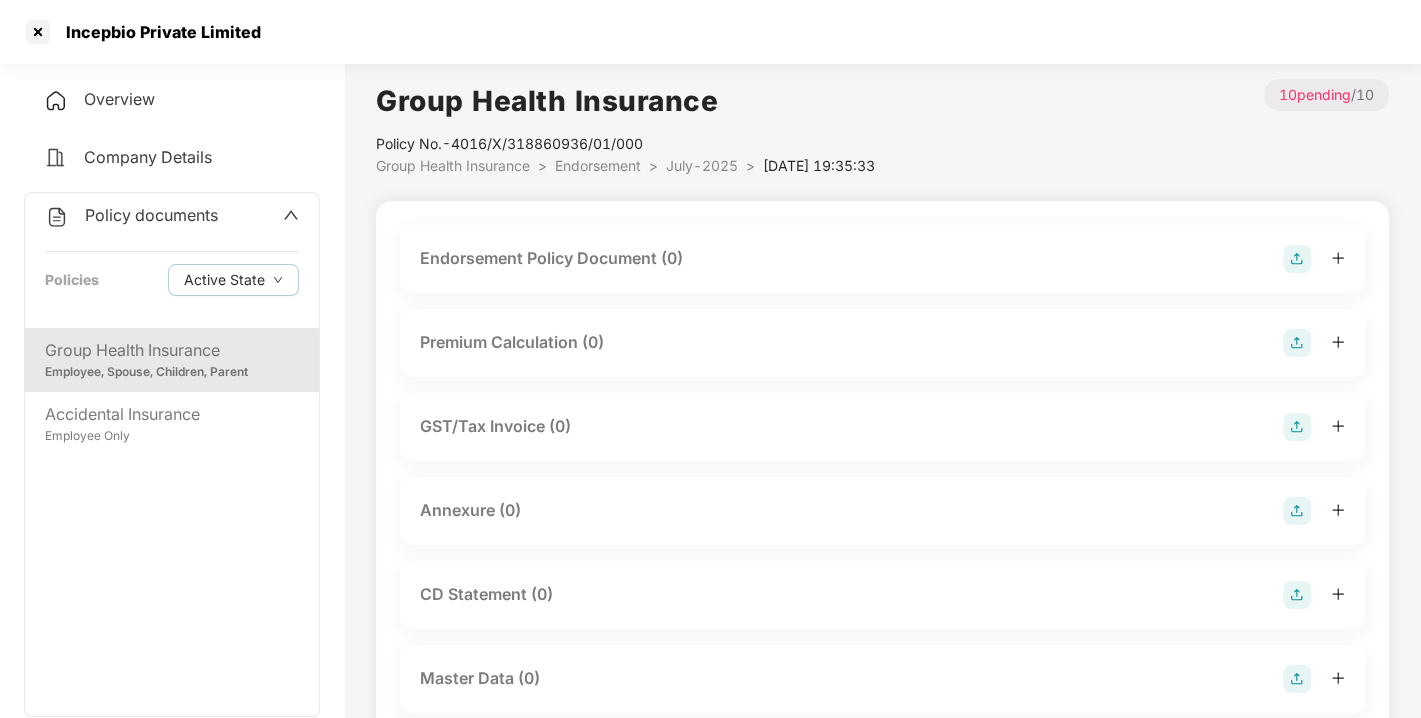 click at bounding box center (1297, 259) 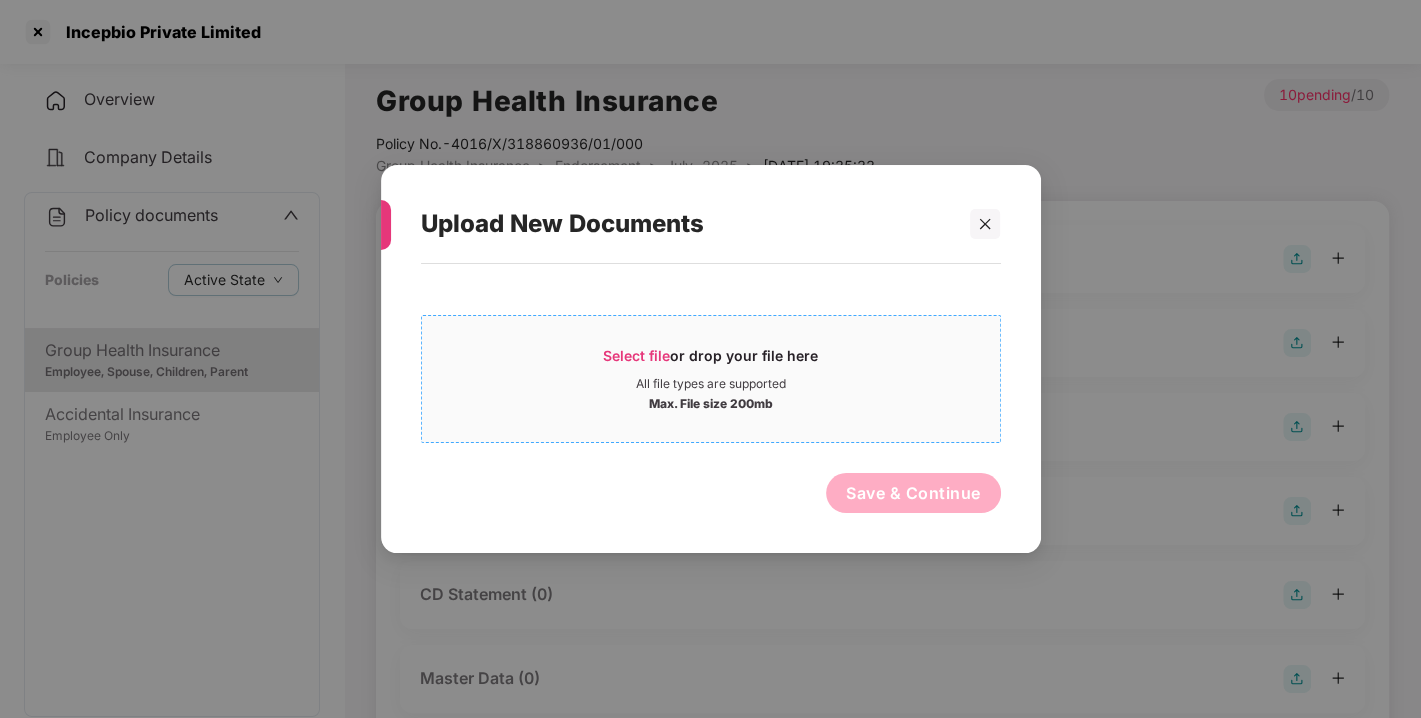 click on "Select file" at bounding box center [636, 355] 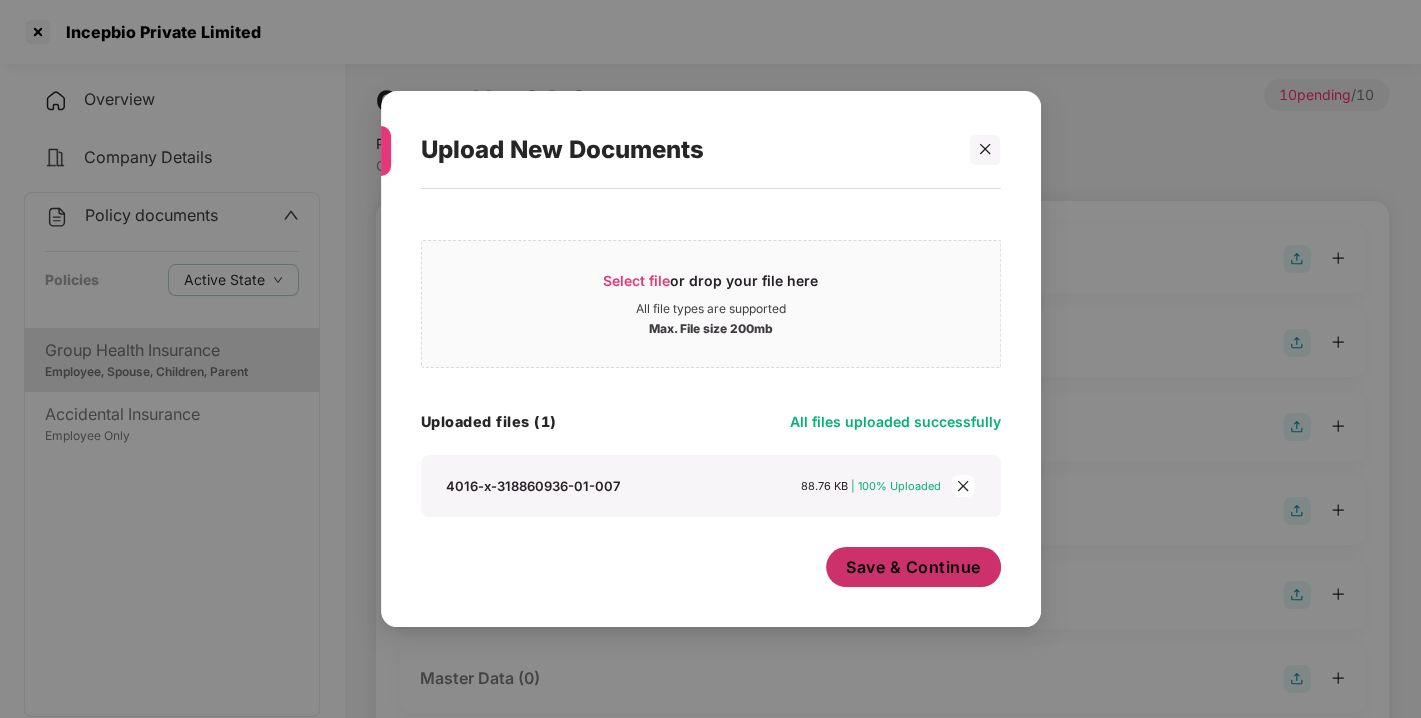 click on "Save & Continue" at bounding box center (913, 567) 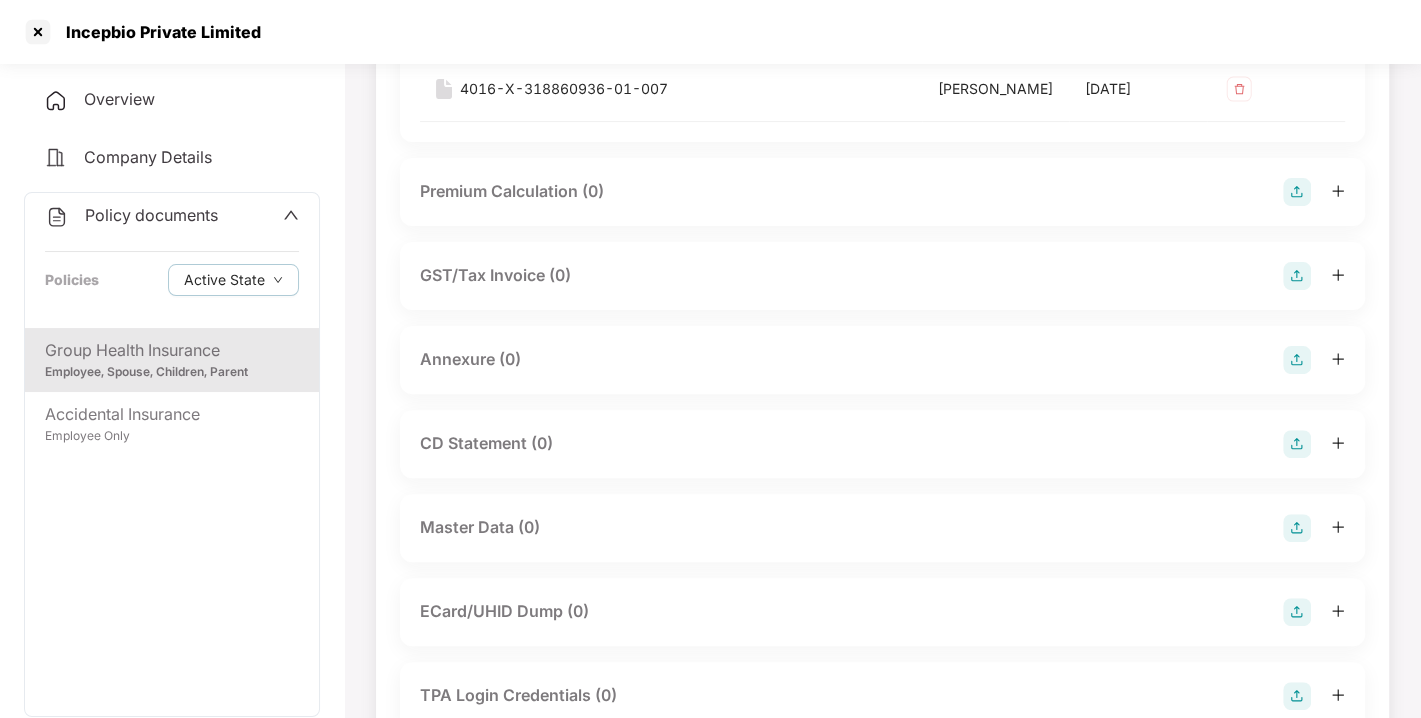 scroll, scrollTop: 297, scrollLeft: 0, axis: vertical 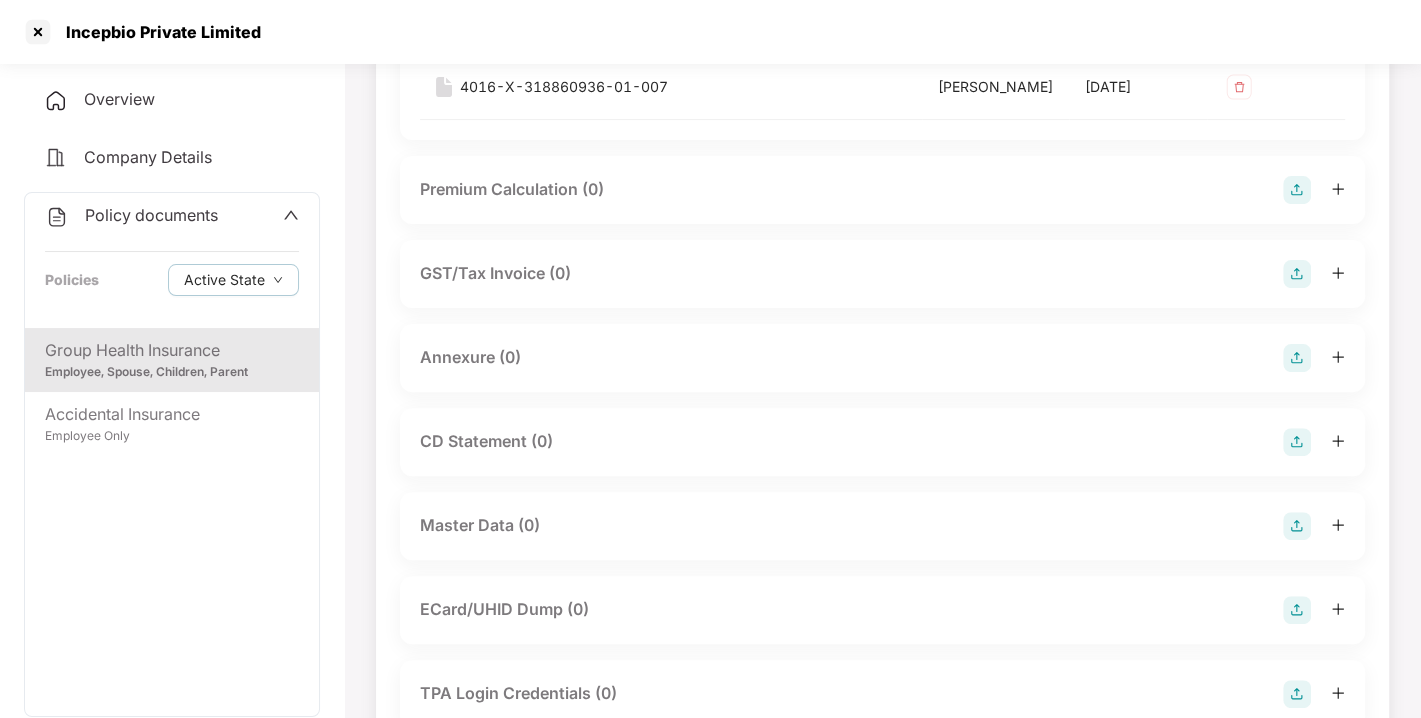 click at bounding box center (1297, 358) 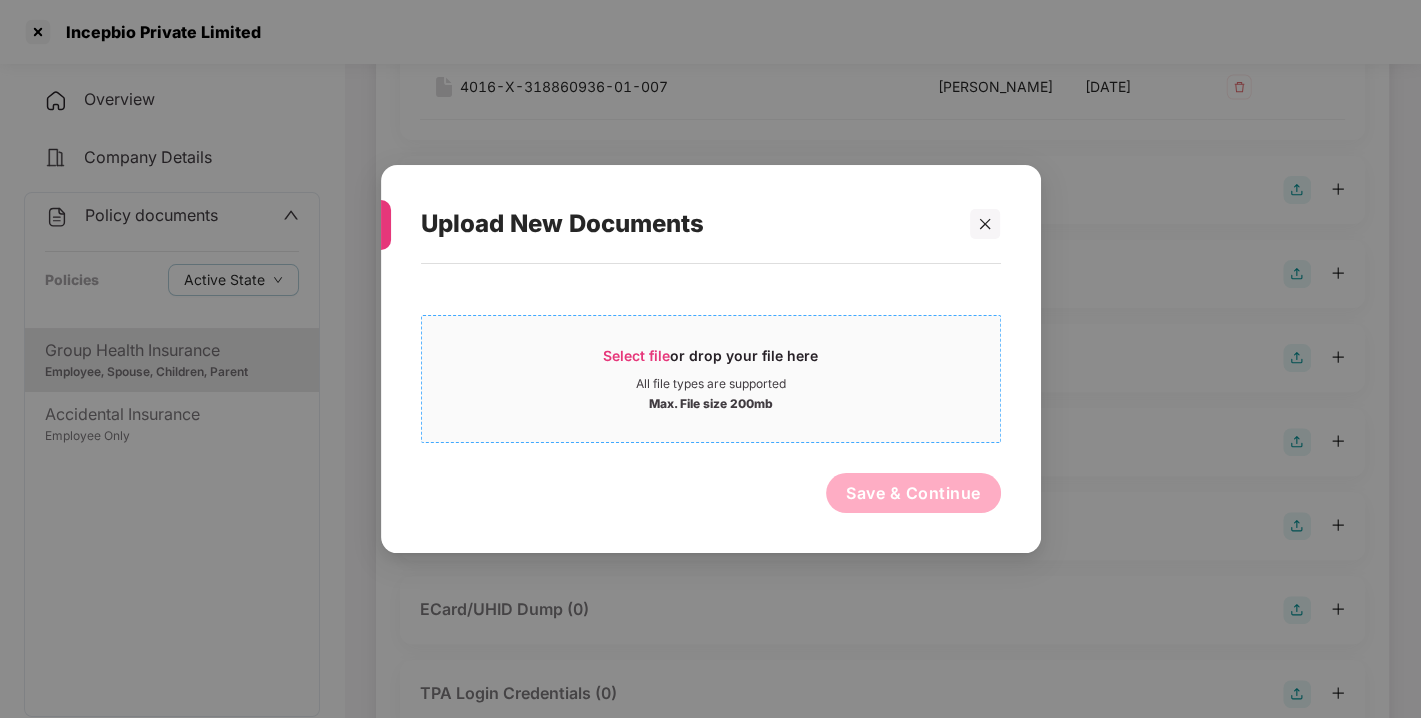 click on "Select file" at bounding box center (636, 355) 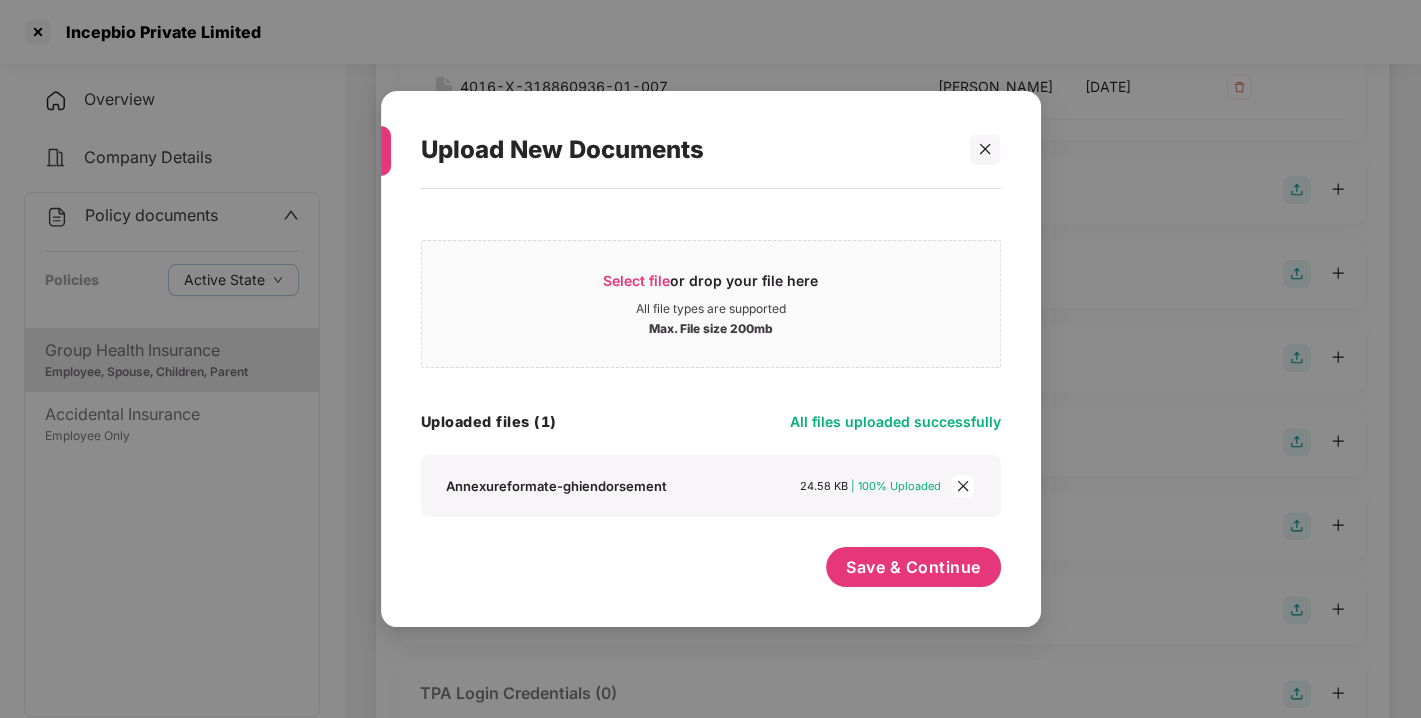 click at bounding box center (963, 486) 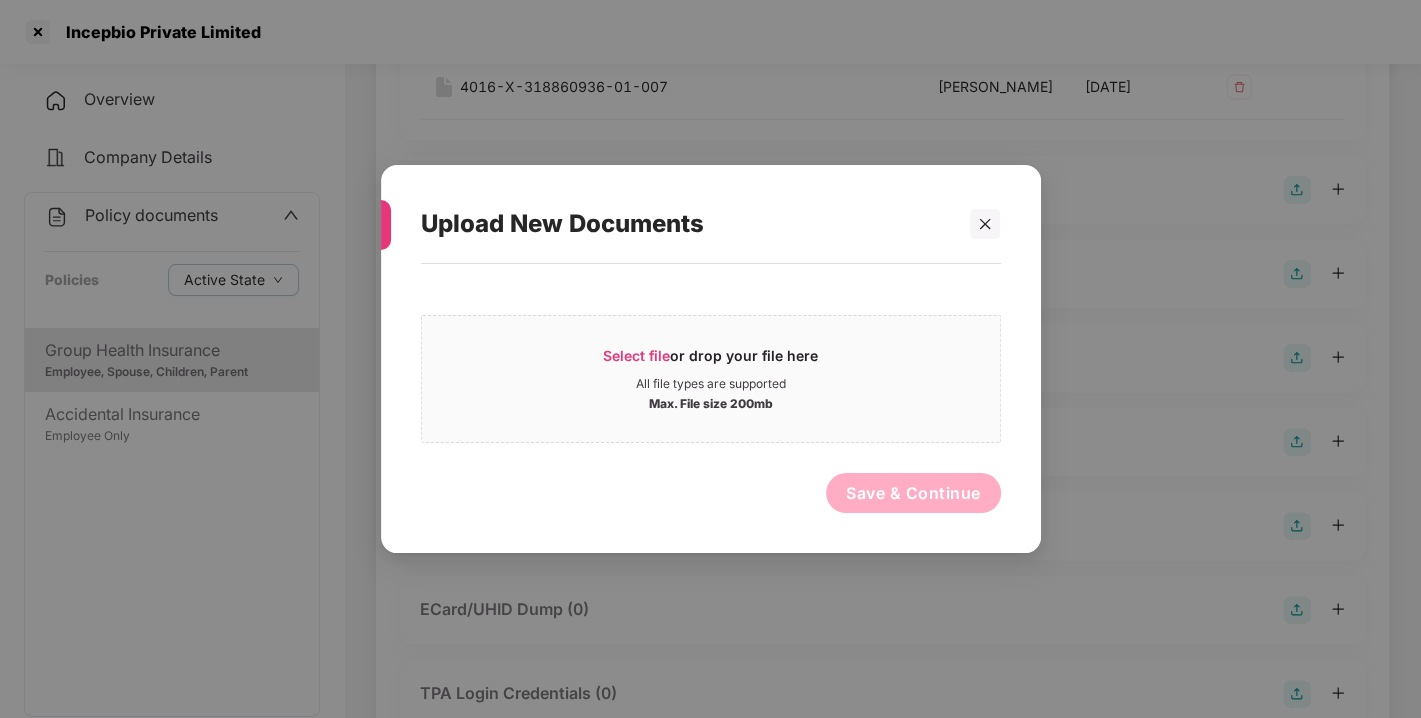 click on "Save & Continue" at bounding box center (711, 498) 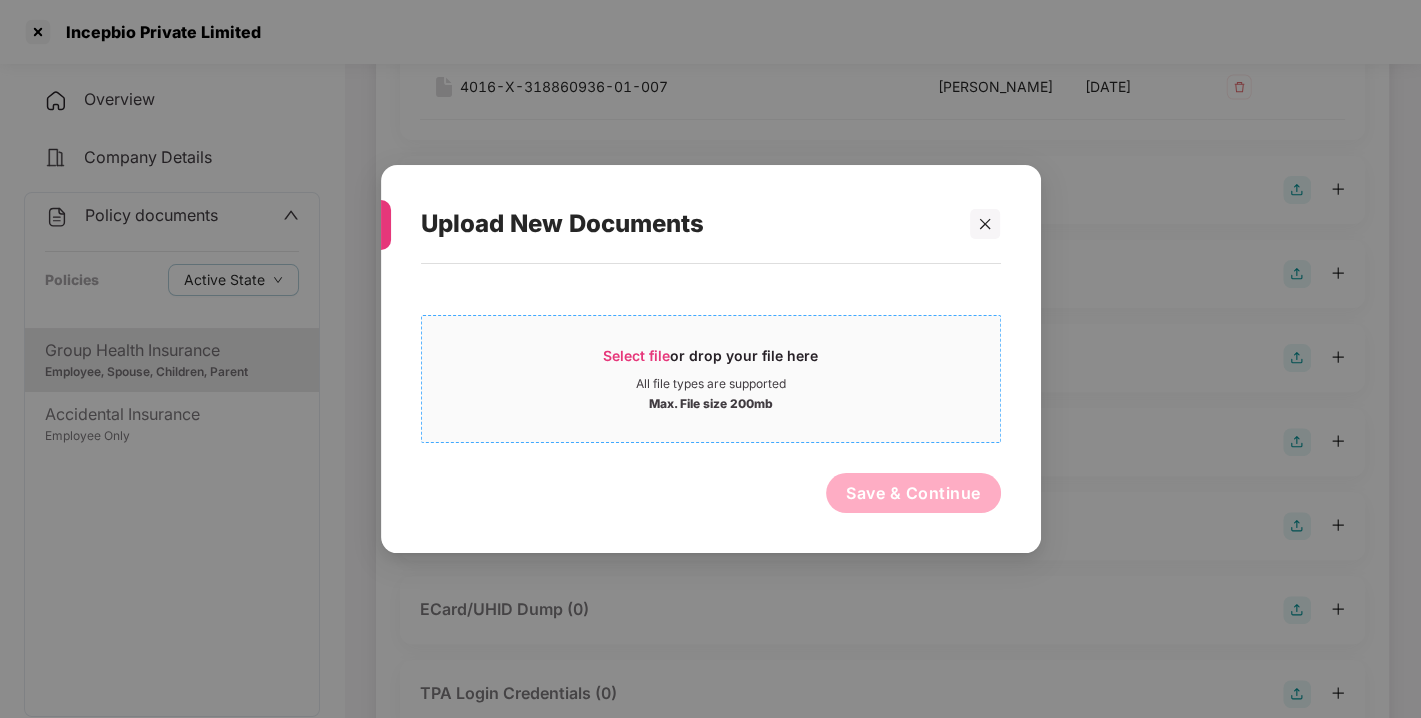 click on "Select file" at bounding box center (636, 355) 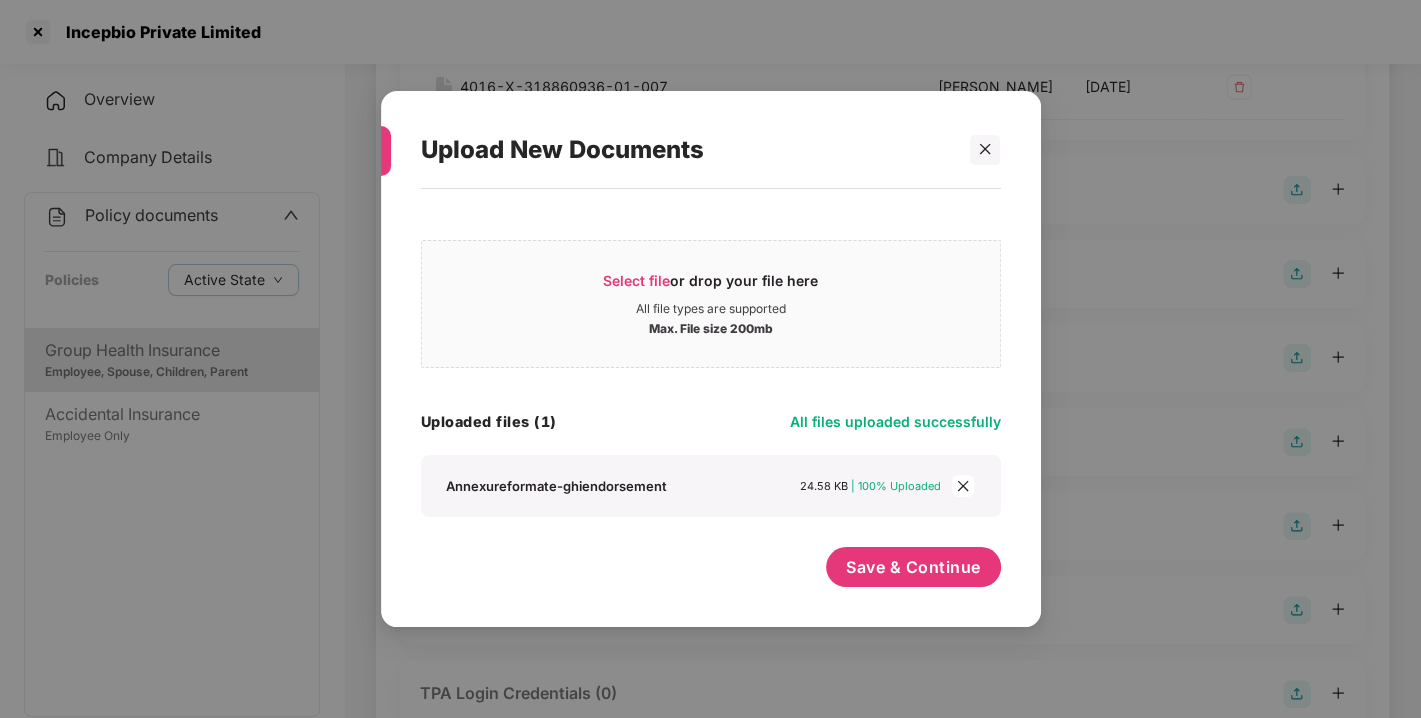 click on "Select file  or drop your file here All file types are supported Max. File size 200mb AnnexureFormate-GHIEndorsement.xls Uploaded files (1) All files uploaded successfully Annexureformate-ghiendorsement 24.58 KB    | 100% Uploaded" at bounding box center (711, 373) 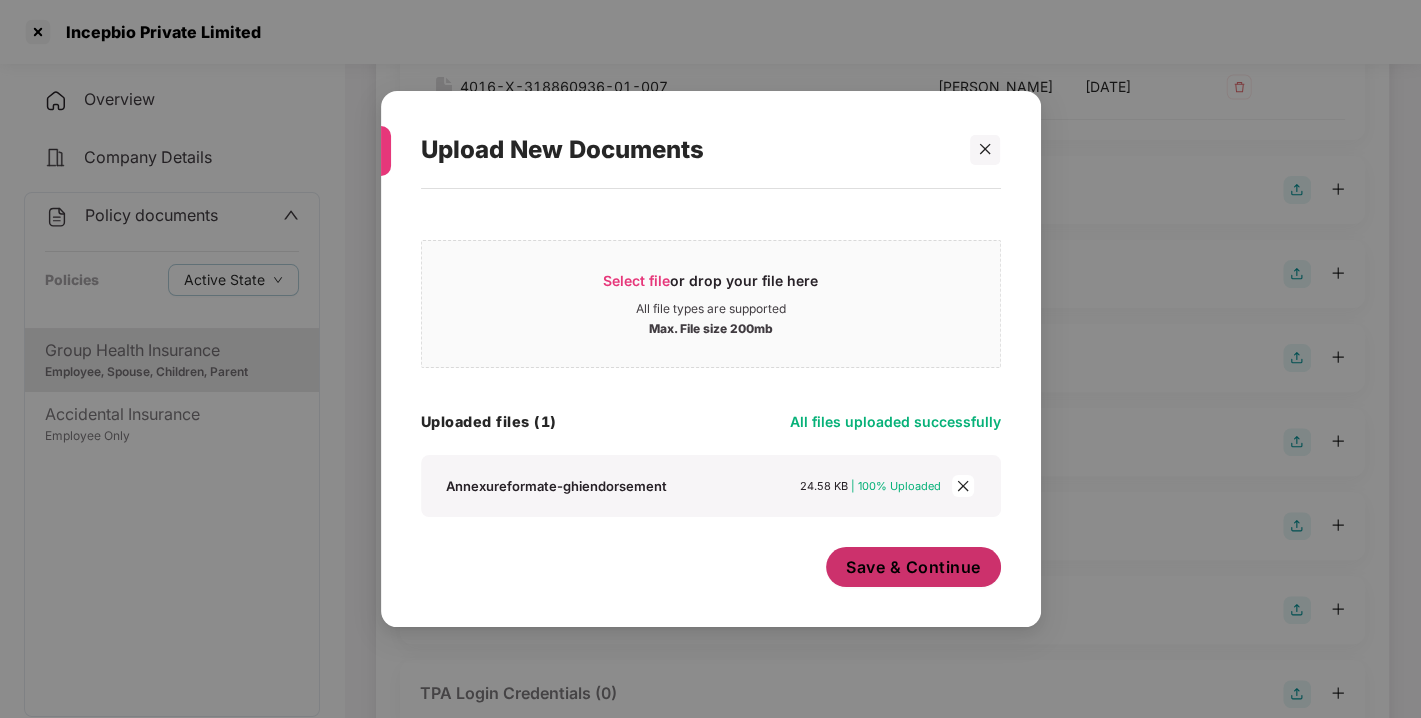 click on "Save & Continue" at bounding box center (913, 567) 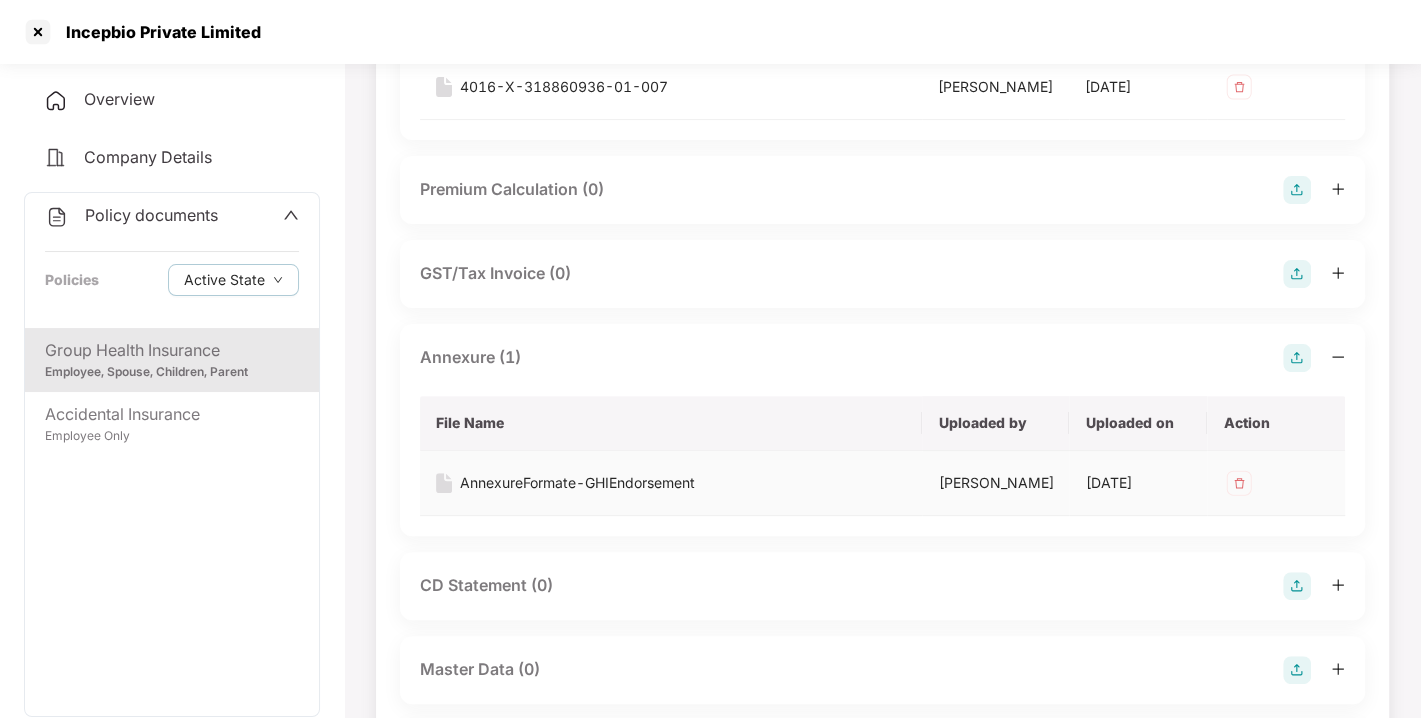 scroll, scrollTop: 600, scrollLeft: 0, axis: vertical 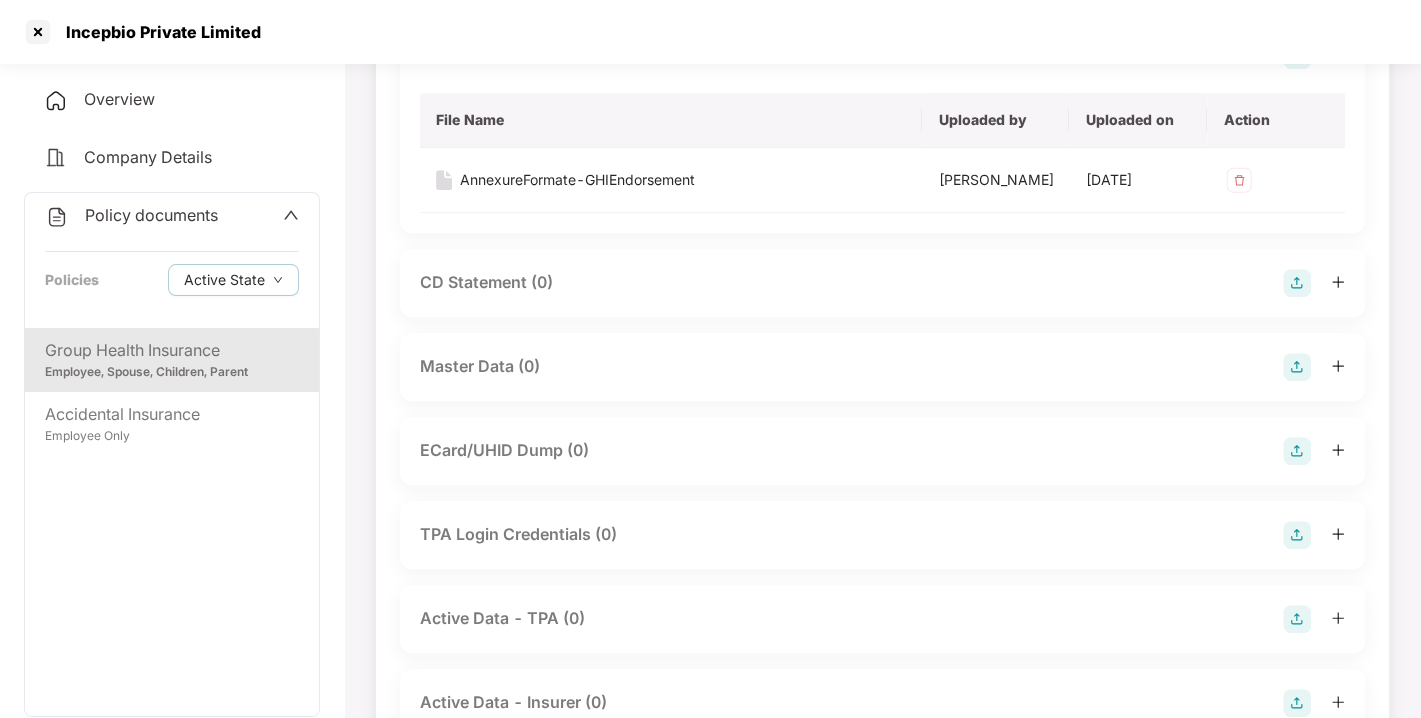 click at bounding box center [1297, 367] 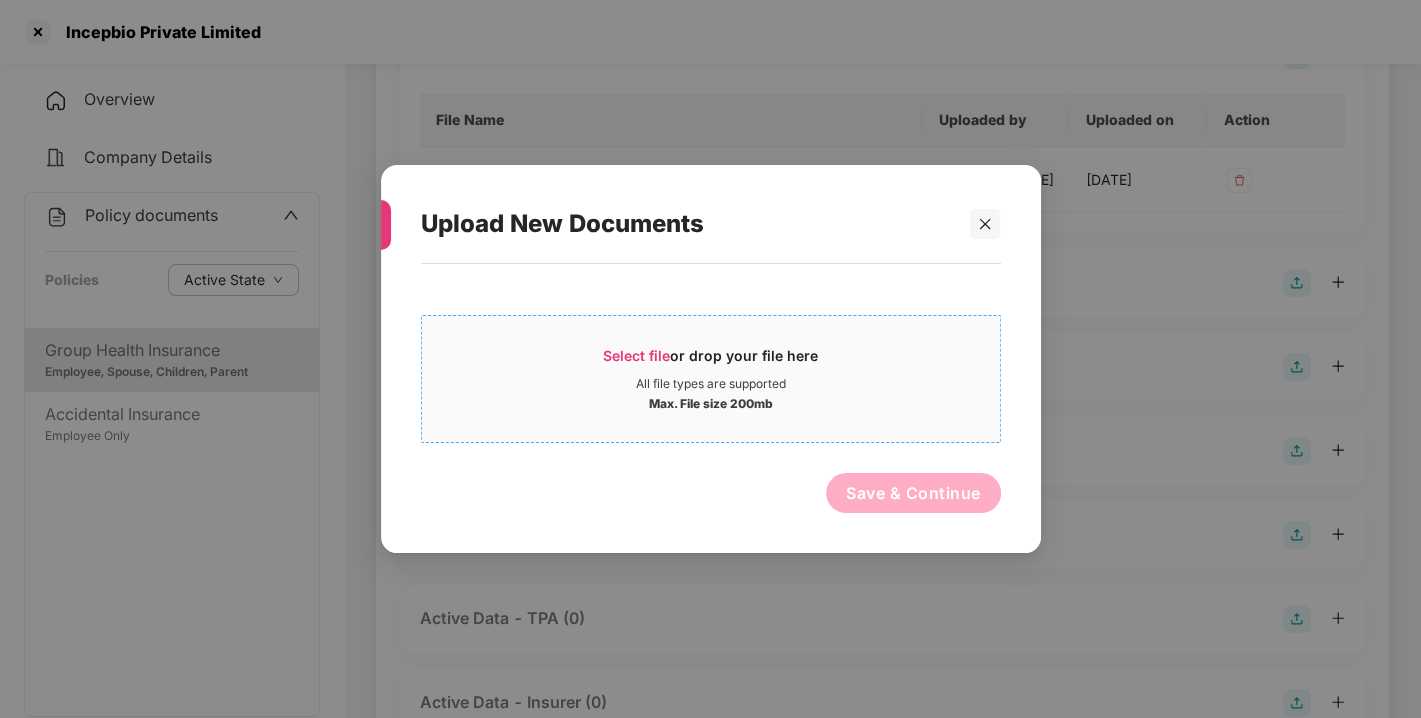 click on "Select file" at bounding box center [636, 355] 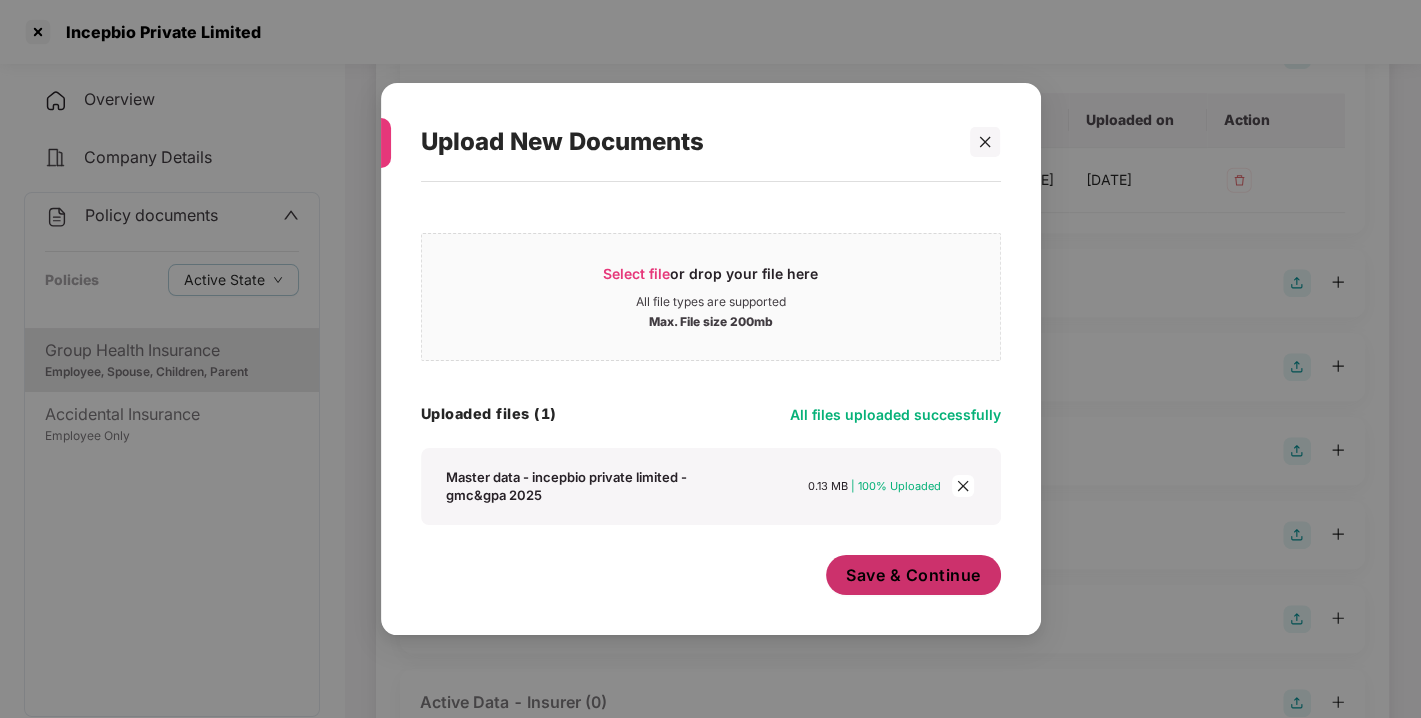 click on "Save & Continue" at bounding box center (913, 575) 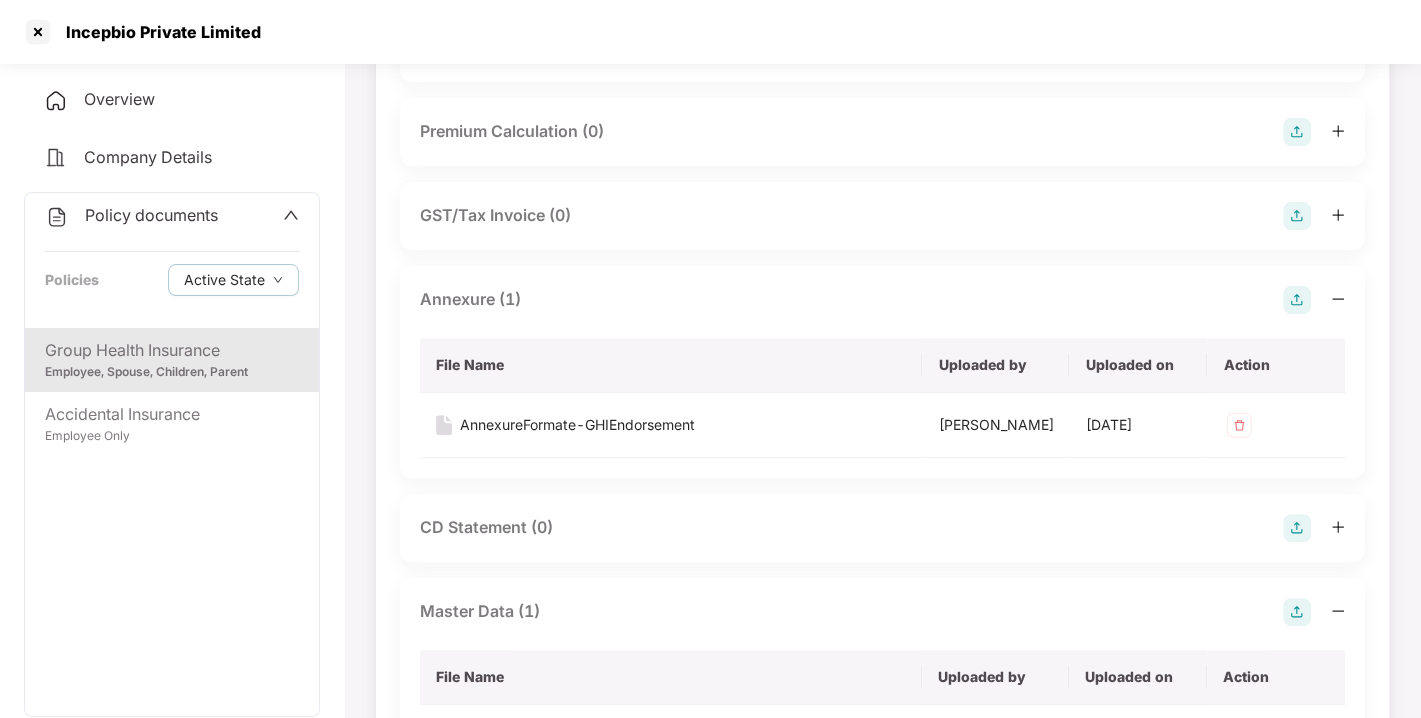 scroll, scrollTop: 0, scrollLeft: 0, axis: both 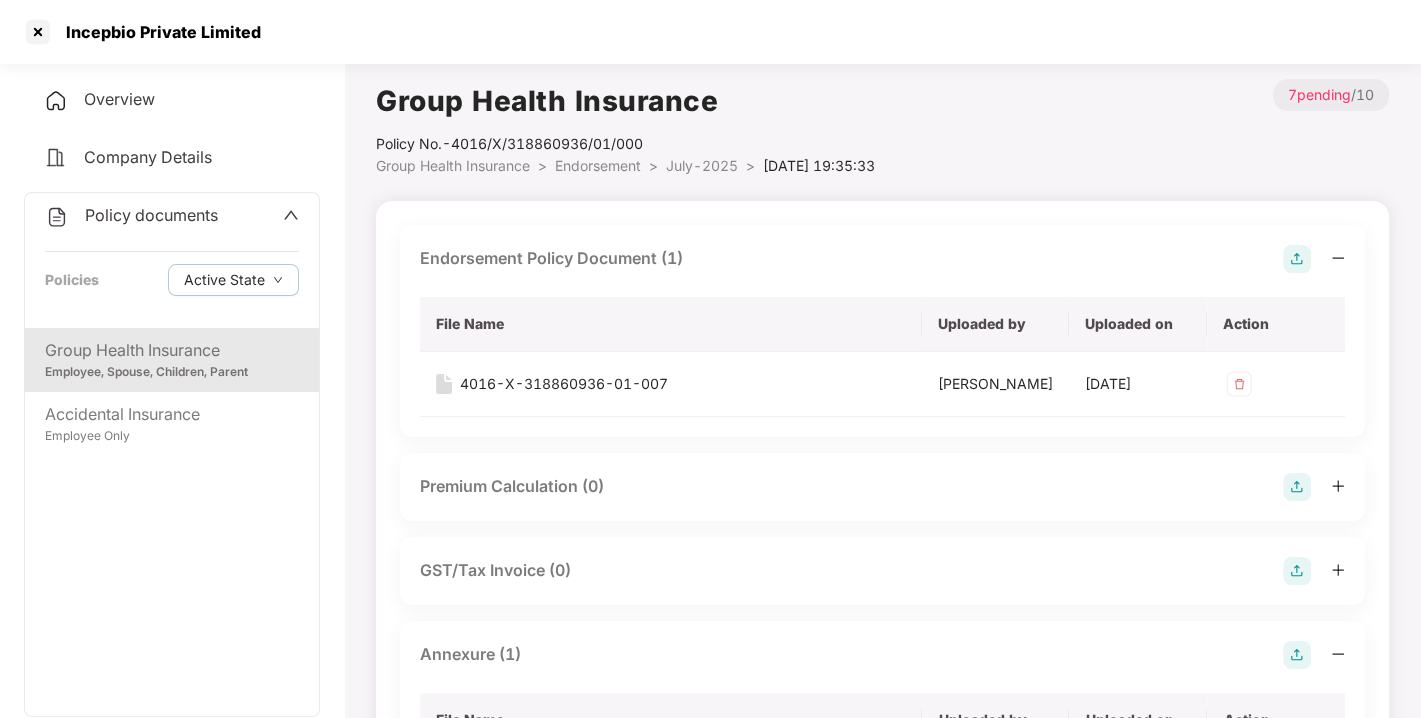 click on "Policy documents" at bounding box center (151, 215) 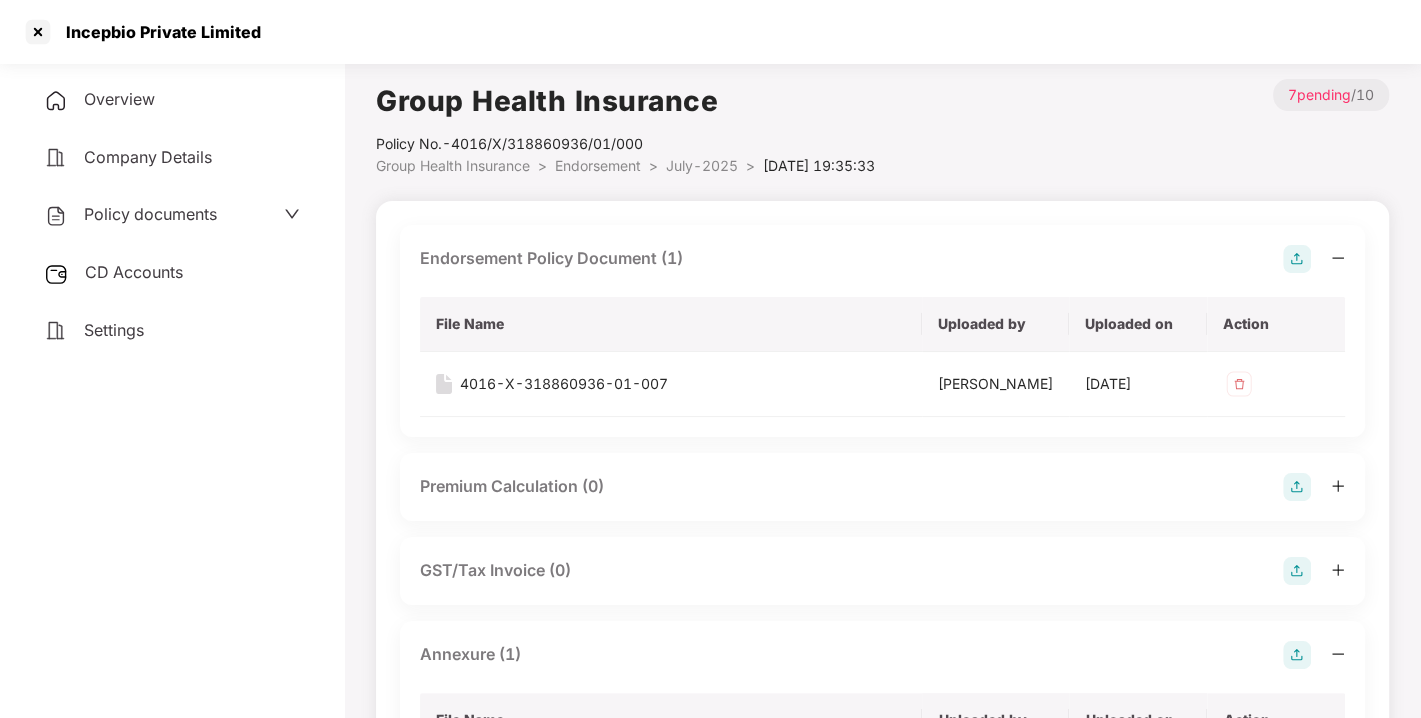 click on "CD Accounts" at bounding box center (134, 272) 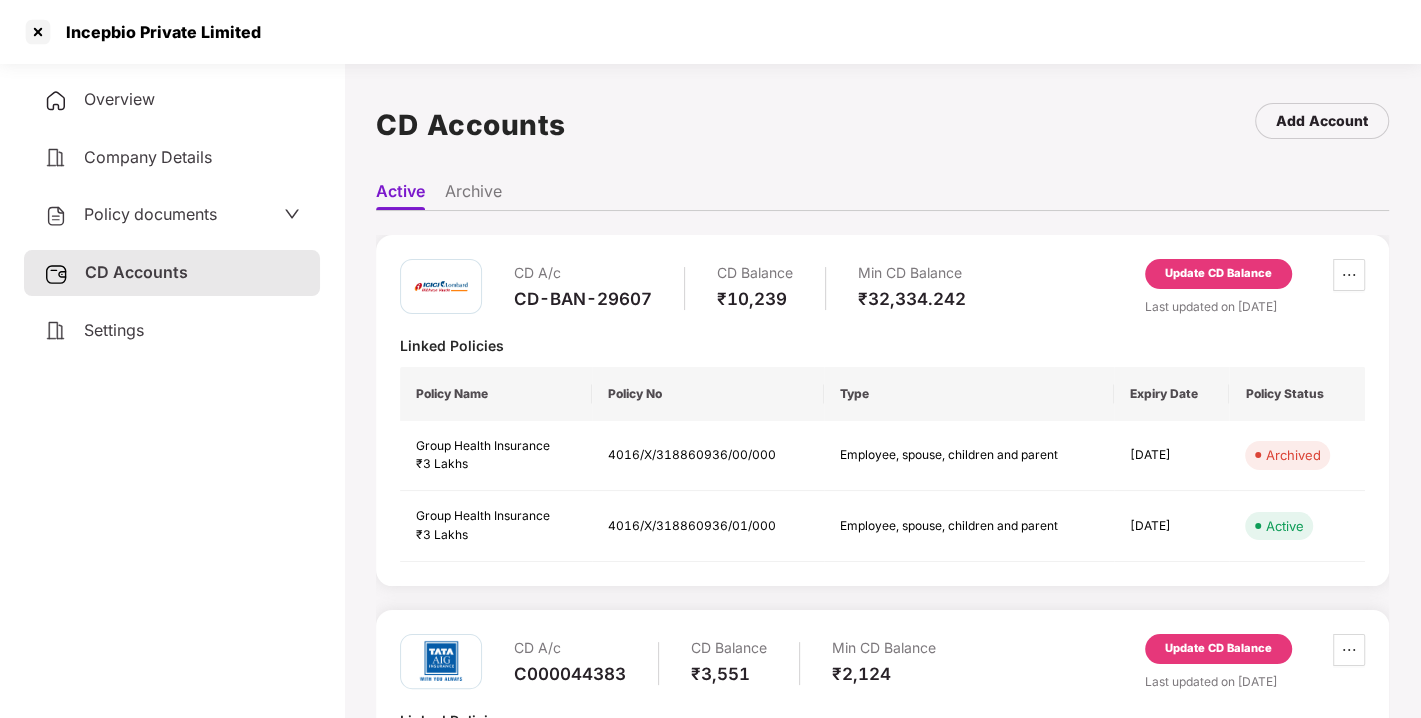click on "Update CD Balance" at bounding box center (1218, 274) 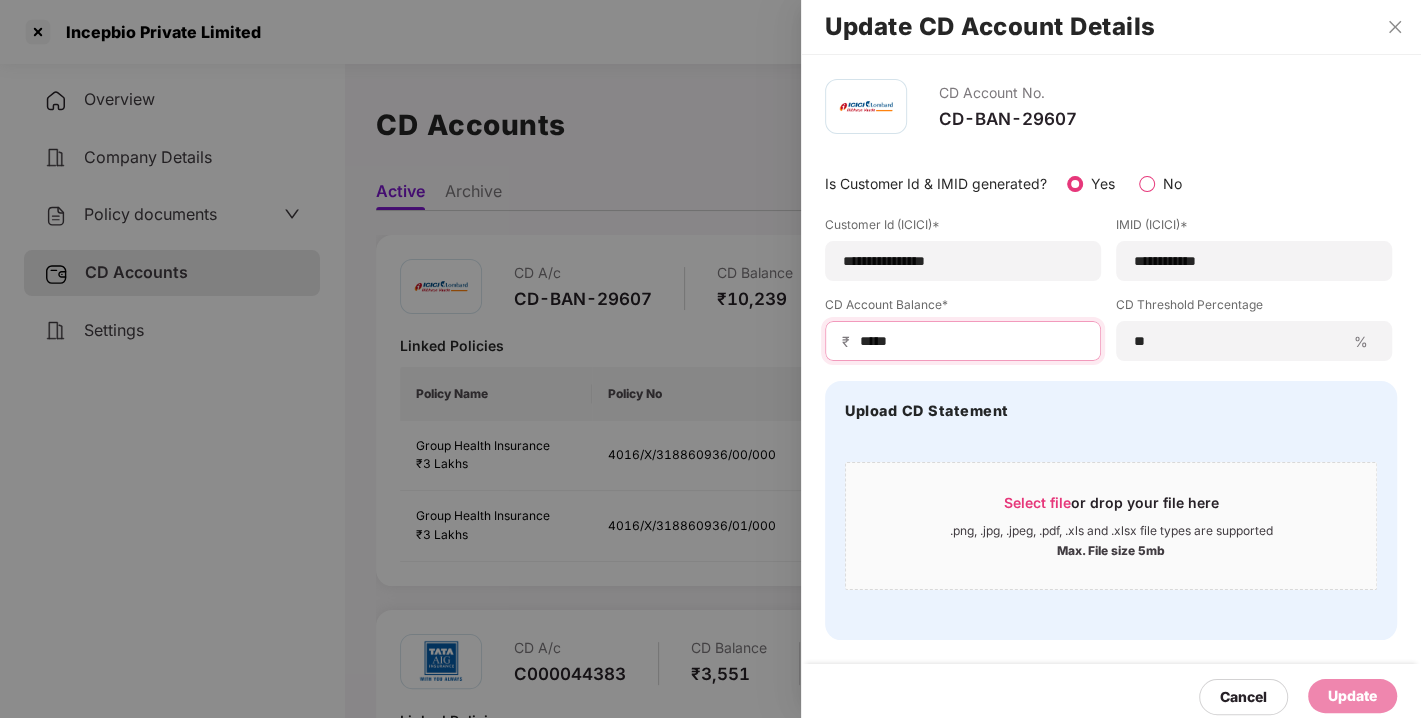 drag, startPoint x: 927, startPoint y: 340, endPoint x: 752, endPoint y: 348, distance: 175.18275 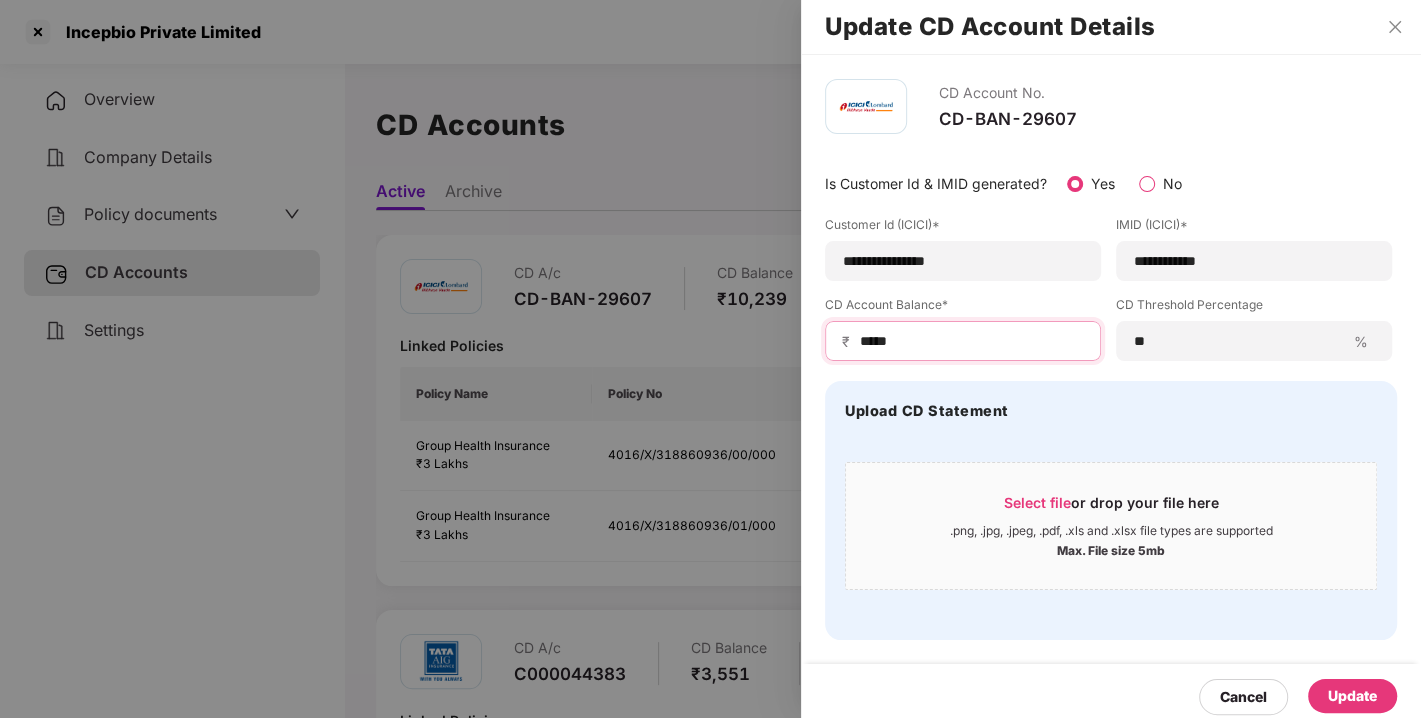 type on "*****" 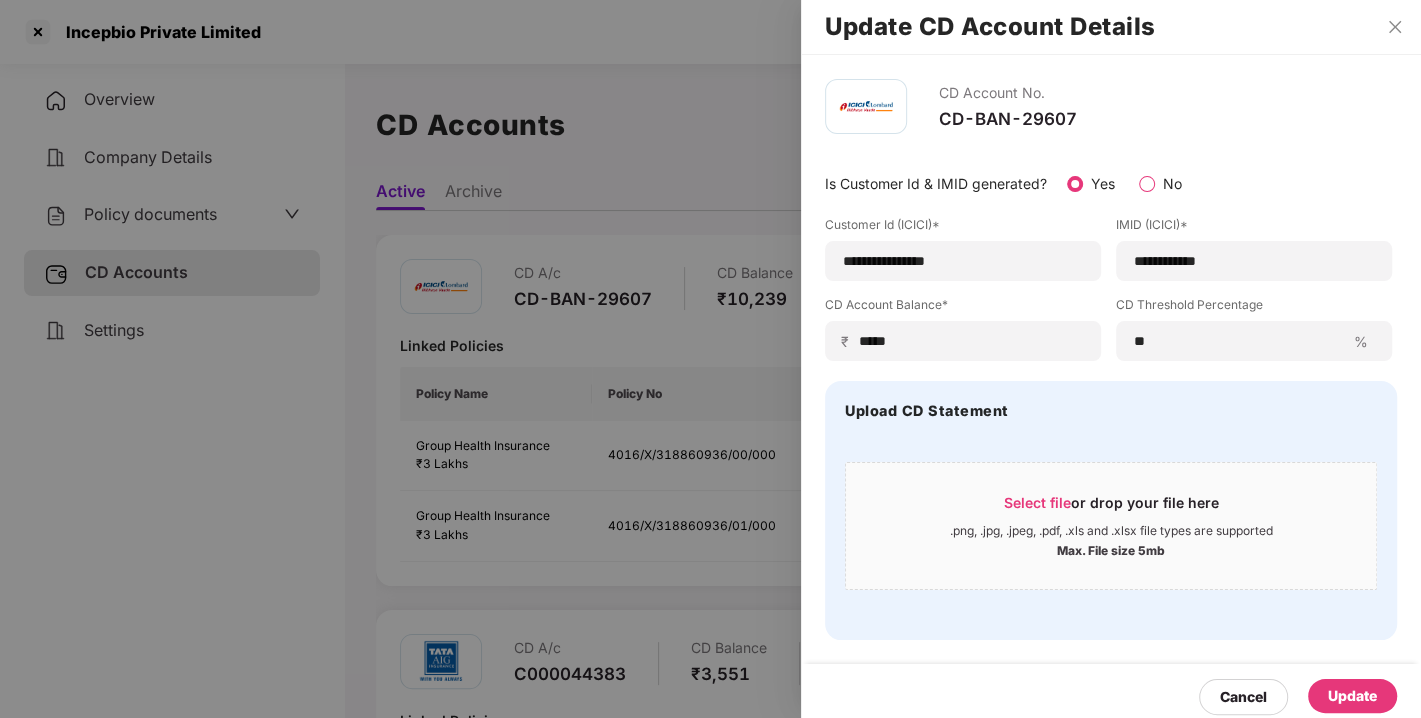 drag, startPoint x: 1354, startPoint y: 676, endPoint x: 1352, endPoint y: 703, distance: 27.073973 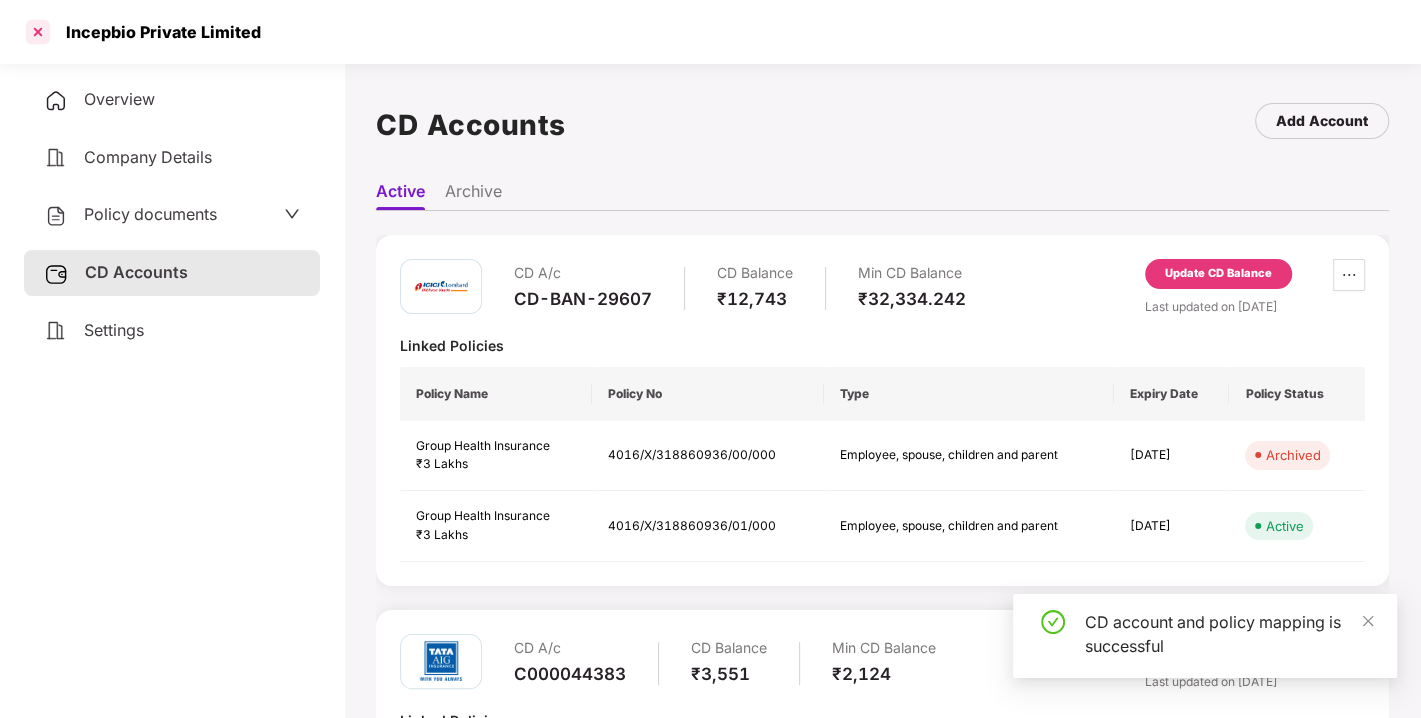 click at bounding box center [38, 32] 